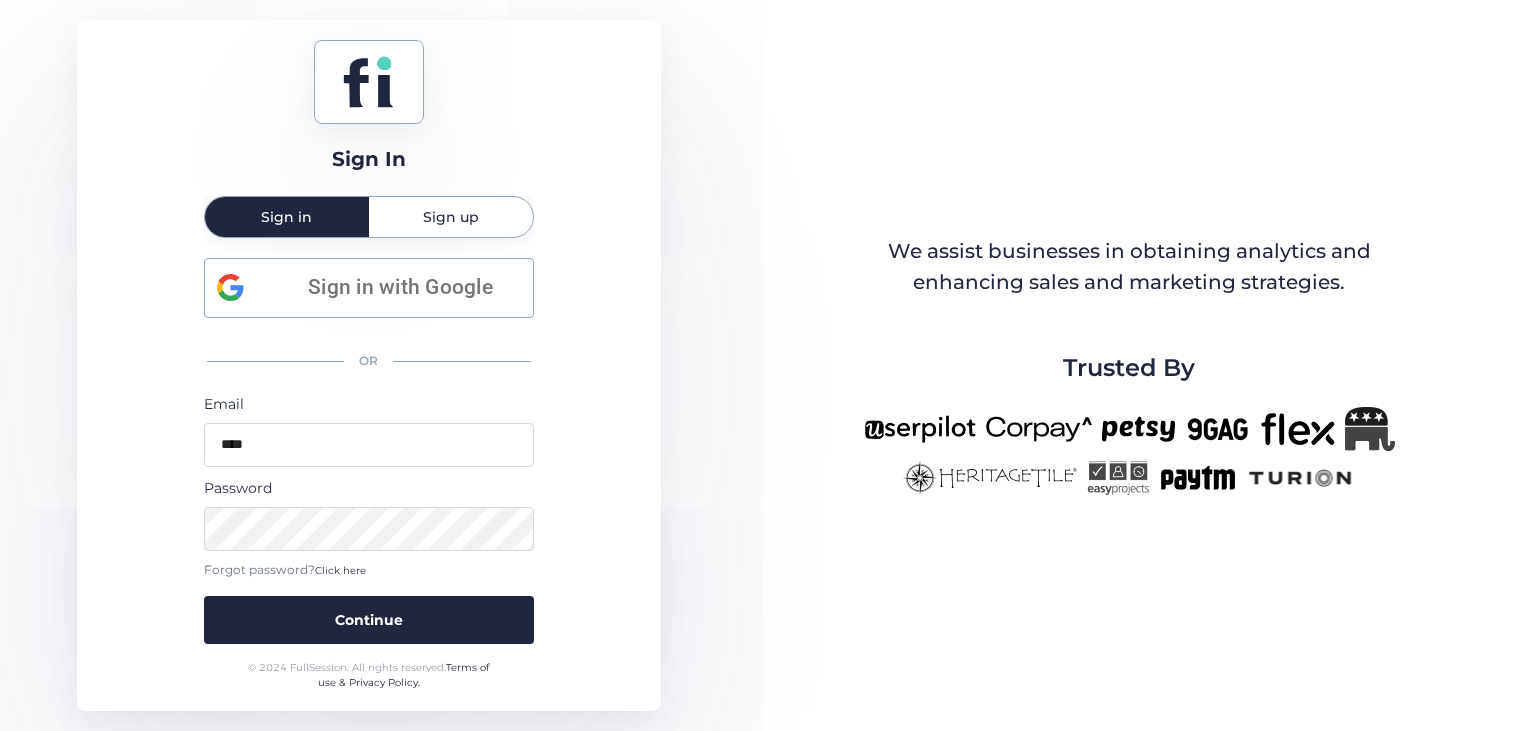 scroll, scrollTop: 0, scrollLeft: 0, axis: both 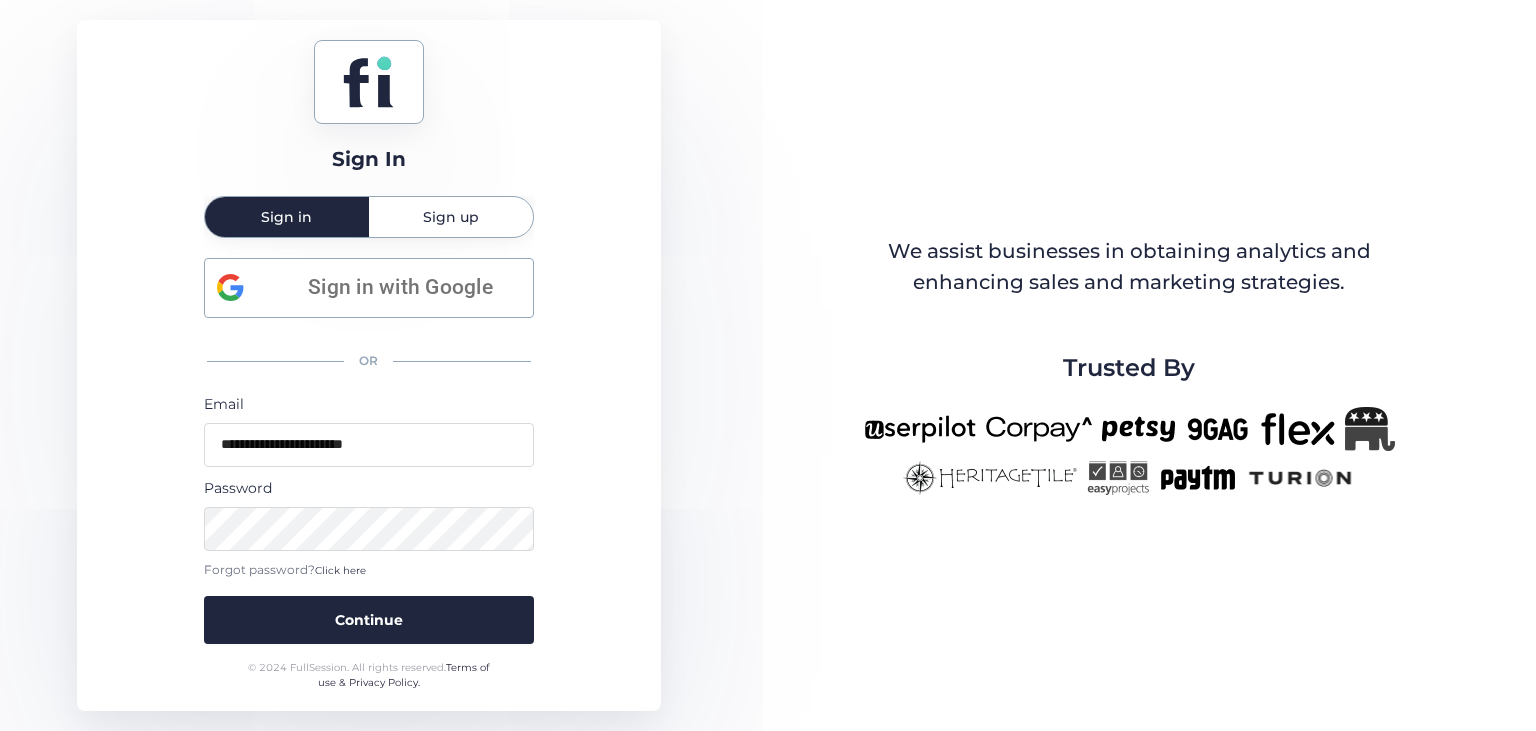 type on "**********" 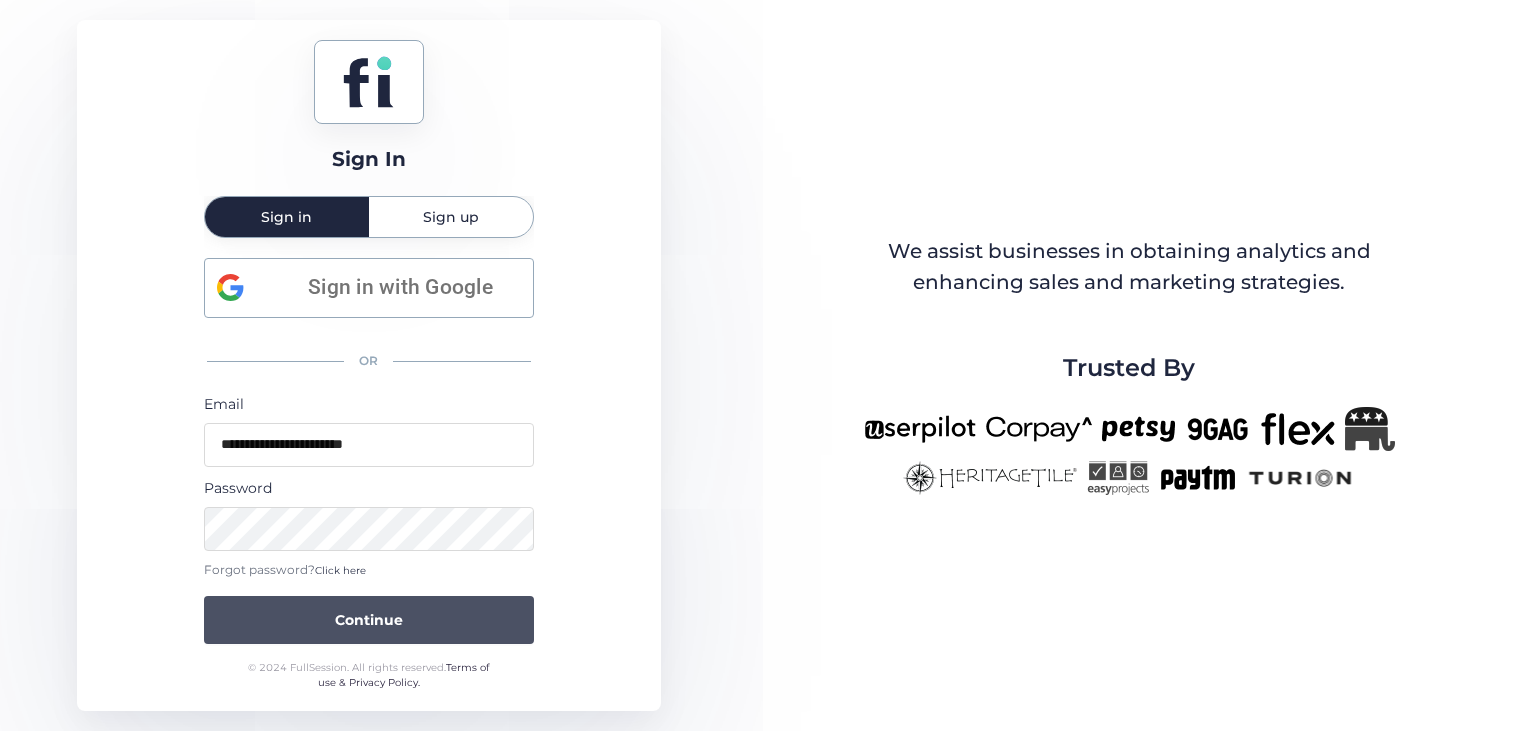 click on "Continue" at bounding box center (369, 620) 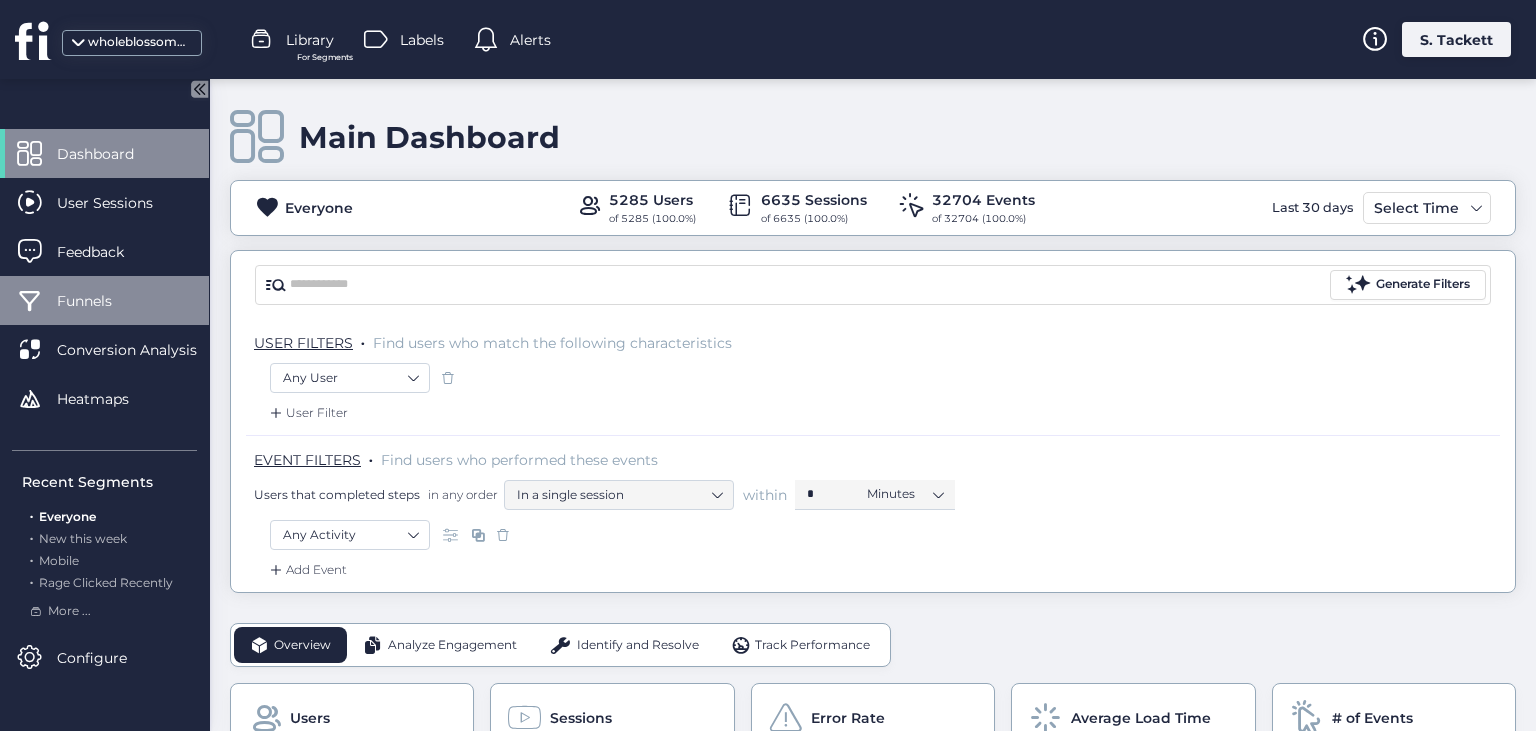 click on "Funnels" 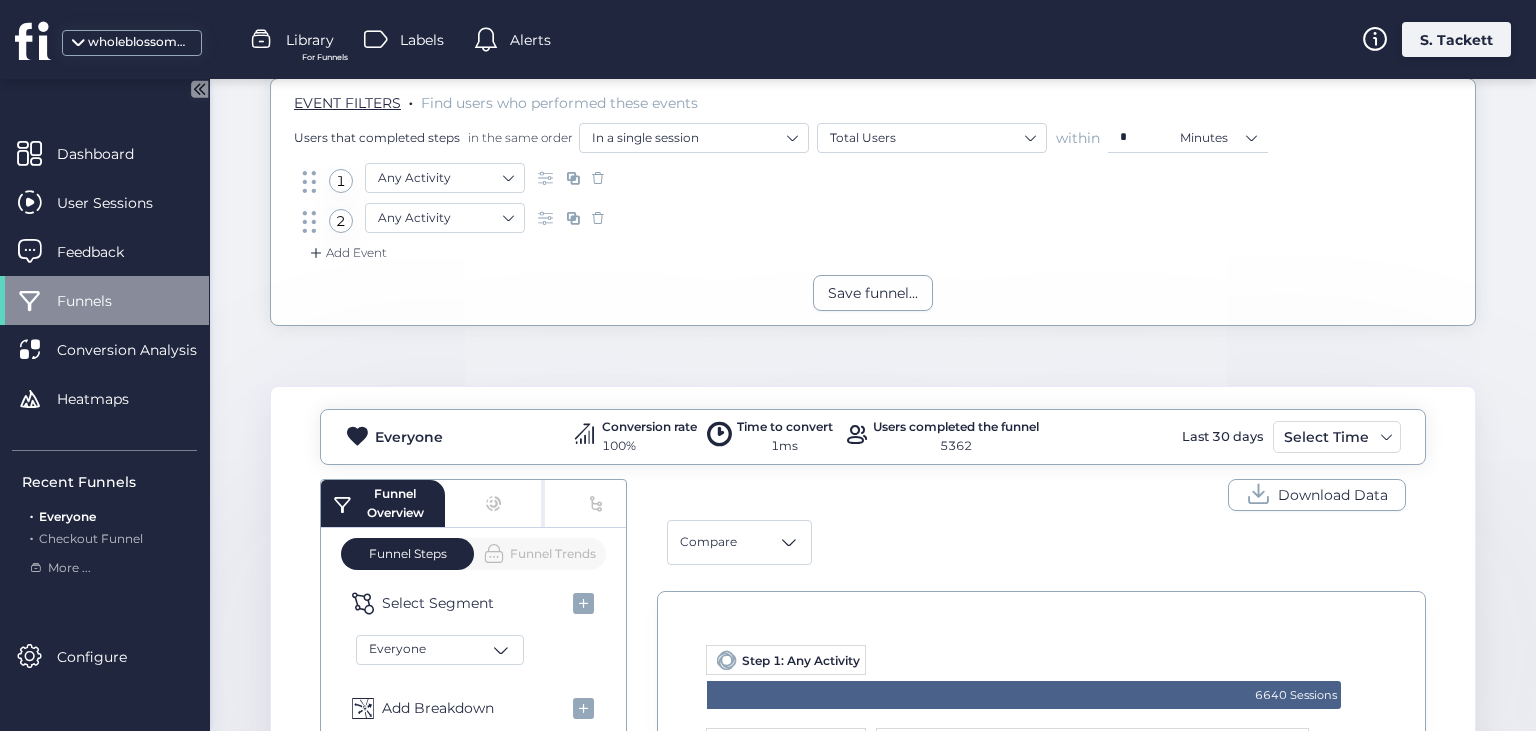 scroll, scrollTop: 120, scrollLeft: 0, axis: vertical 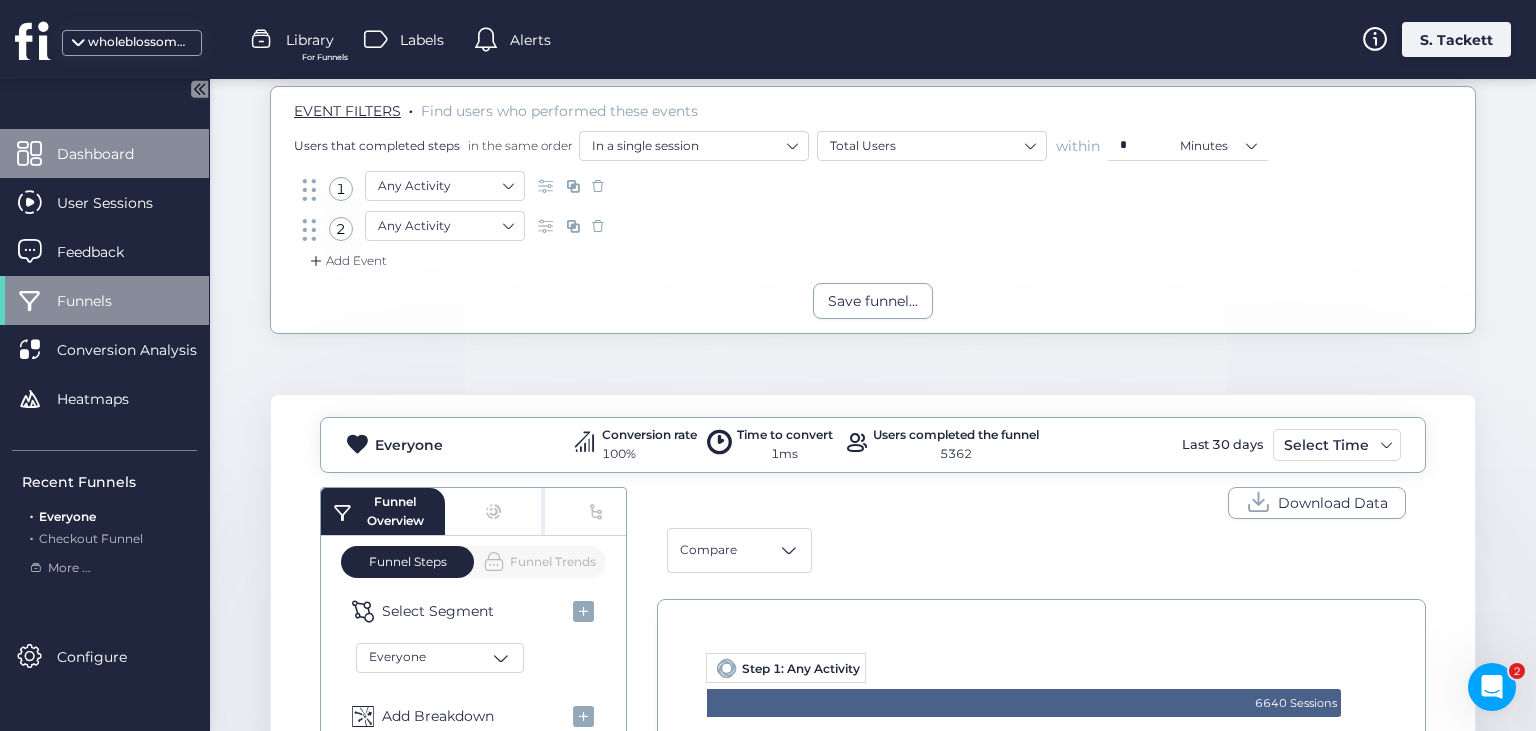 click on "Dashboard" 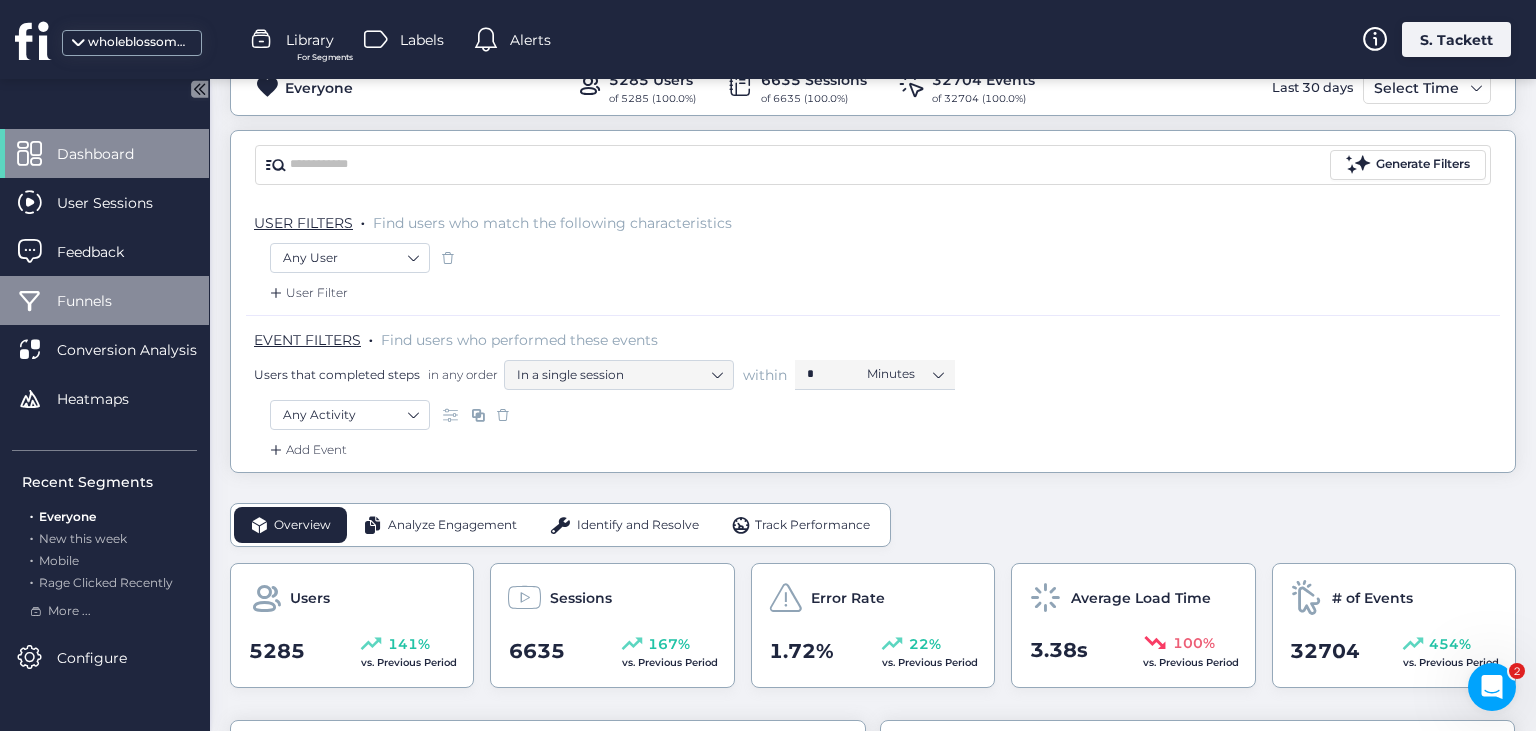 click on "Funnels" 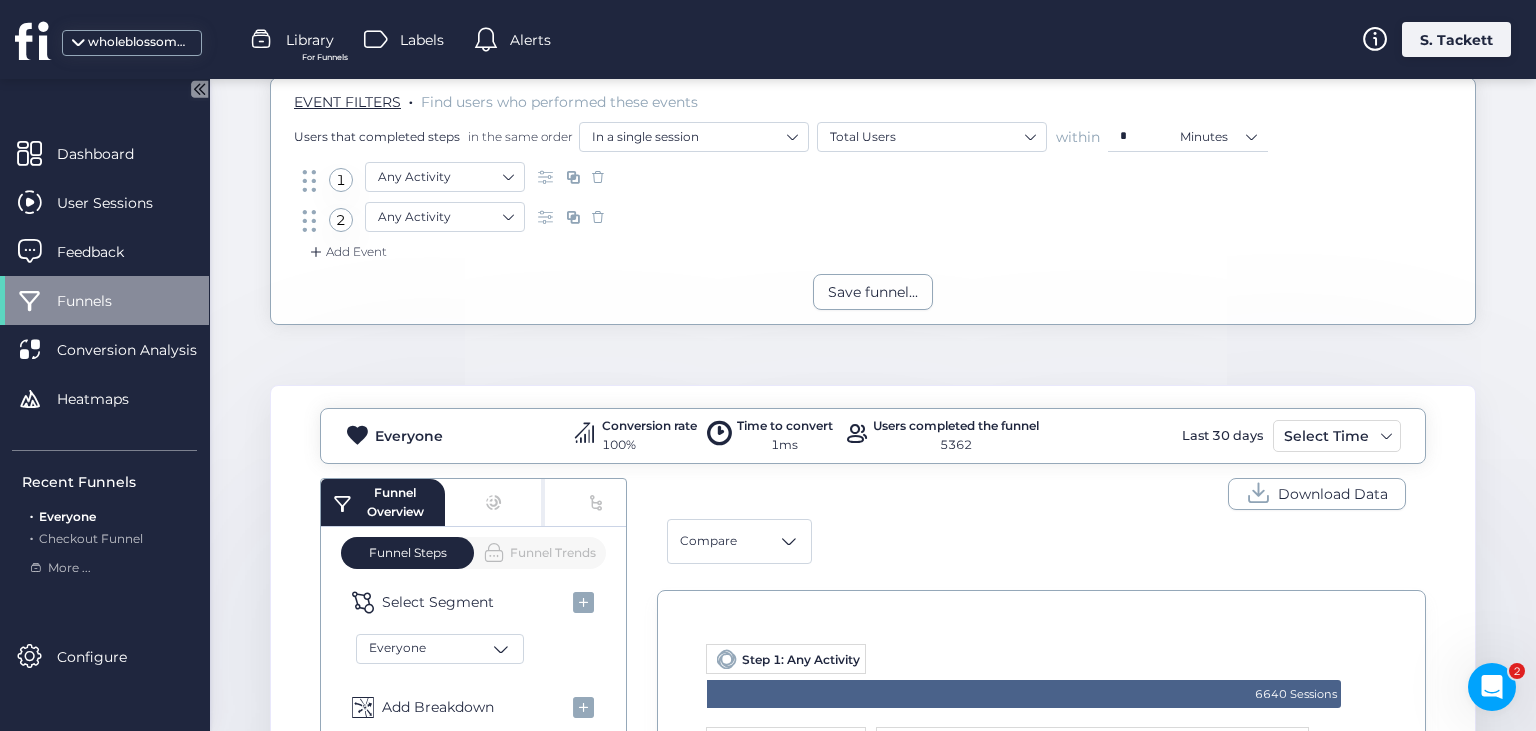 scroll, scrollTop: 110, scrollLeft: 0, axis: vertical 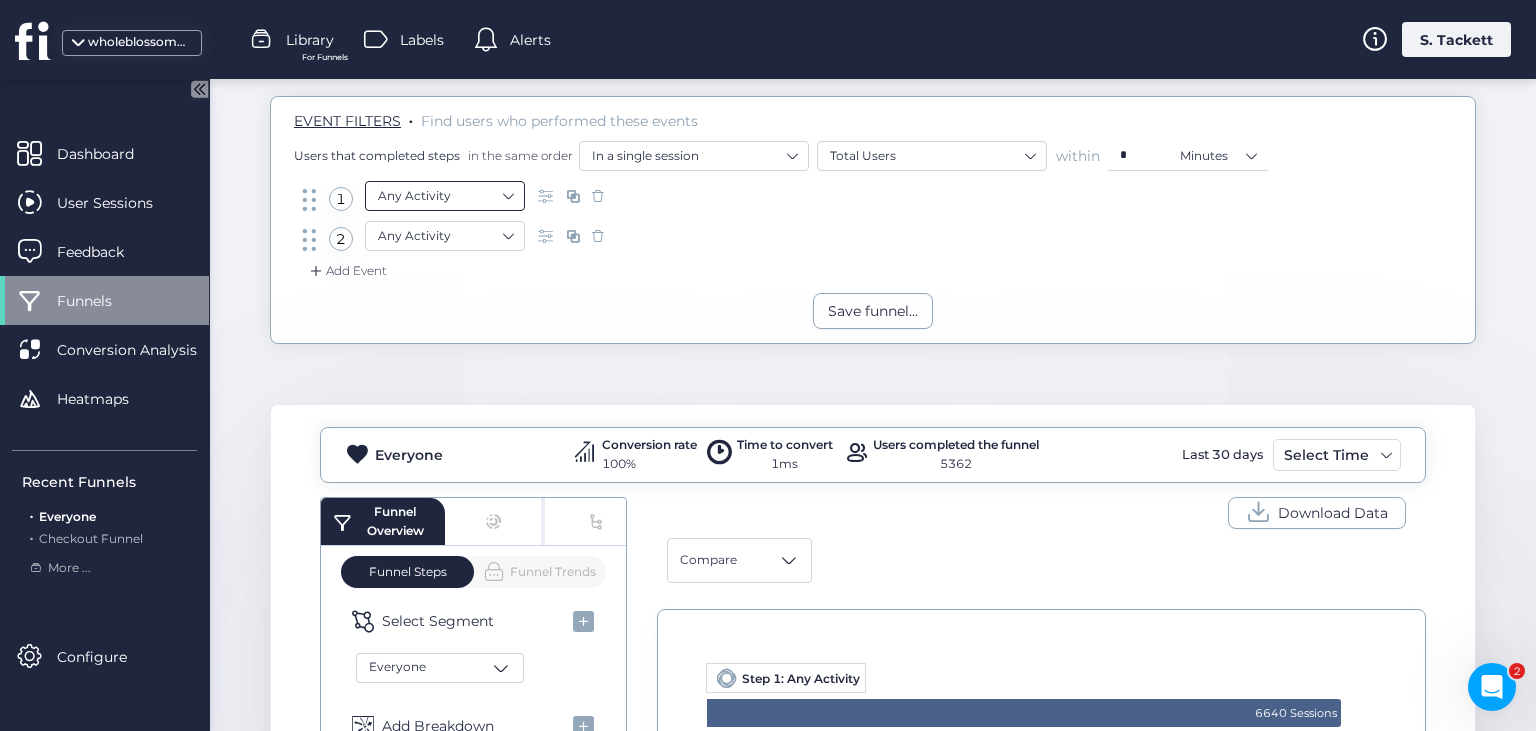 click on "Any Activity" 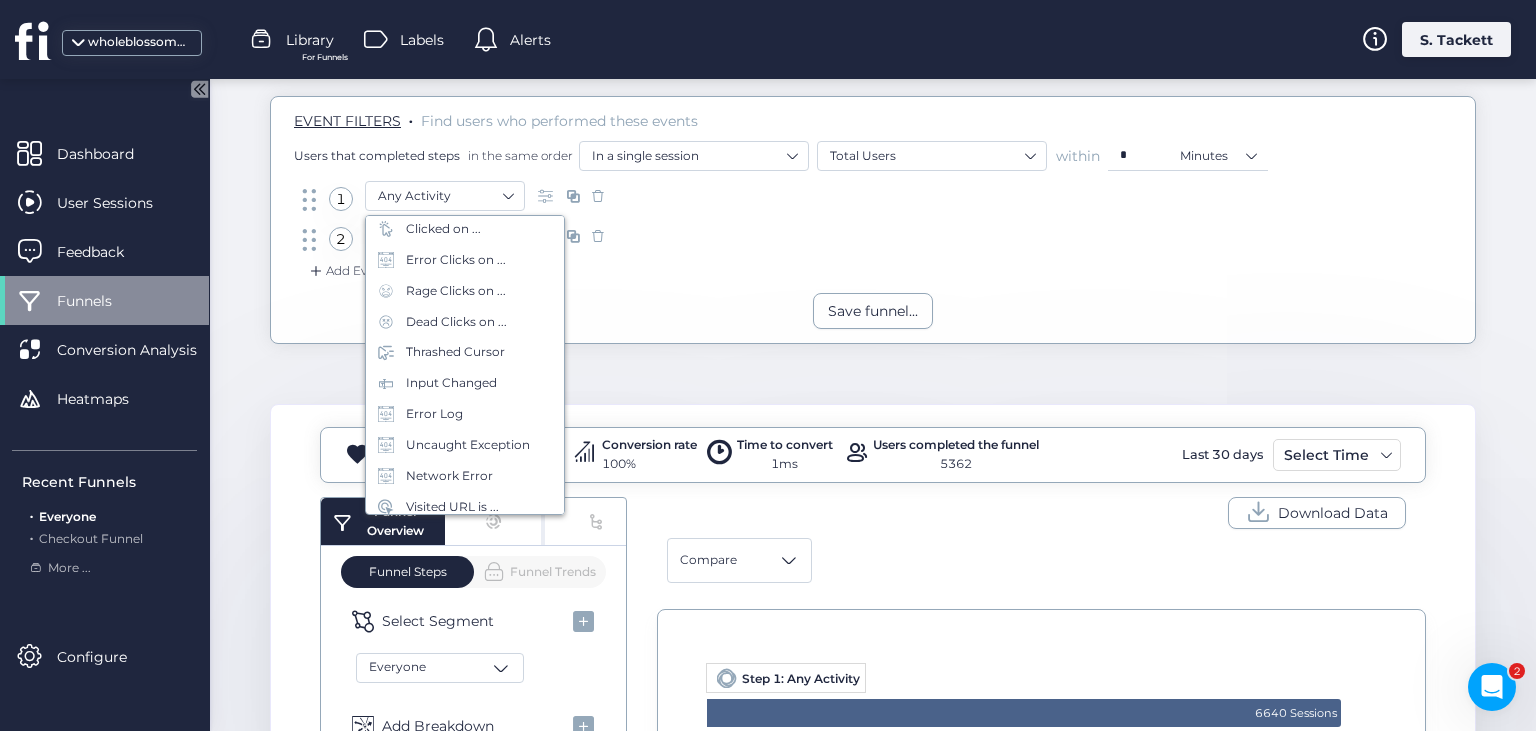 scroll, scrollTop: 88, scrollLeft: 0, axis: vertical 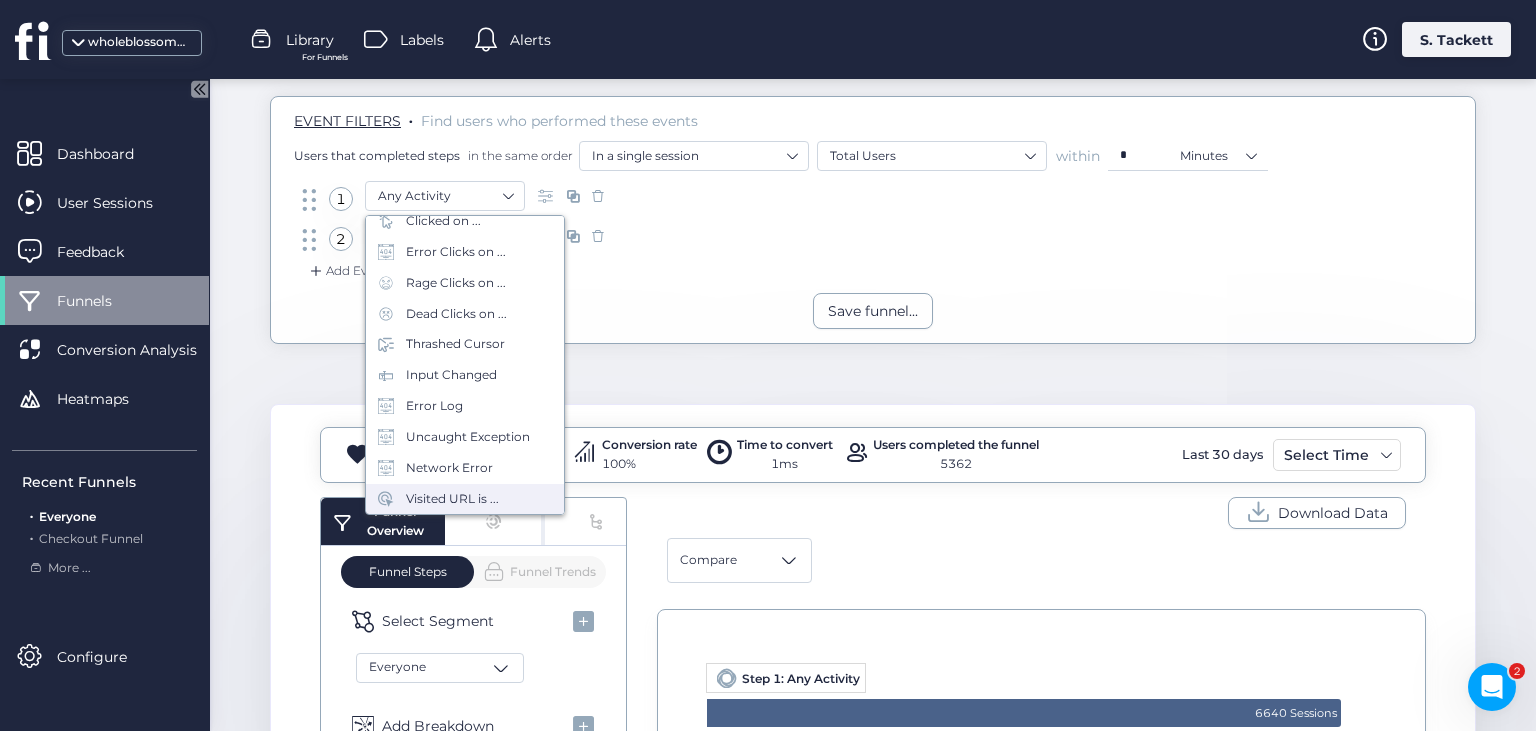 click on "Visited URL is ..." at bounding box center (452, 499) 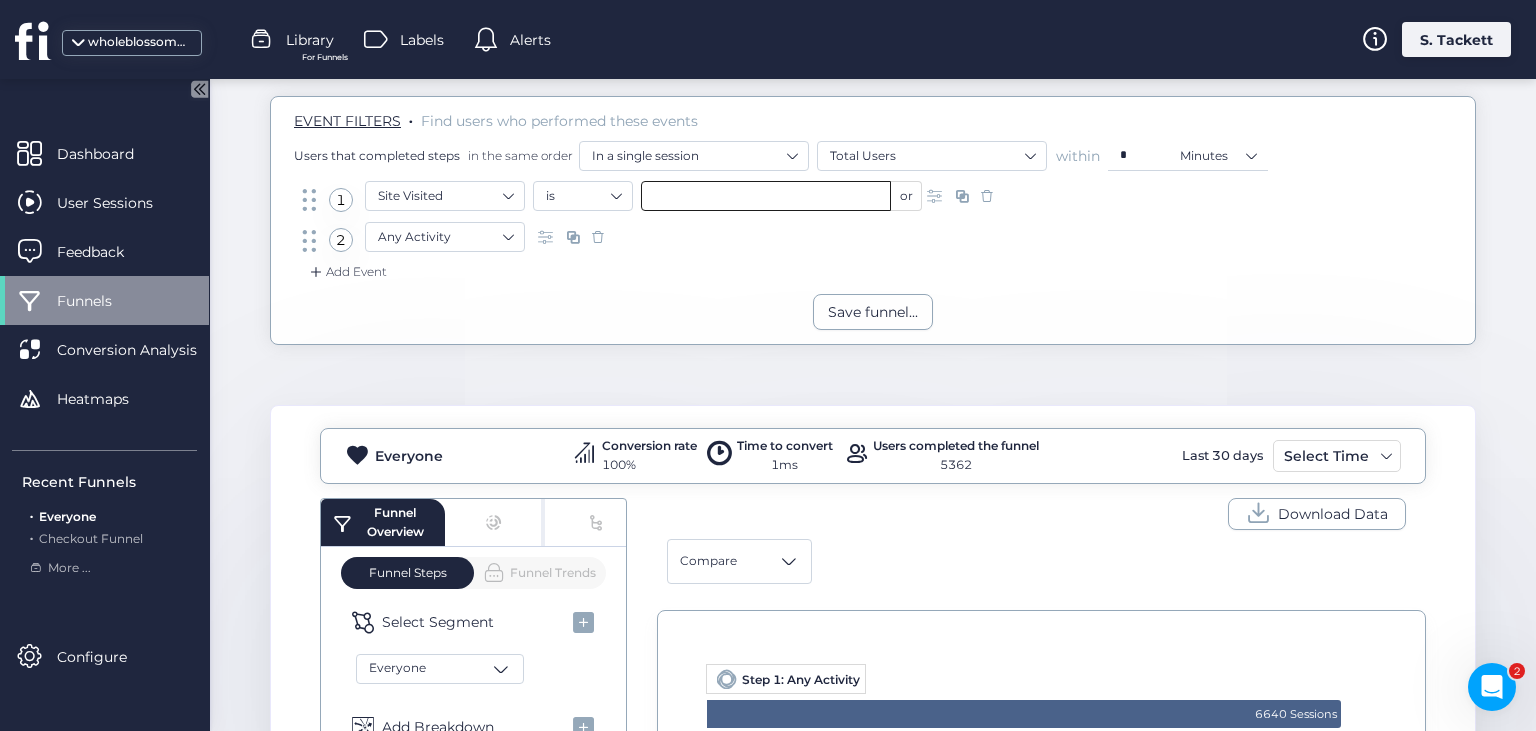 click 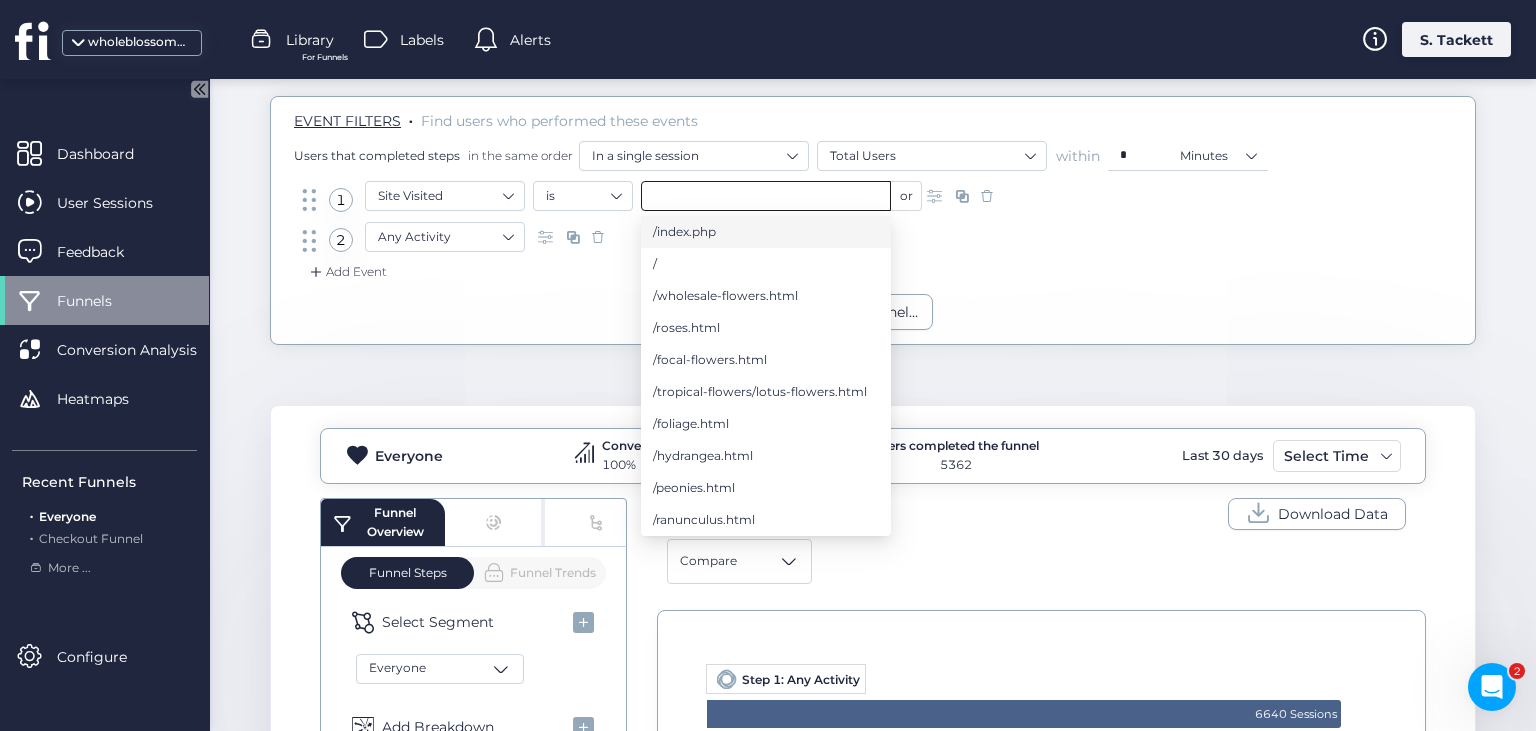 click on "/index.php" at bounding box center [684, 232] 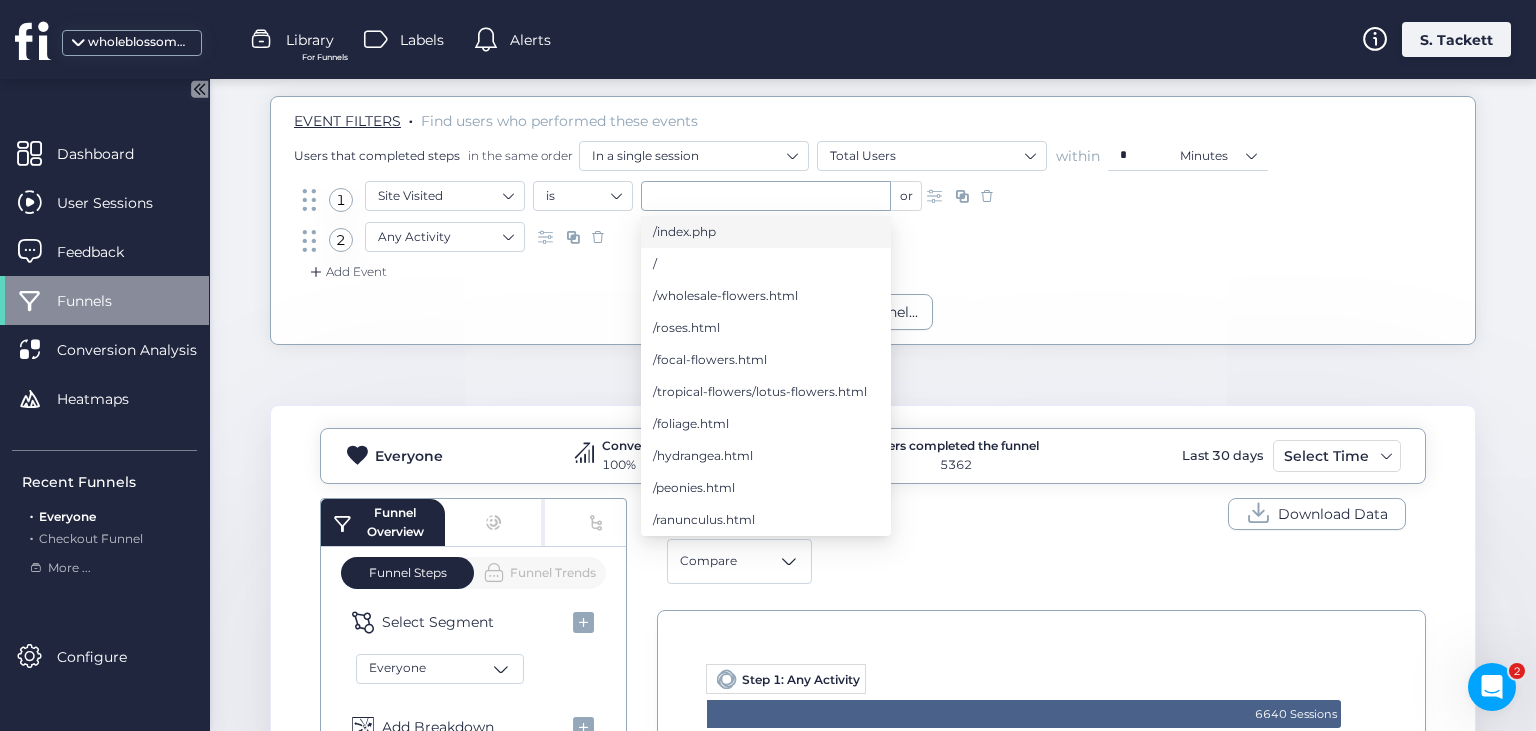 type on "**********" 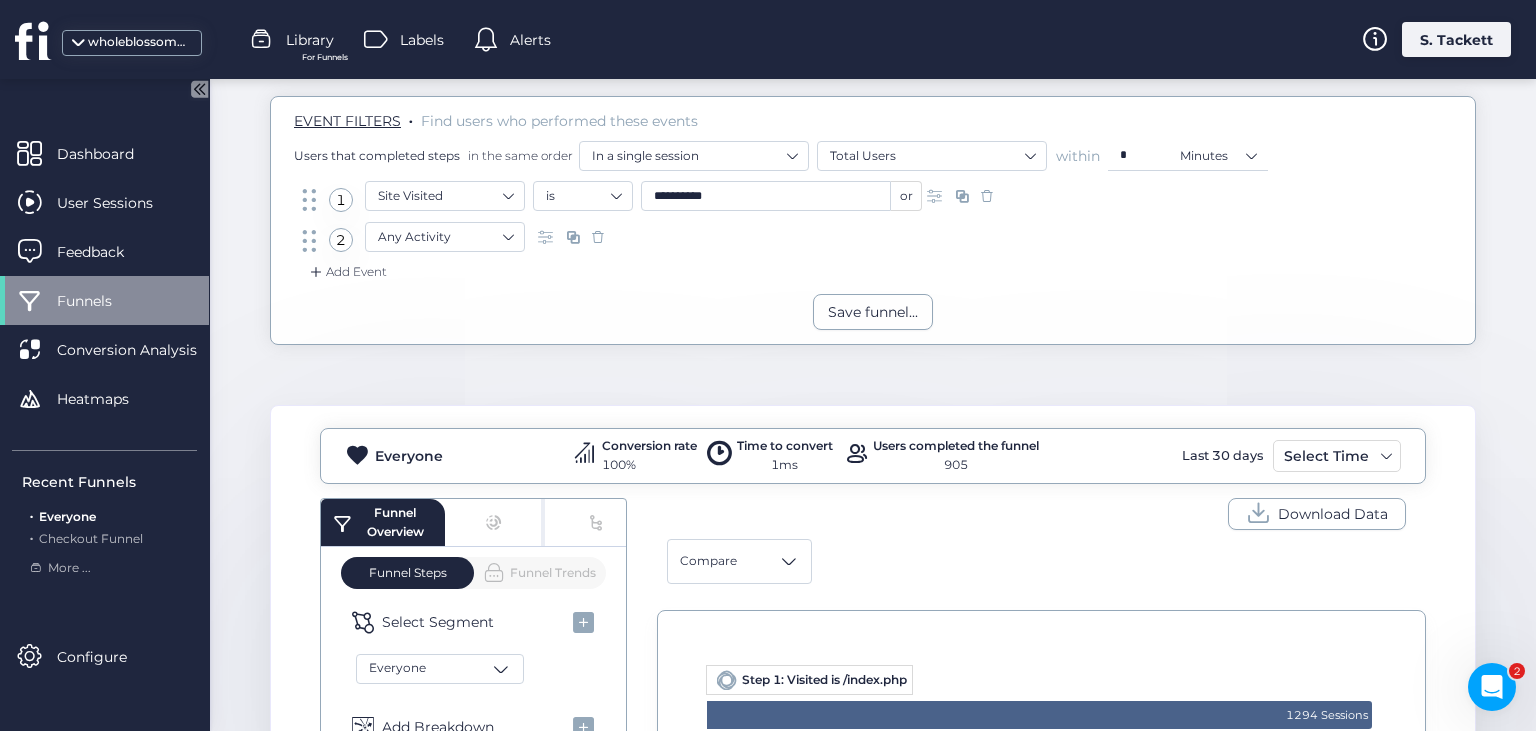 click at bounding box center [937, 196] 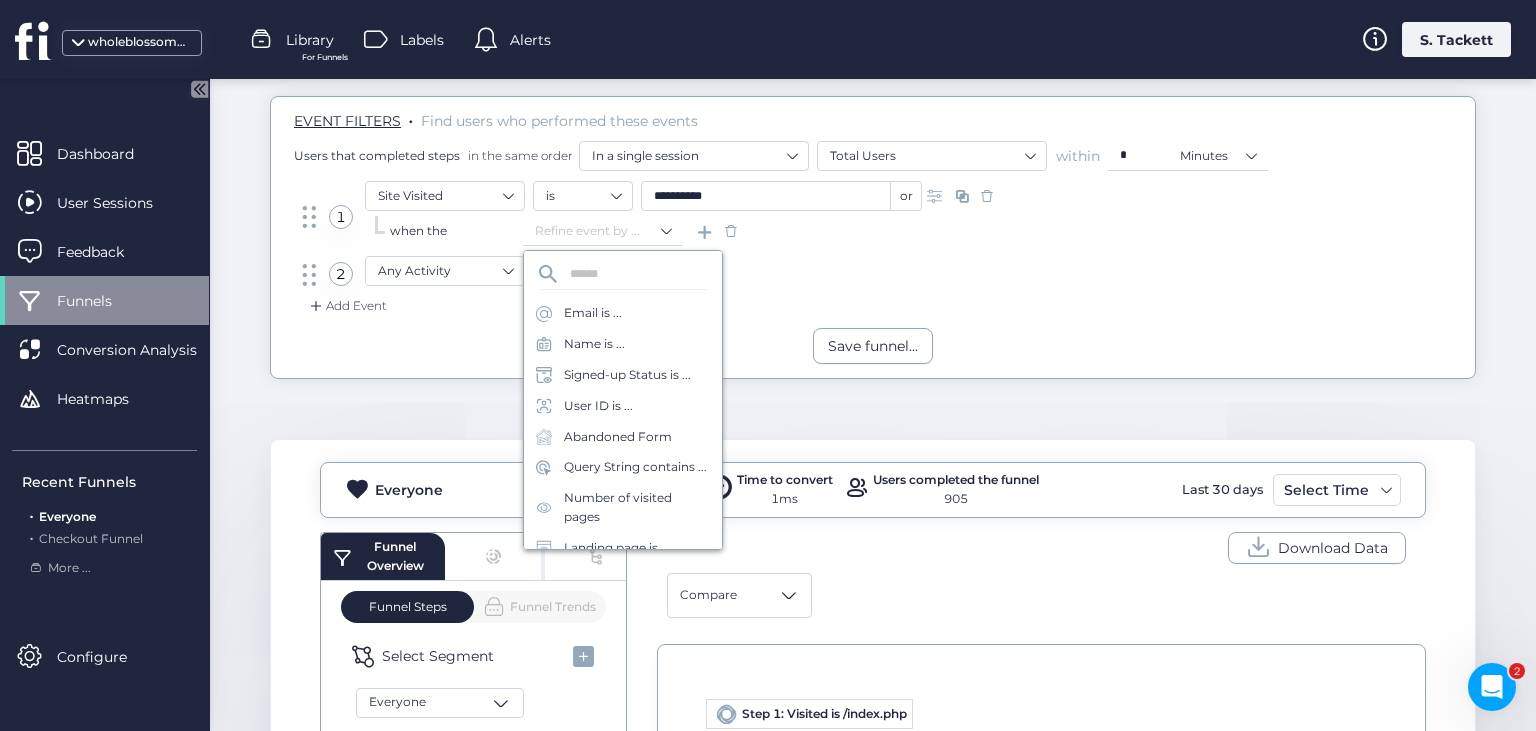 click on "2  Any Activity" at bounding box center (873, 276) 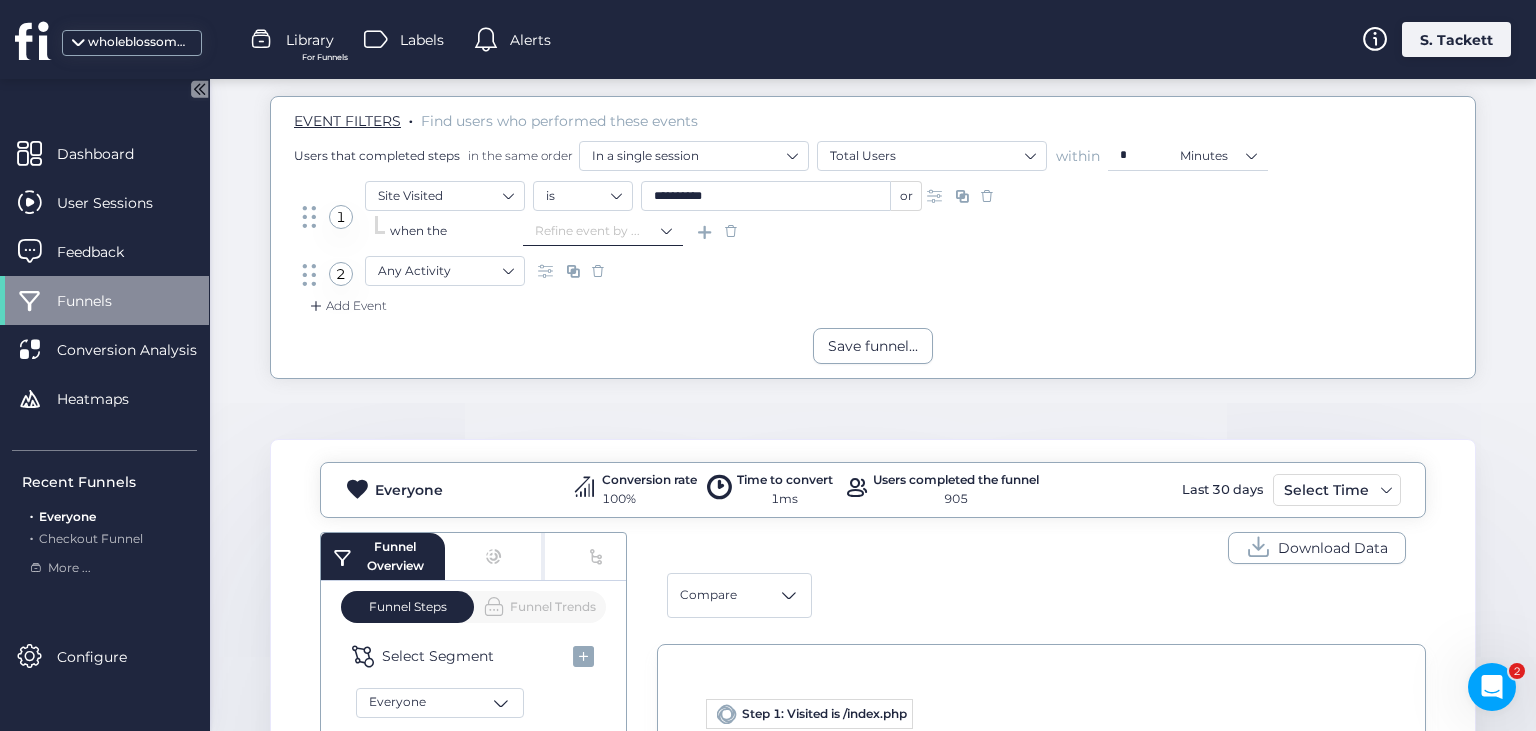 click at bounding box center [596, 231] 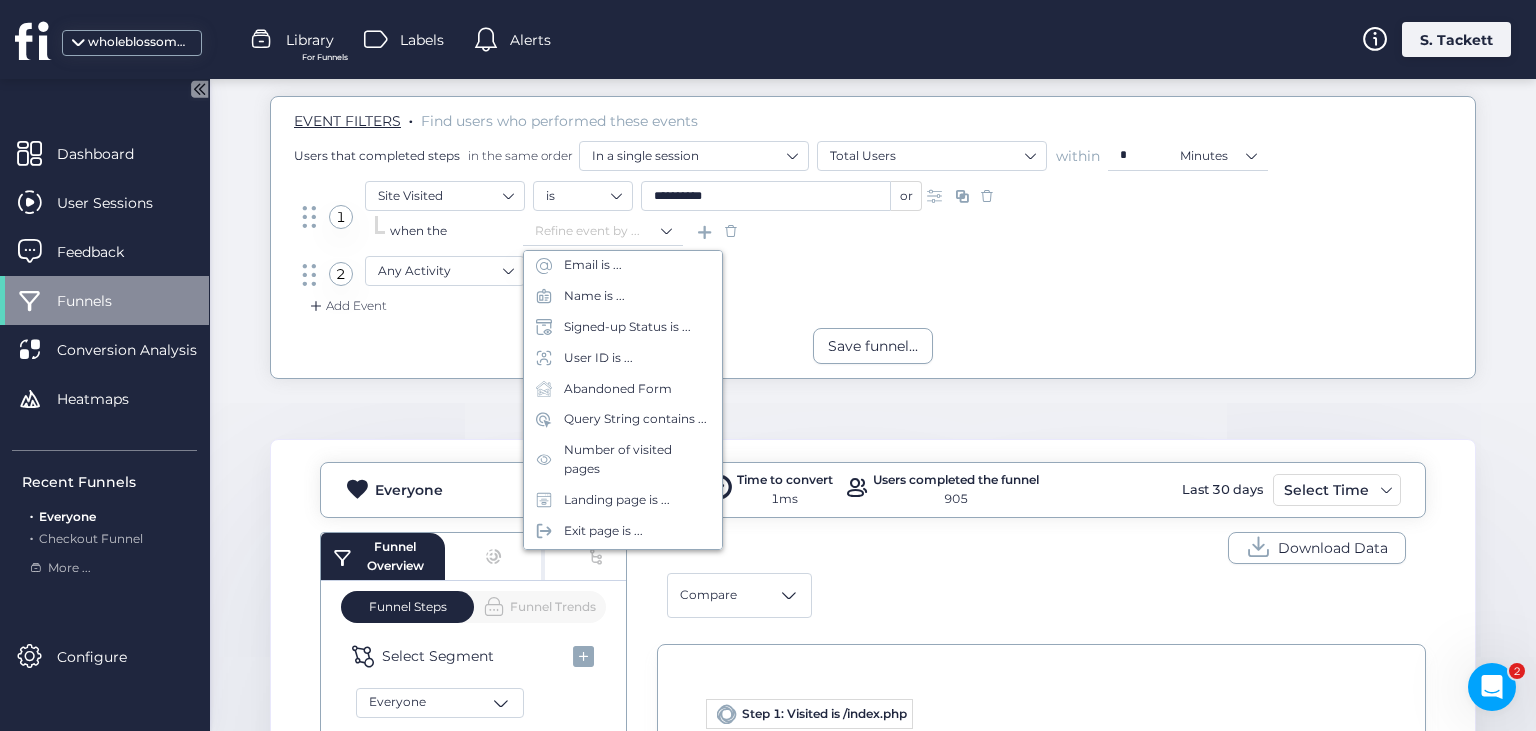 scroll, scrollTop: 51, scrollLeft: 0, axis: vertical 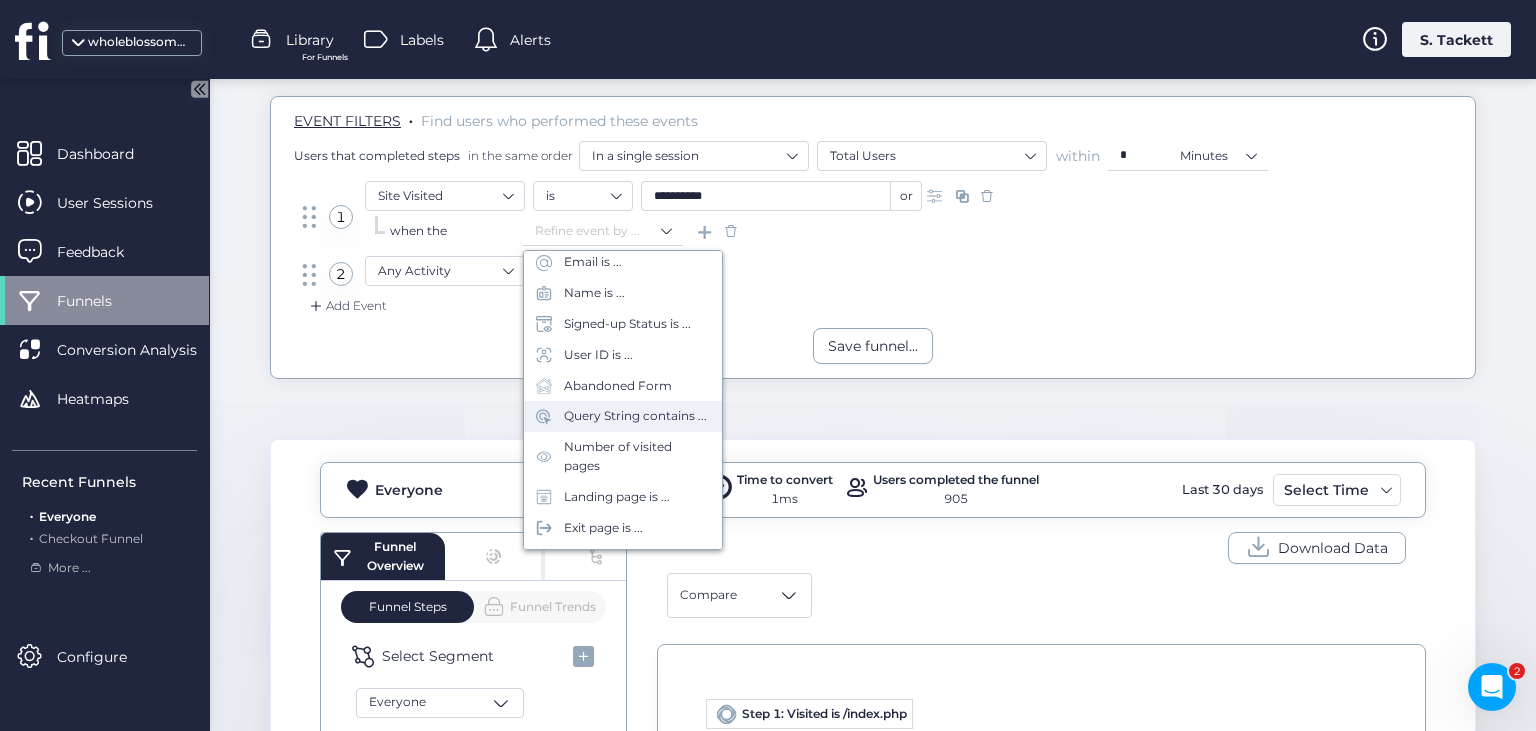 click on "Query String contains ..." at bounding box center (635, 416) 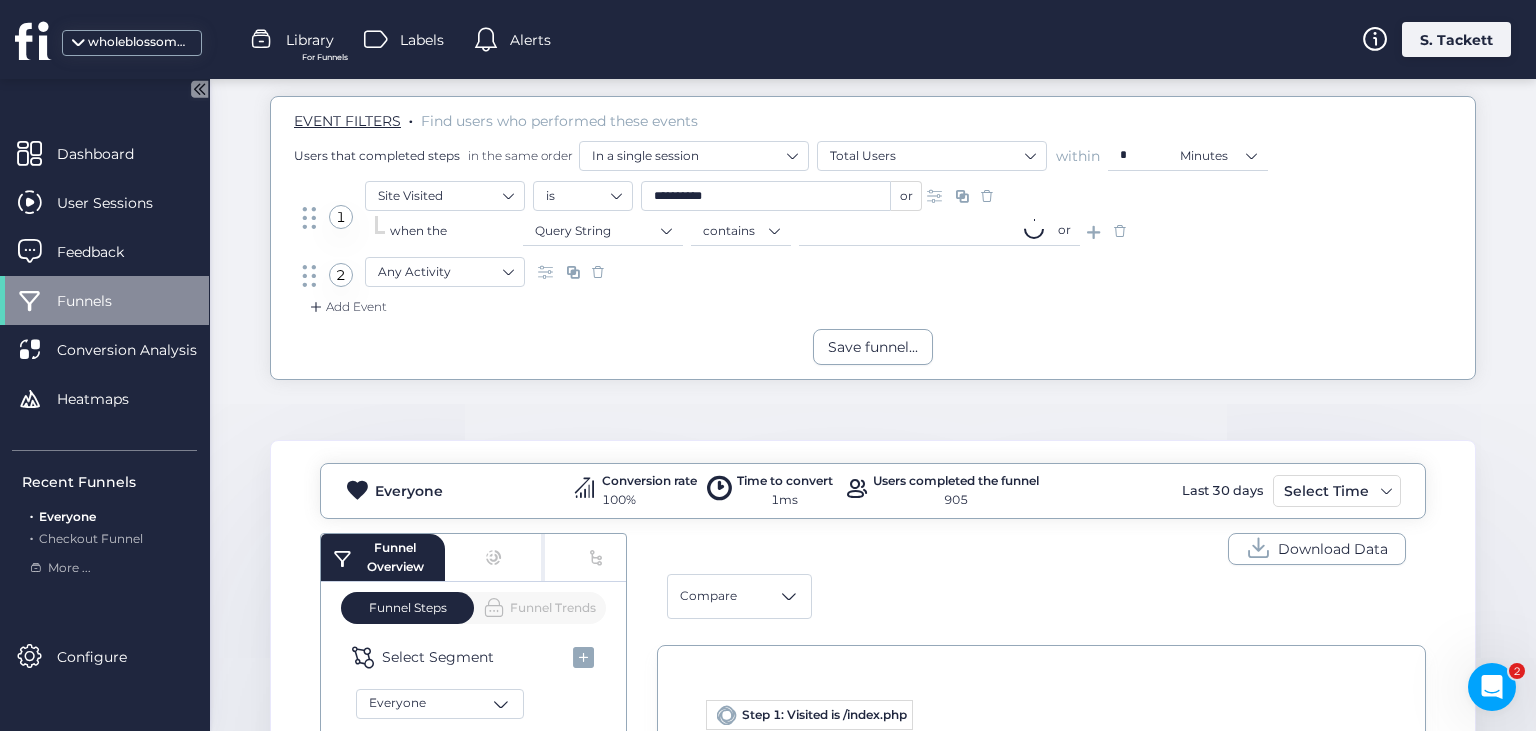 click 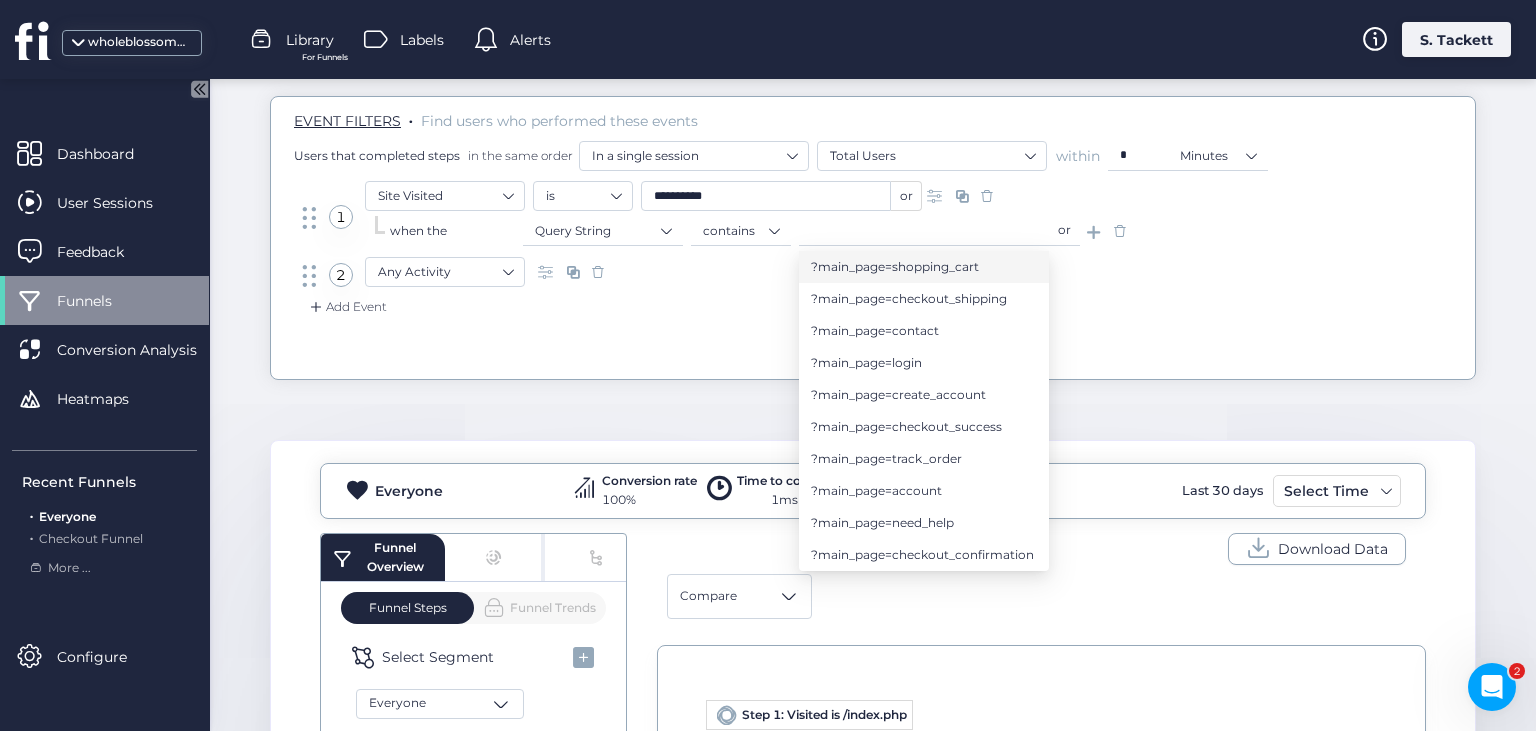 click on "?main_page=shopping_cart" at bounding box center (895, 267) 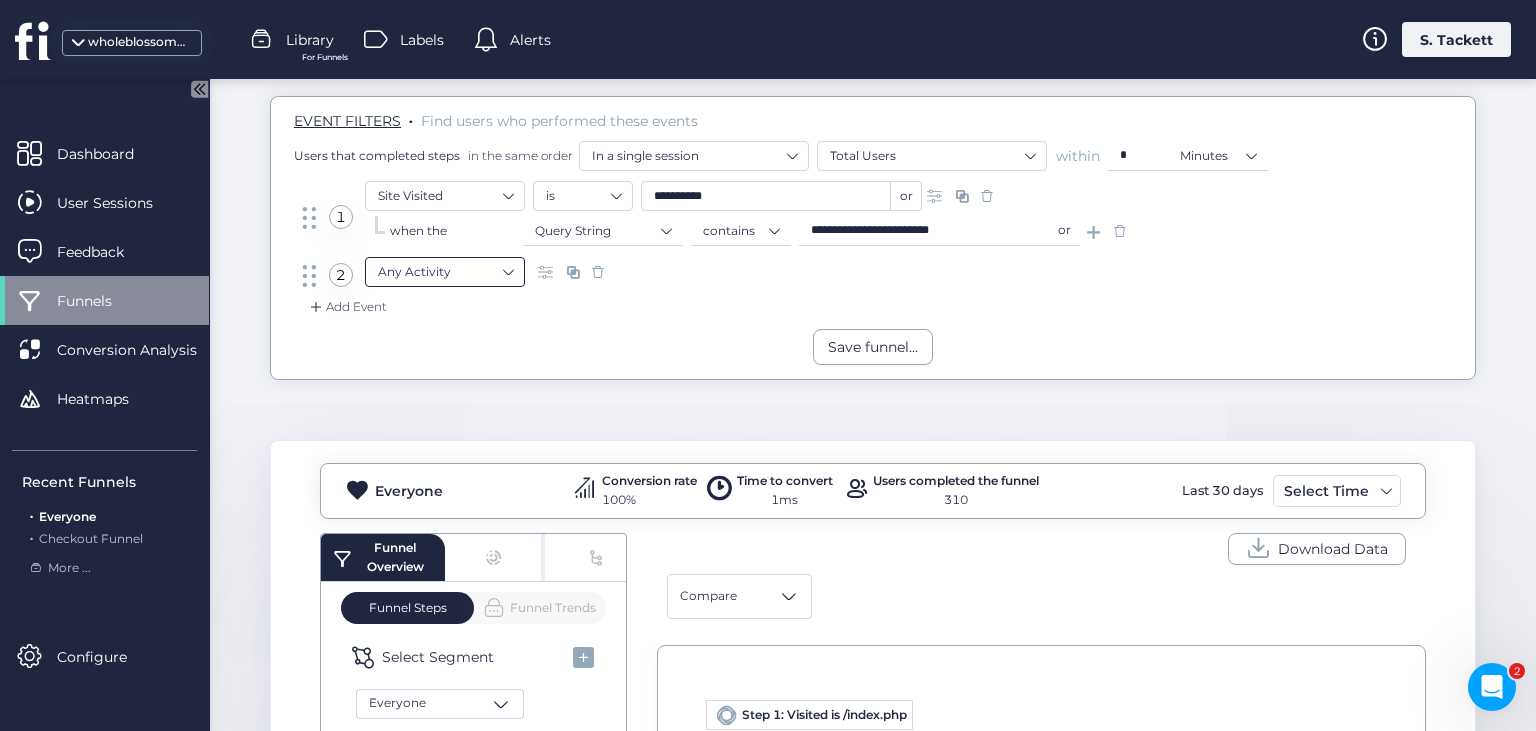 click on "Any Activity" 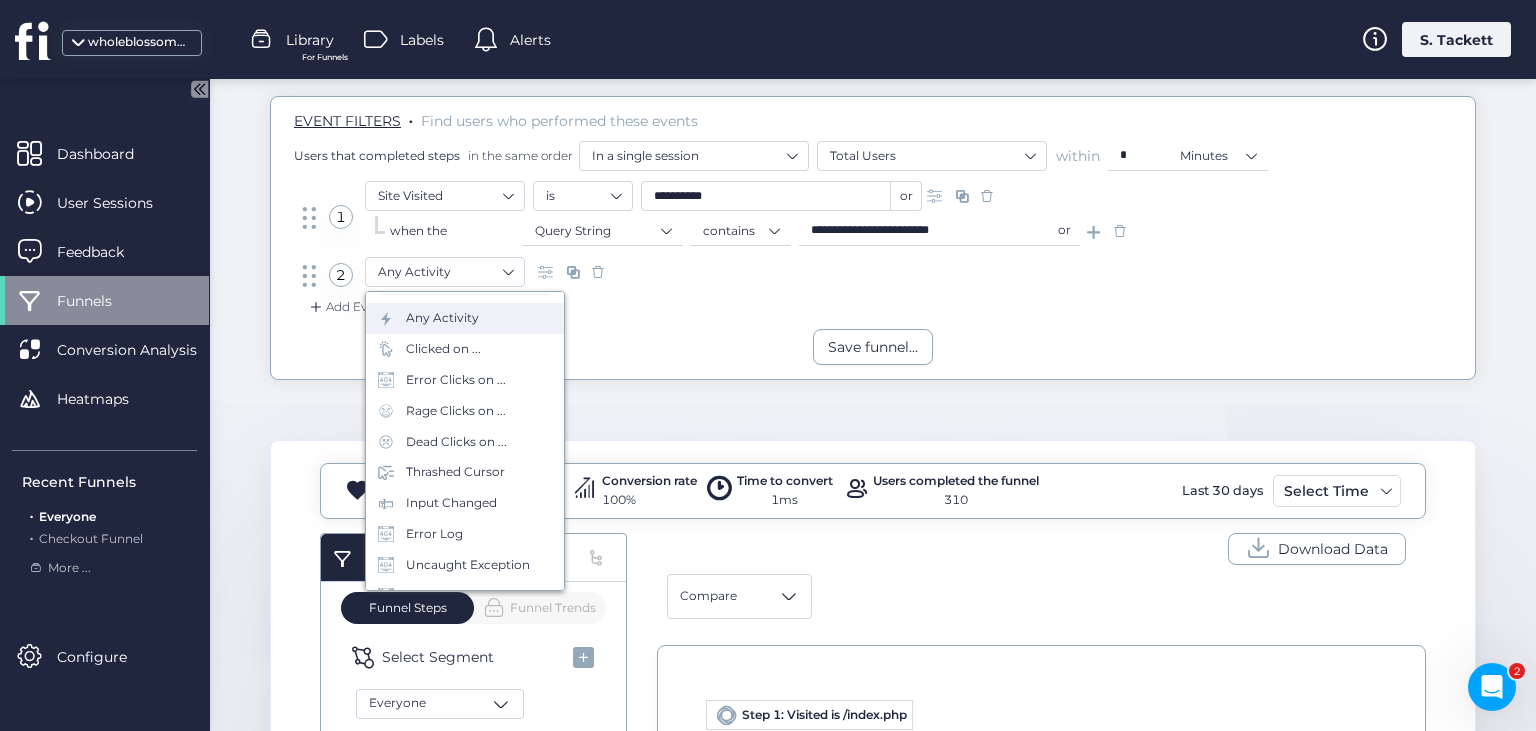 scroll, scrollTop: 88, scrollLeft: 0, axis: vertical 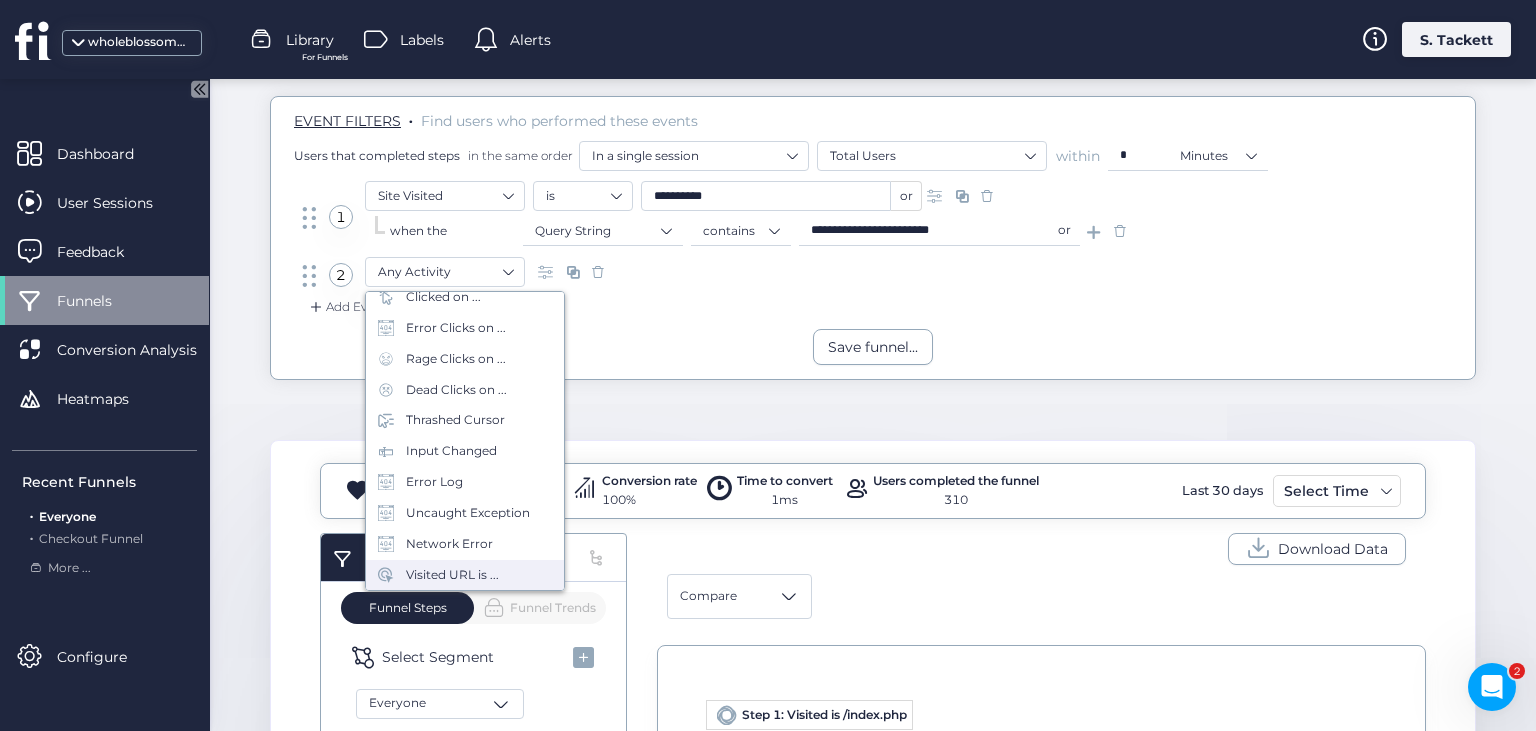 click on "Visited URL is ..." at bounding box center (452, 575) 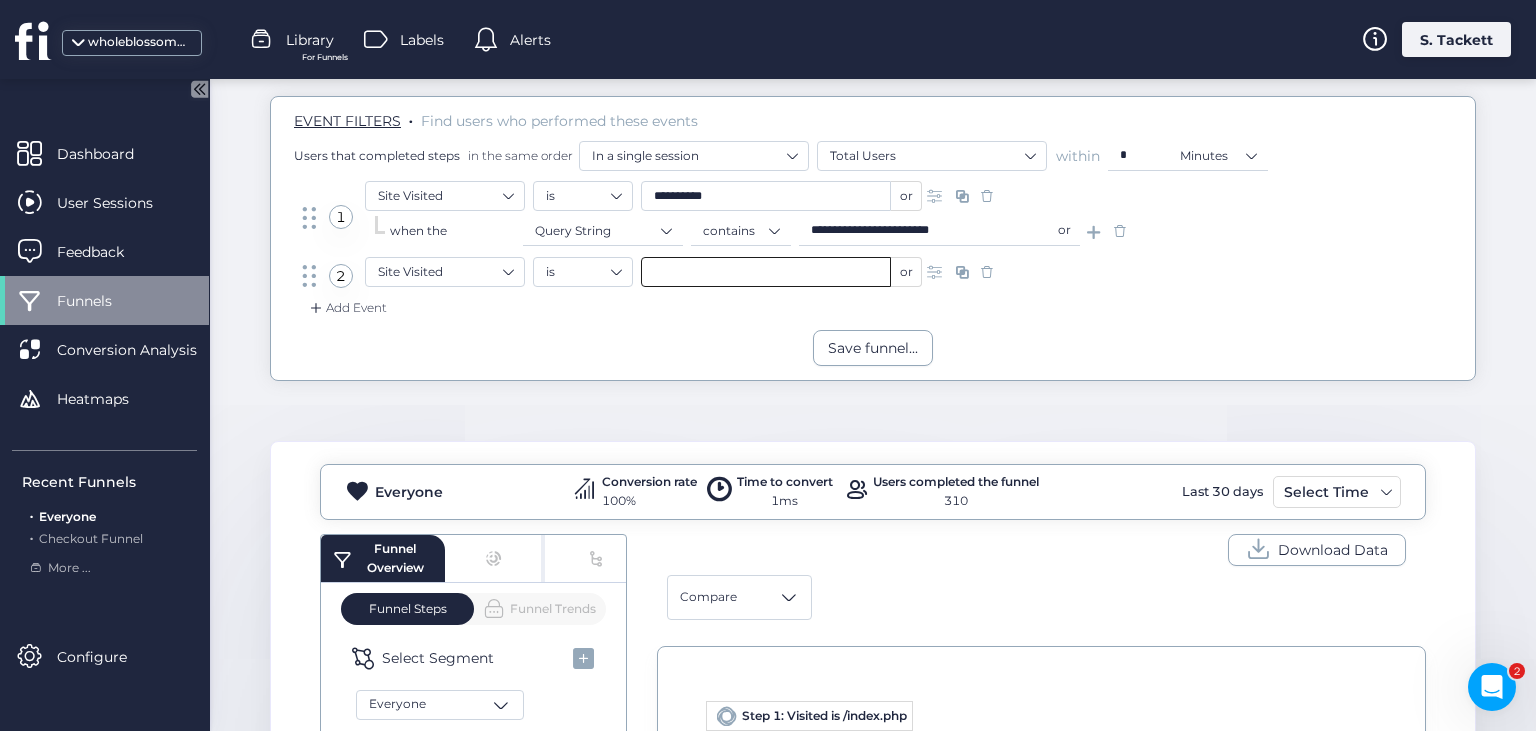 click 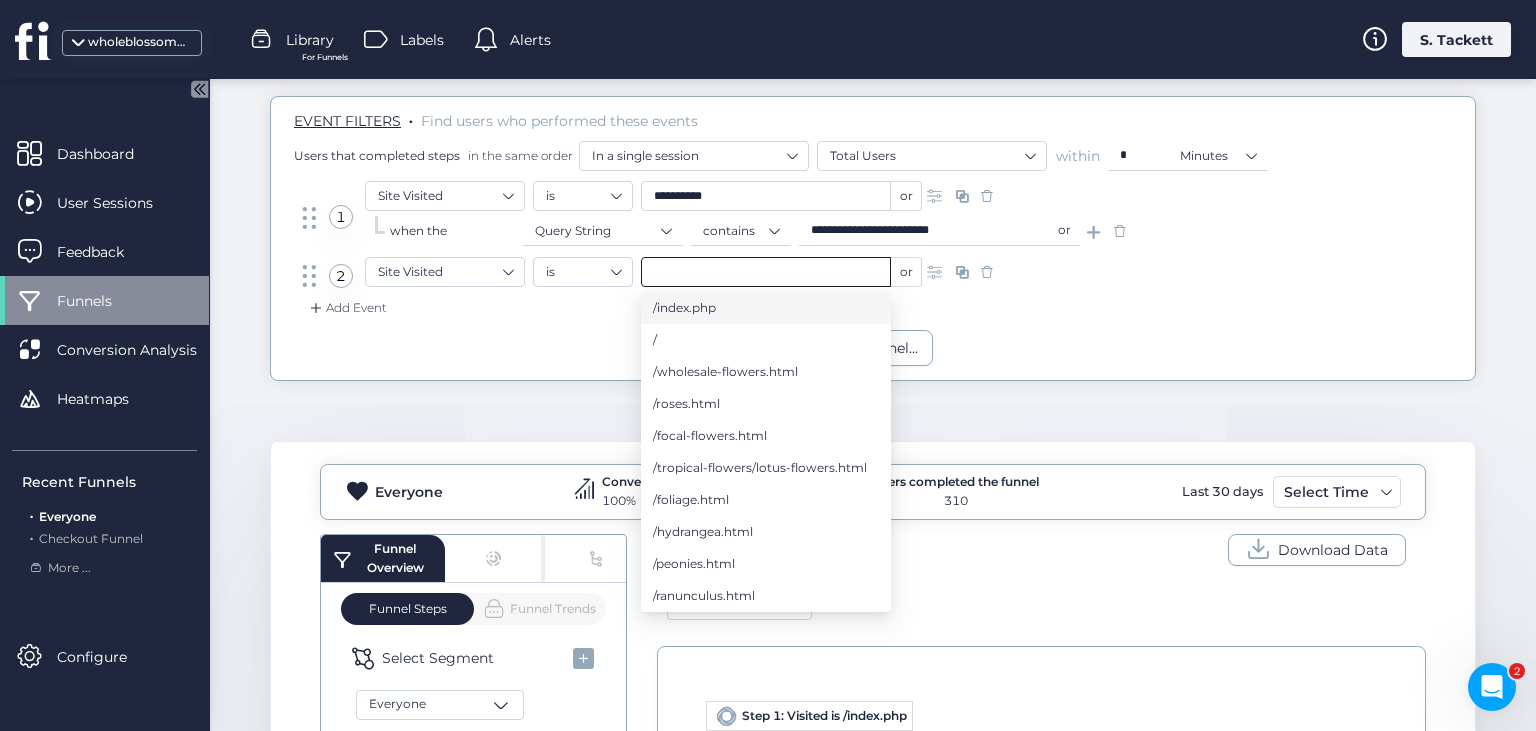 click on "/index.php" at bounding box center (684, 308) 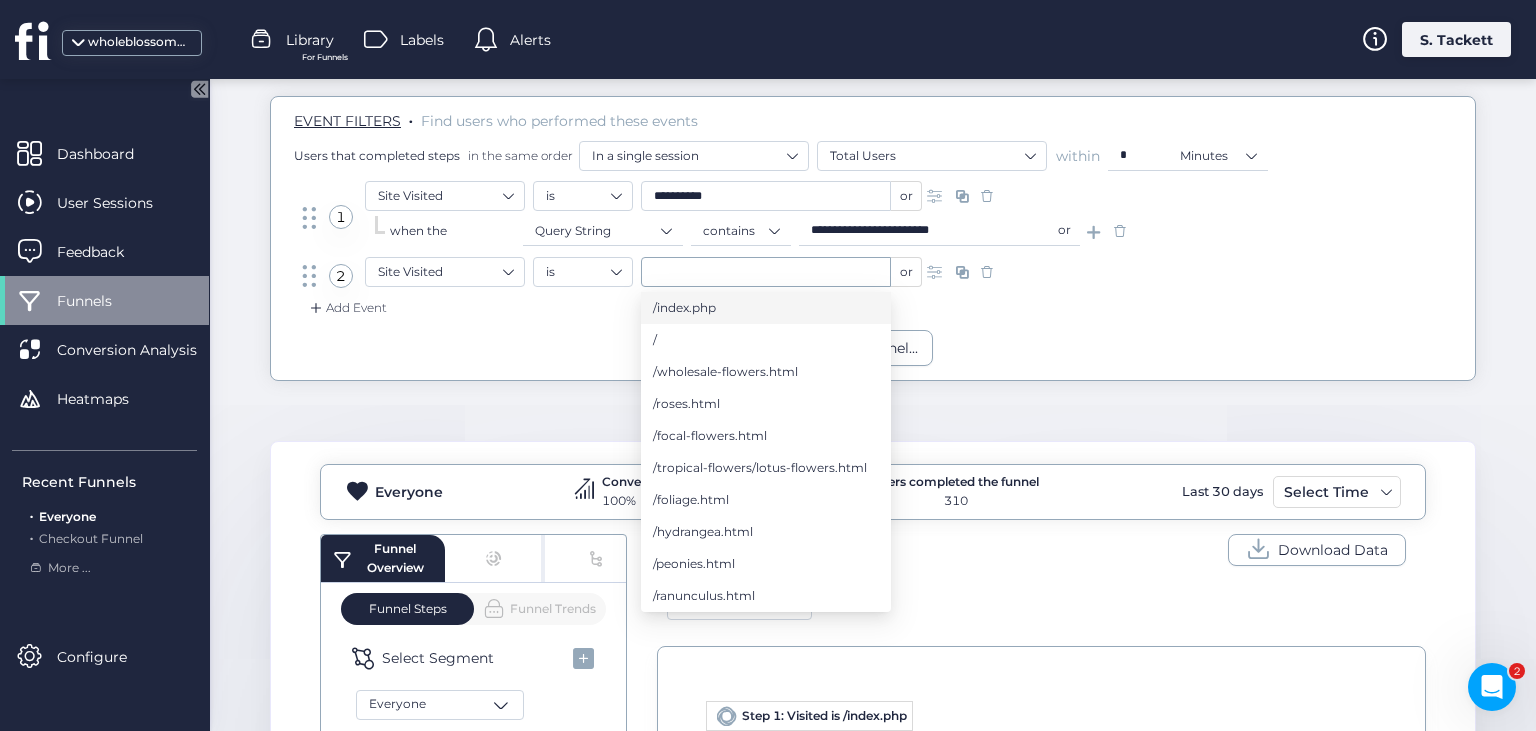 type on "**********" 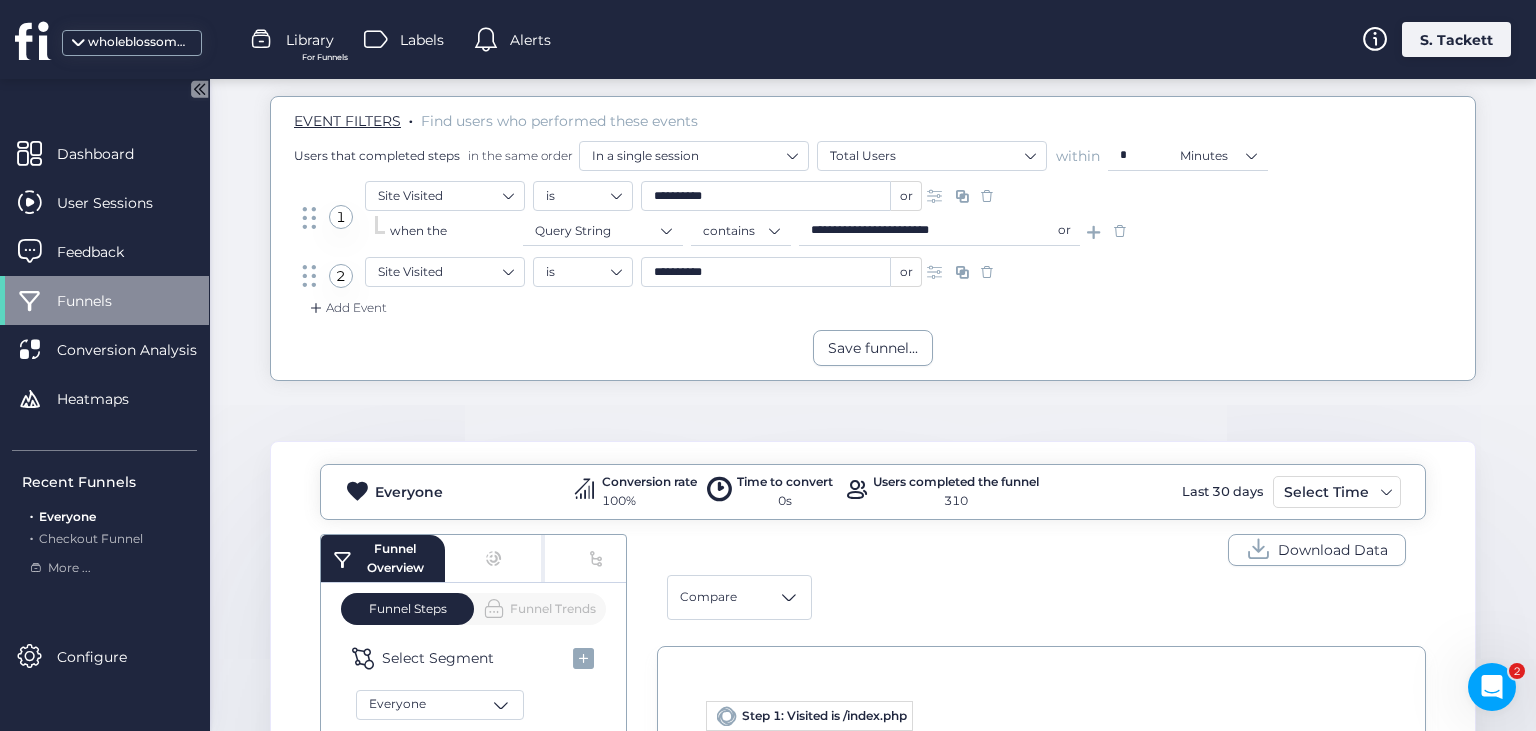 click at bounding box center (937, 272) 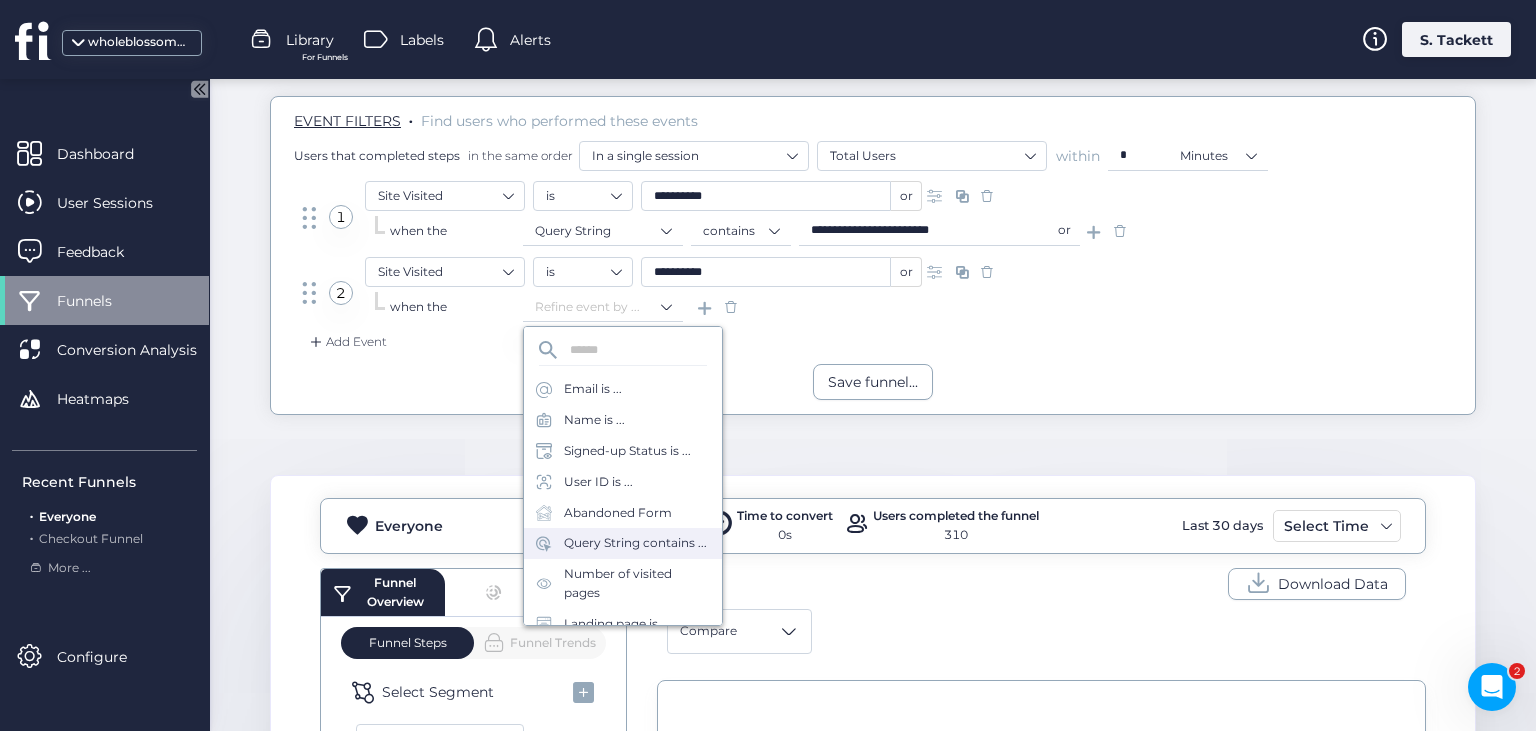 click on "Query String contains ..." at bounding box center (635, 543) 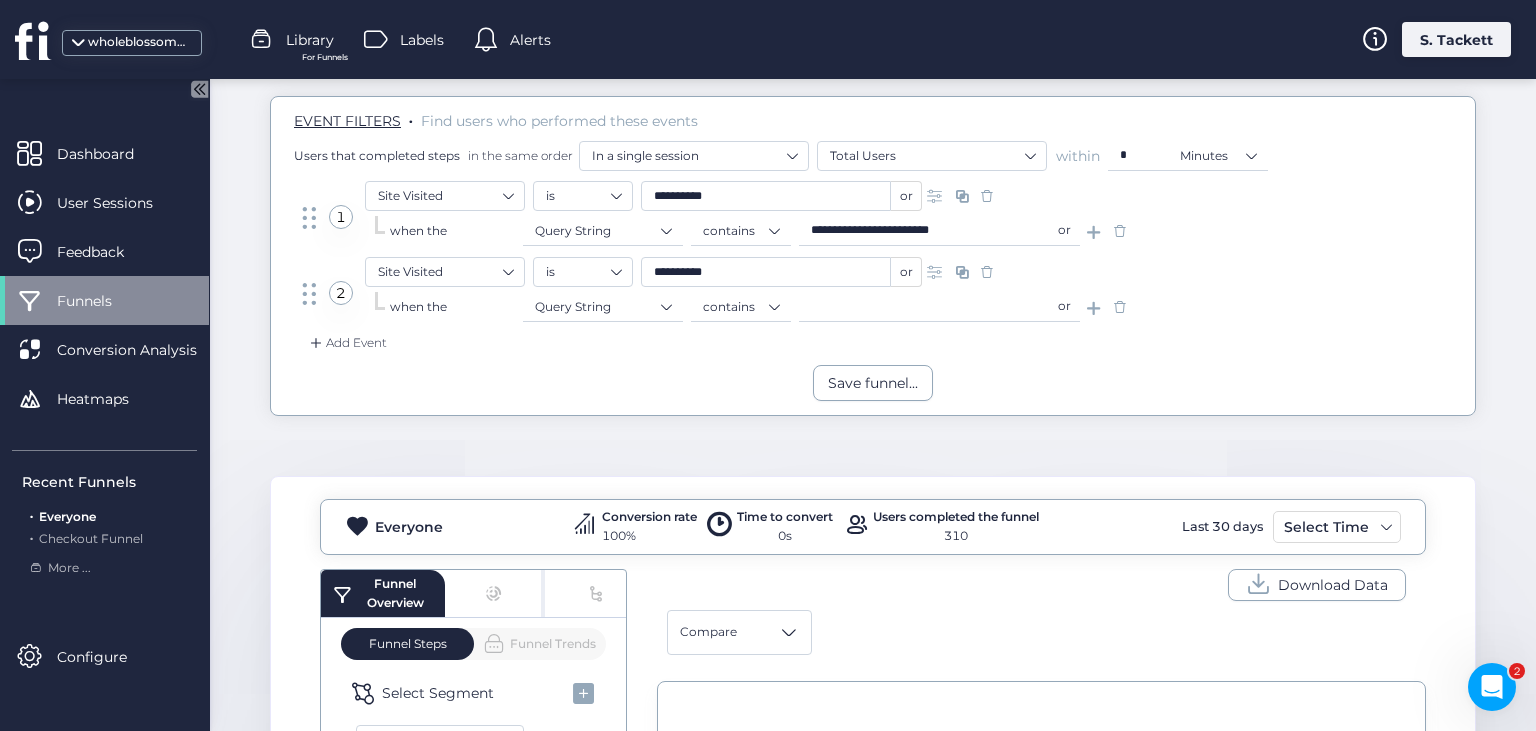 click 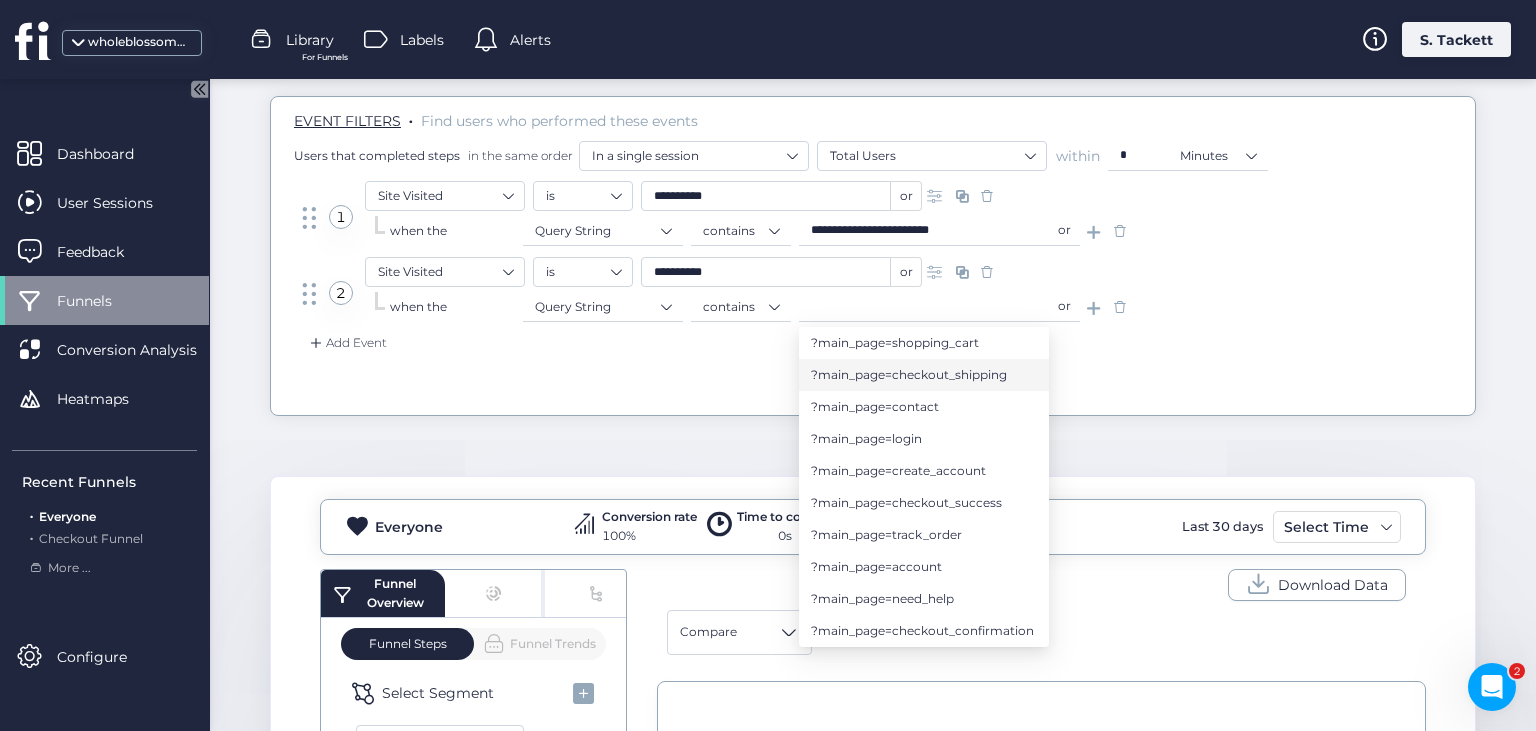 click on "?main_page=checkout_shipping" at bounding box center [909, 375] 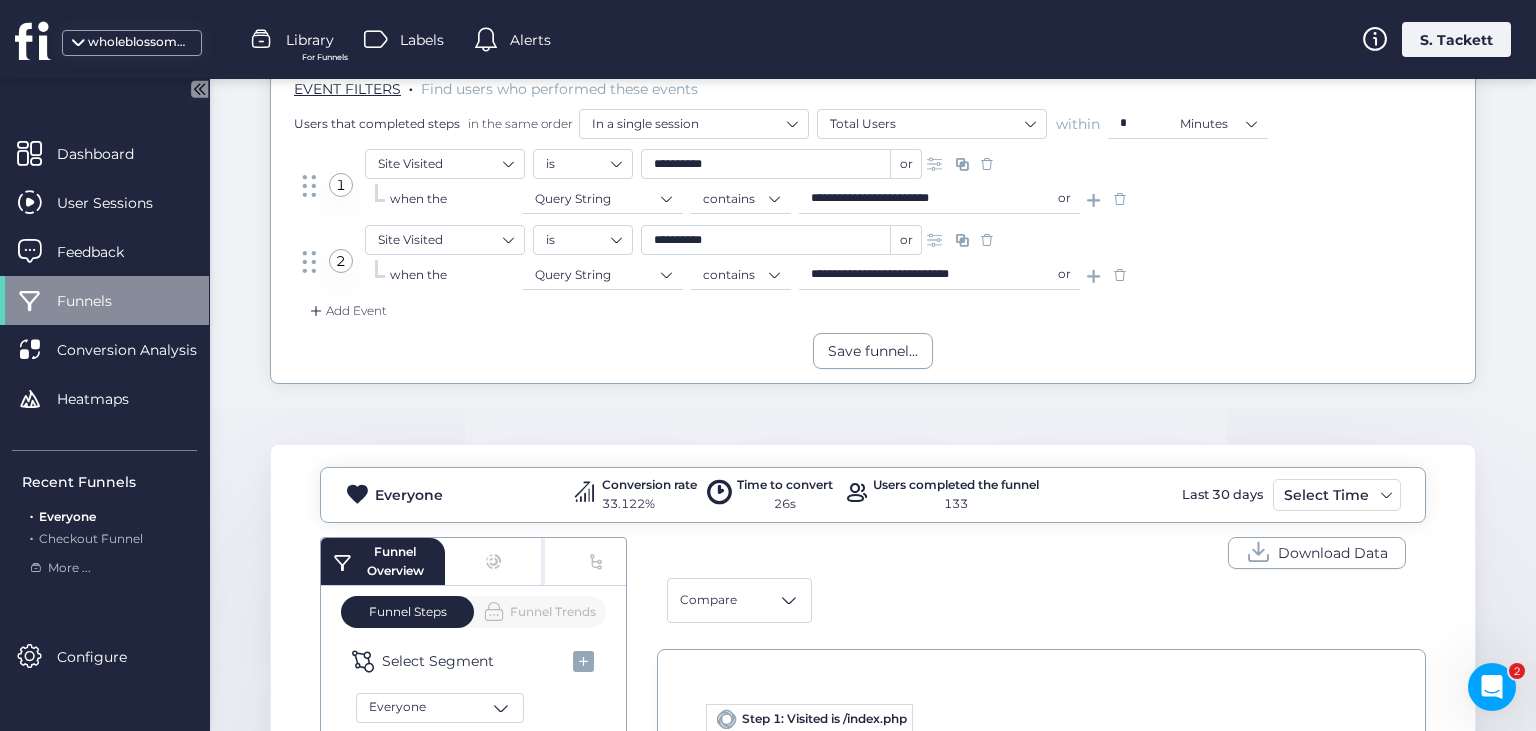 scroll, scrollTop: 168, scrollLeft: 0, axis: vertical 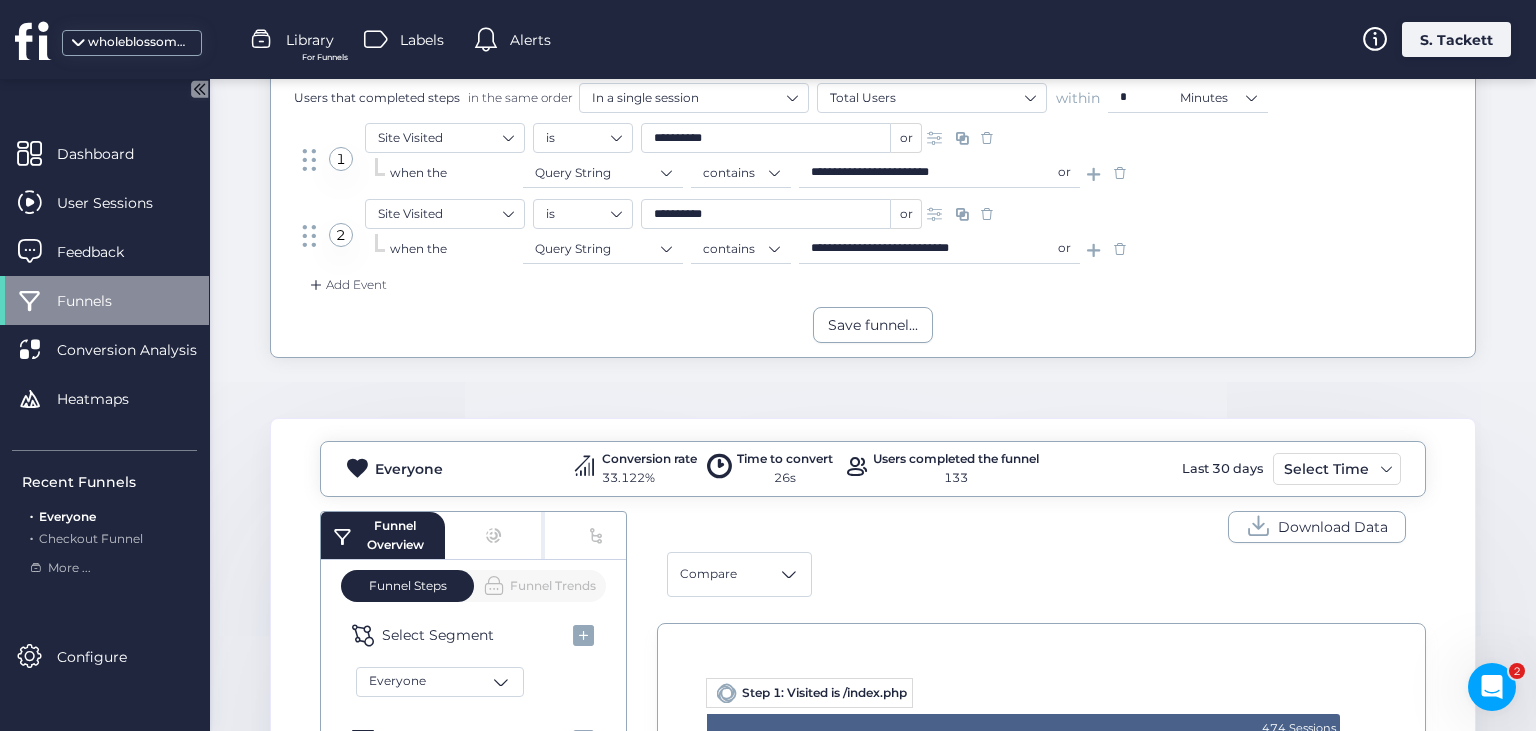 click on "Add Event" 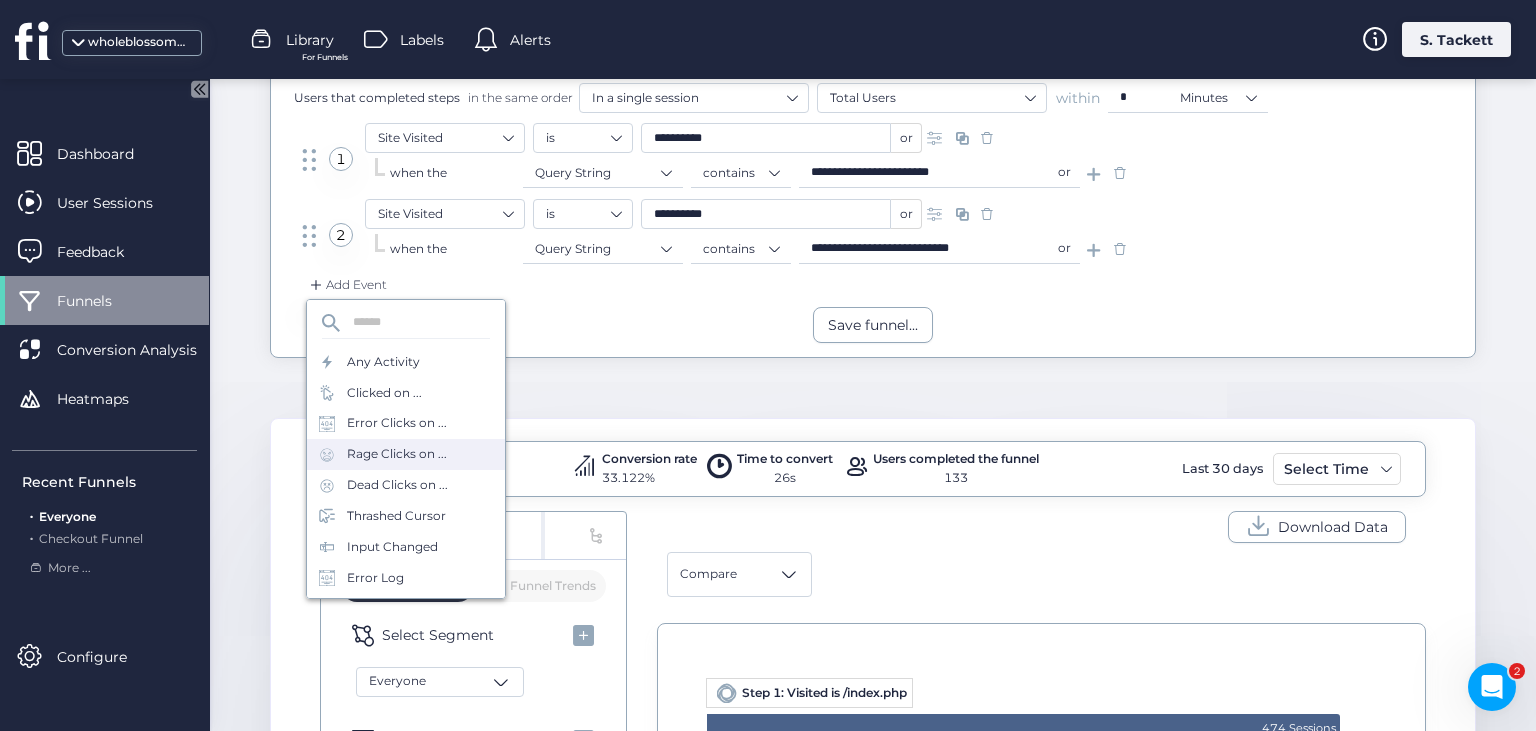 scroll, scrollTop: 88, scrollLeft: 0, axis: vertical 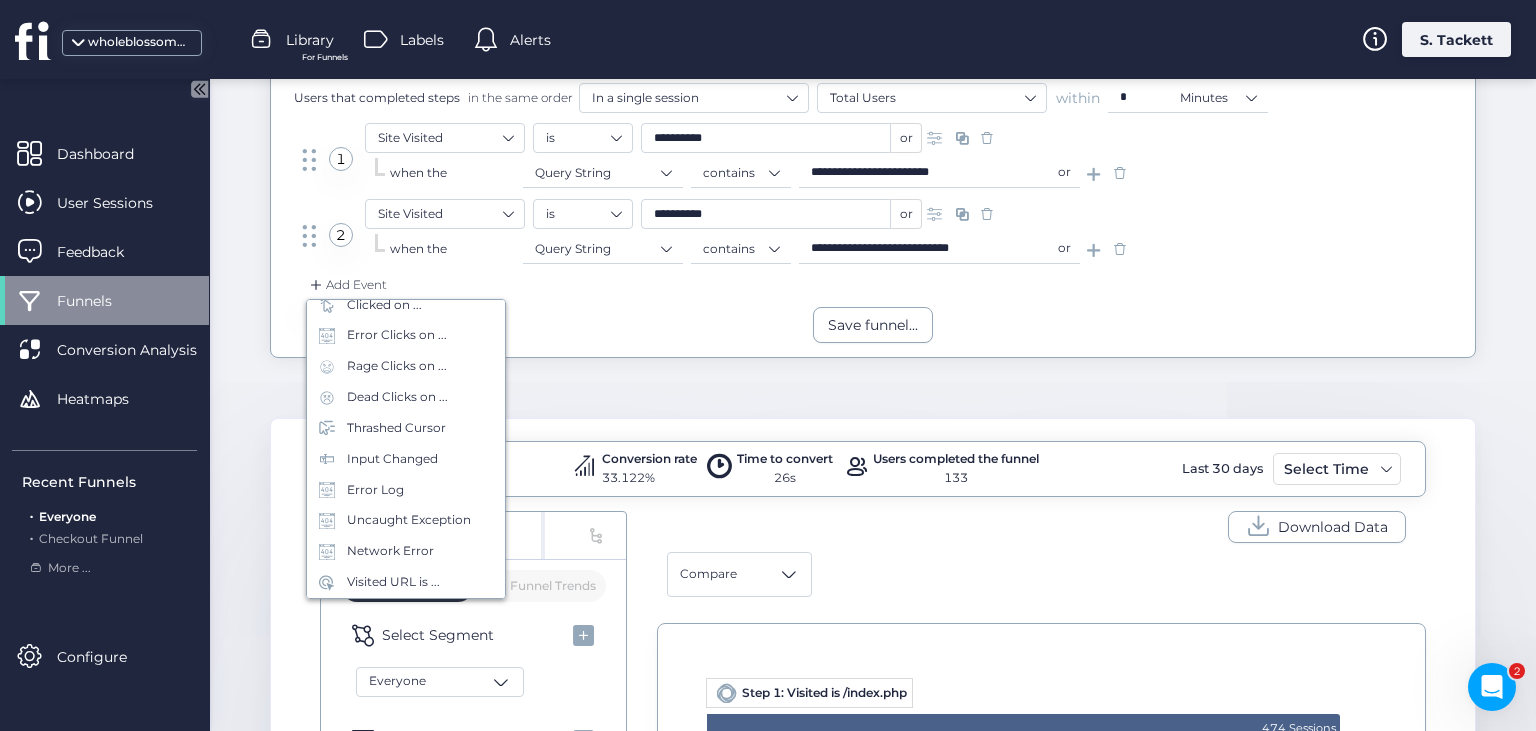 drag, startPoint x: 428, startPoint y: 585, endPoint x: 578, endPoint y: 411, distance: 229.73027 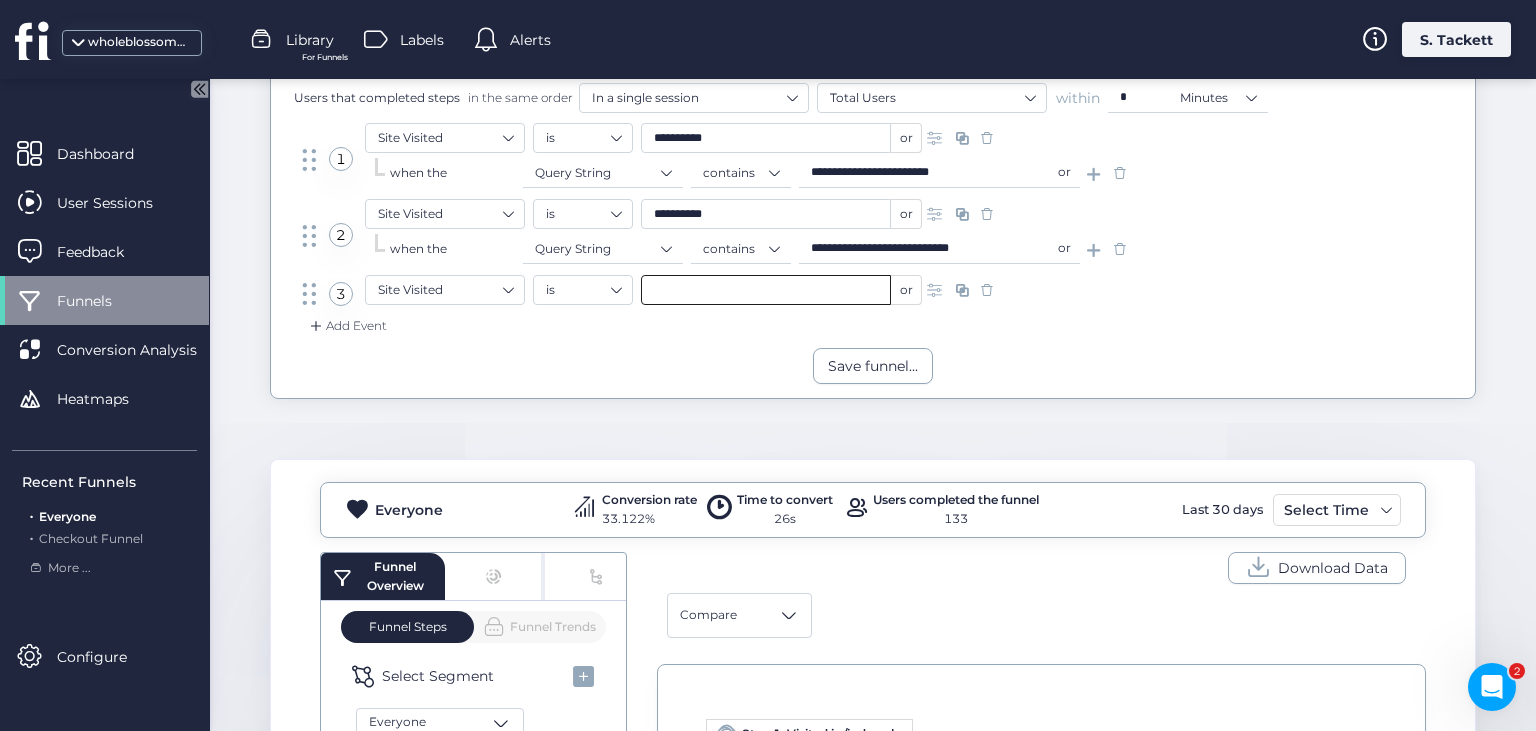 click 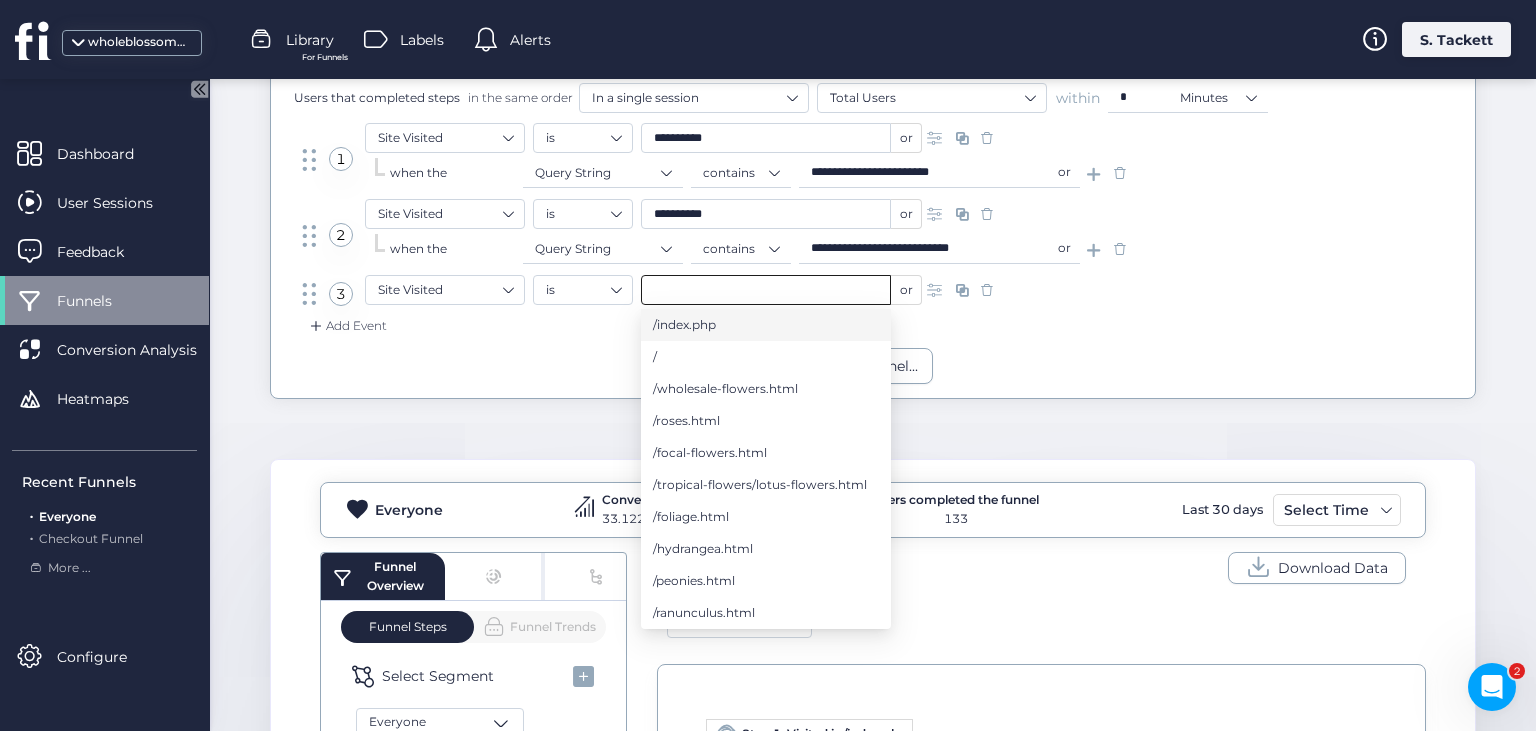 click on "/index.php" at bounding box center (684, 325) 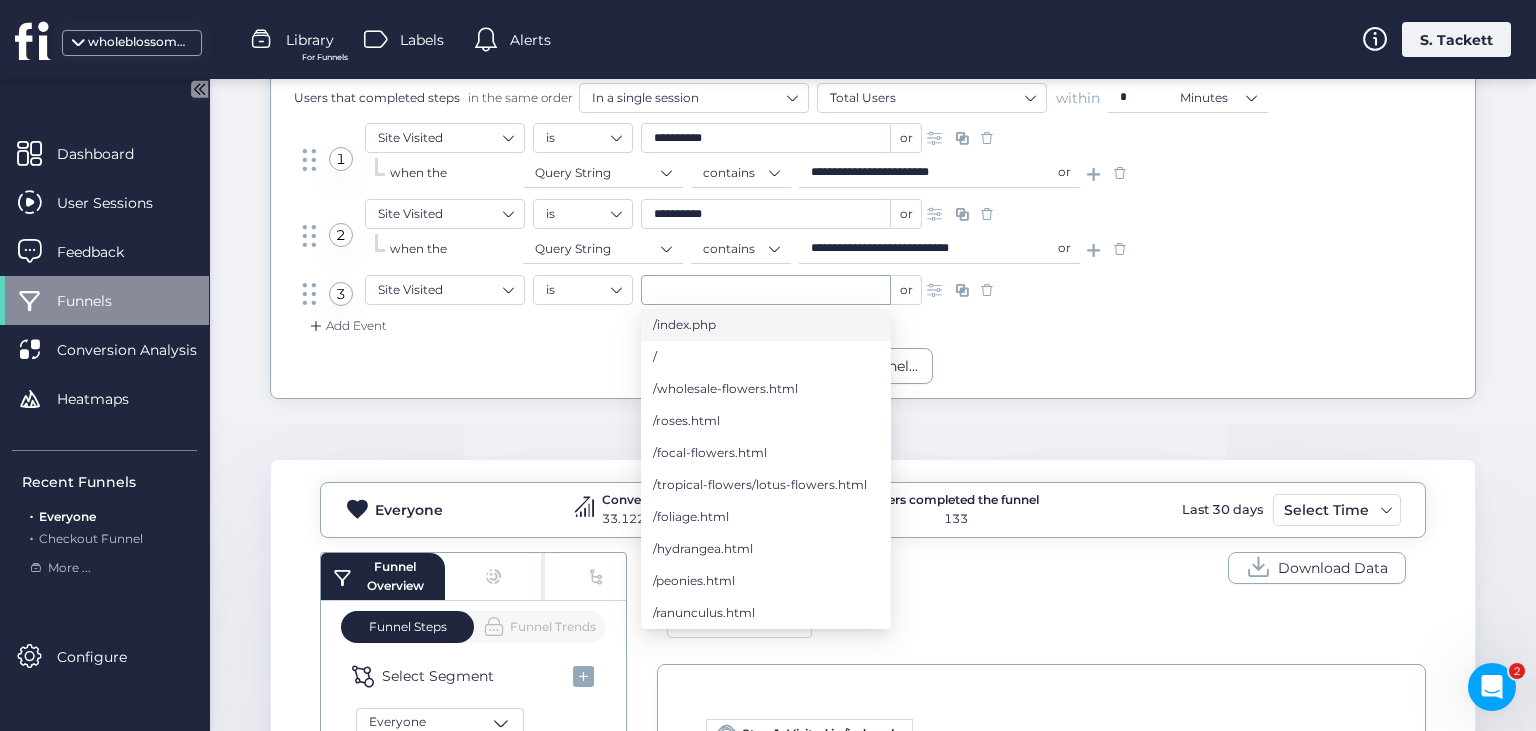 type on "**********" 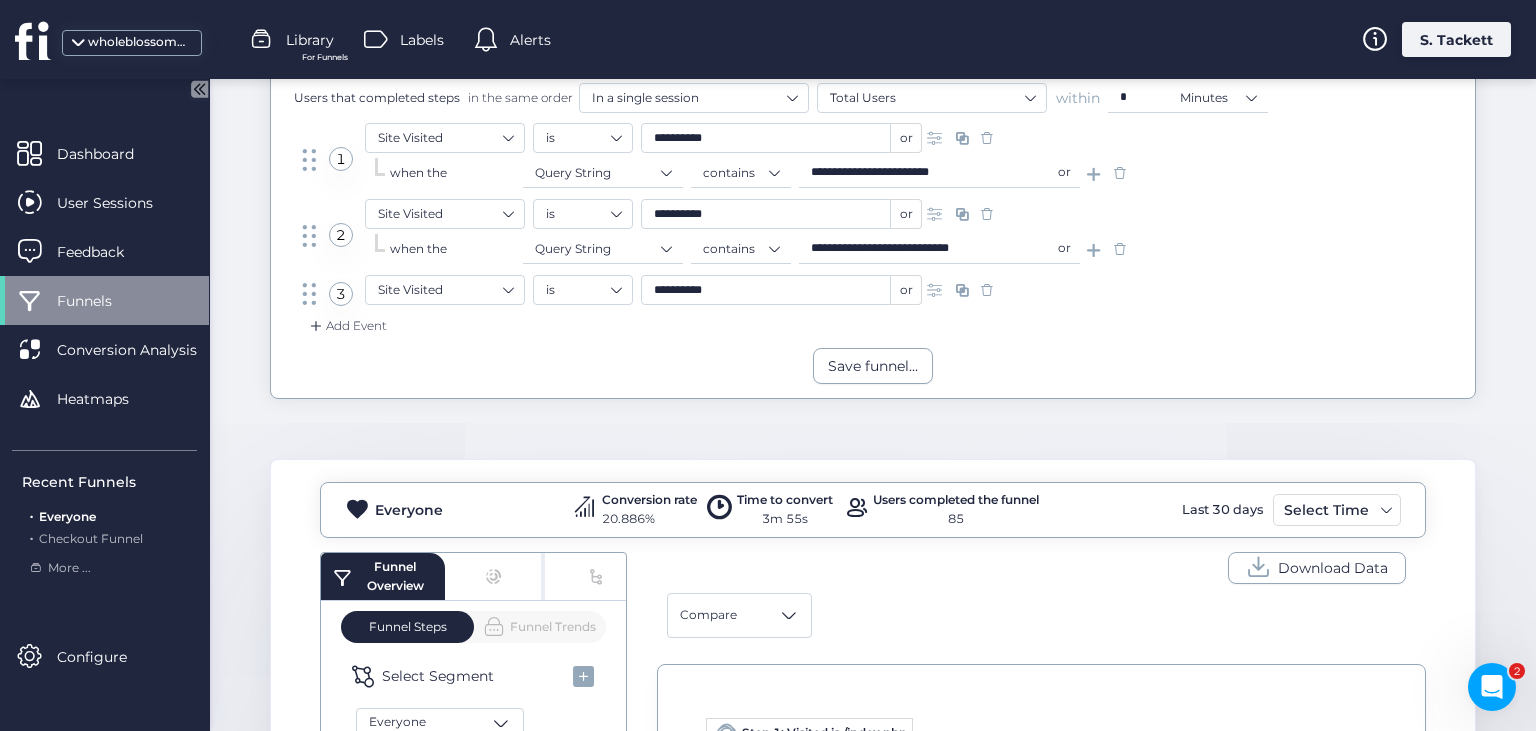 click at bounding box center [937, 290] 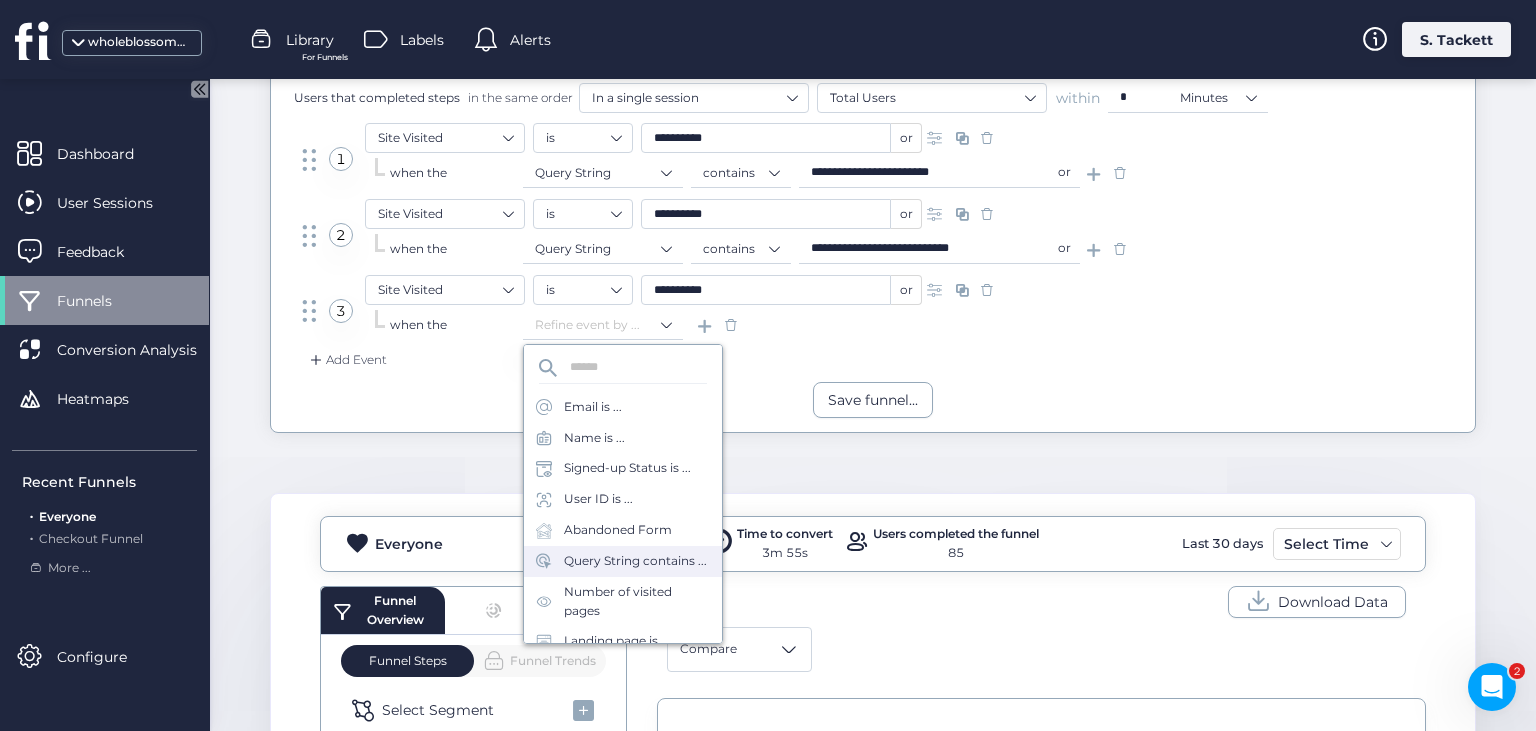 click on "Query String contains ..." at bounding box center [635, 561] 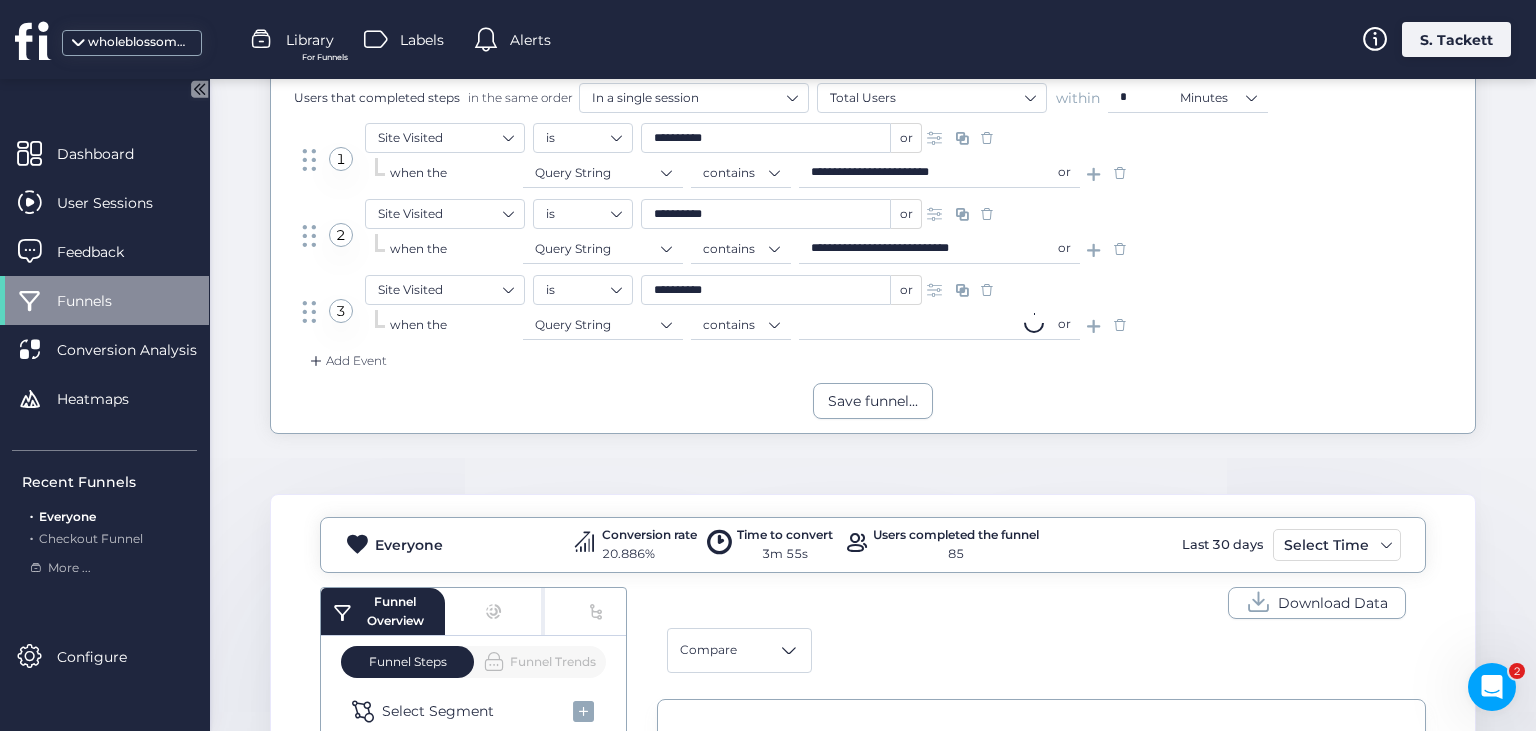 click 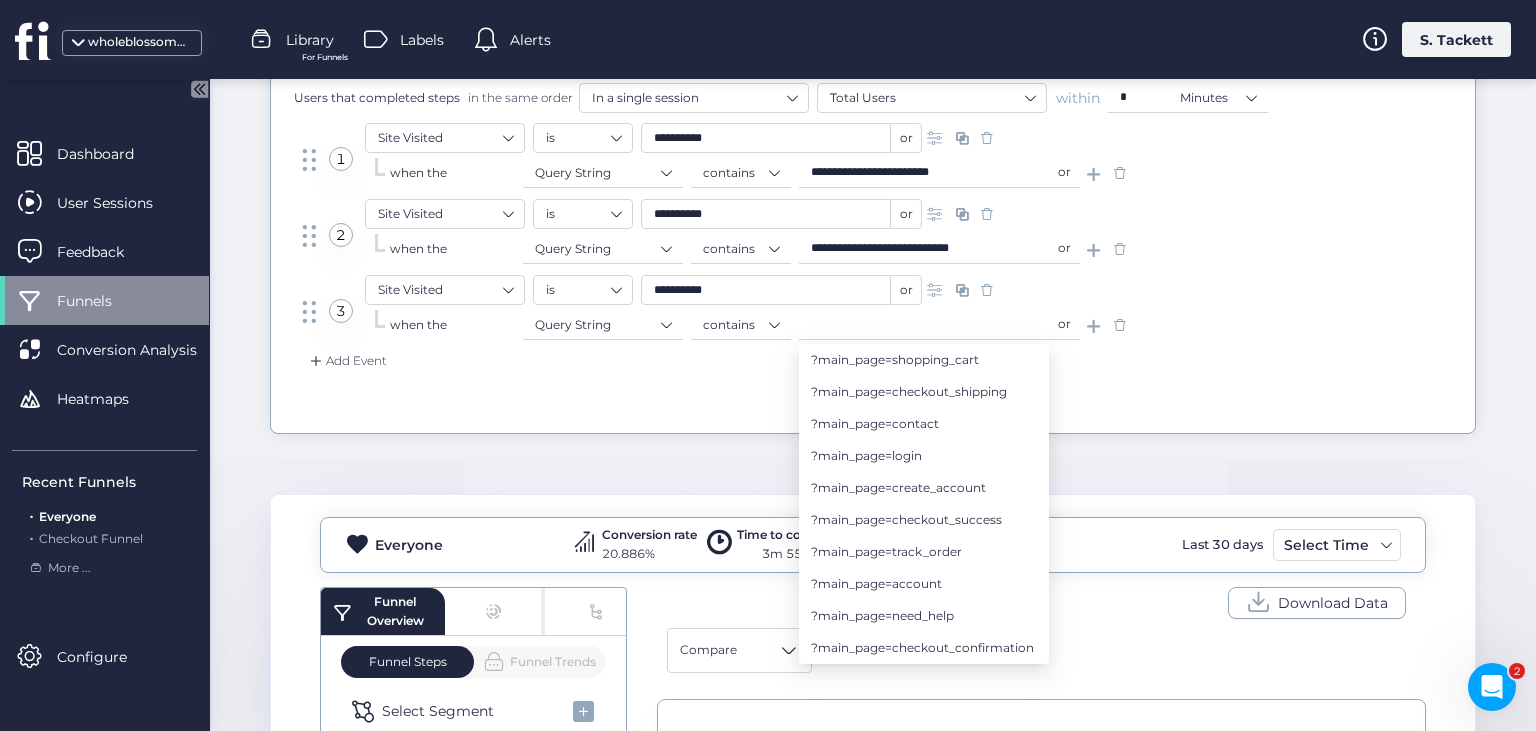 drag, startPoint x: 959, startPoint y: 528, endPoint x: 1282, endPoint y: 486, distance: 325.7192 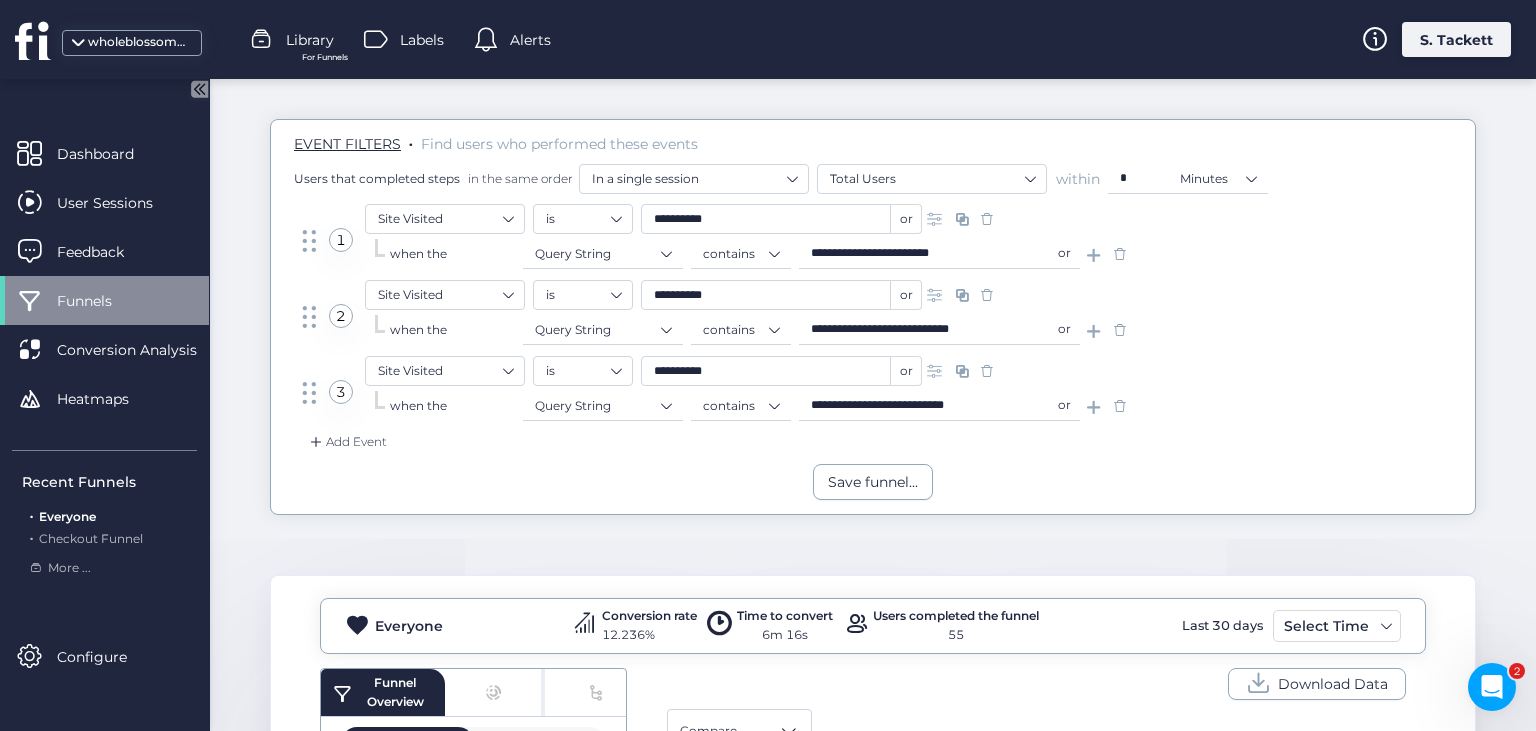 scroll, scrollTop: 64, scrollLeft: 0, axis: vertical 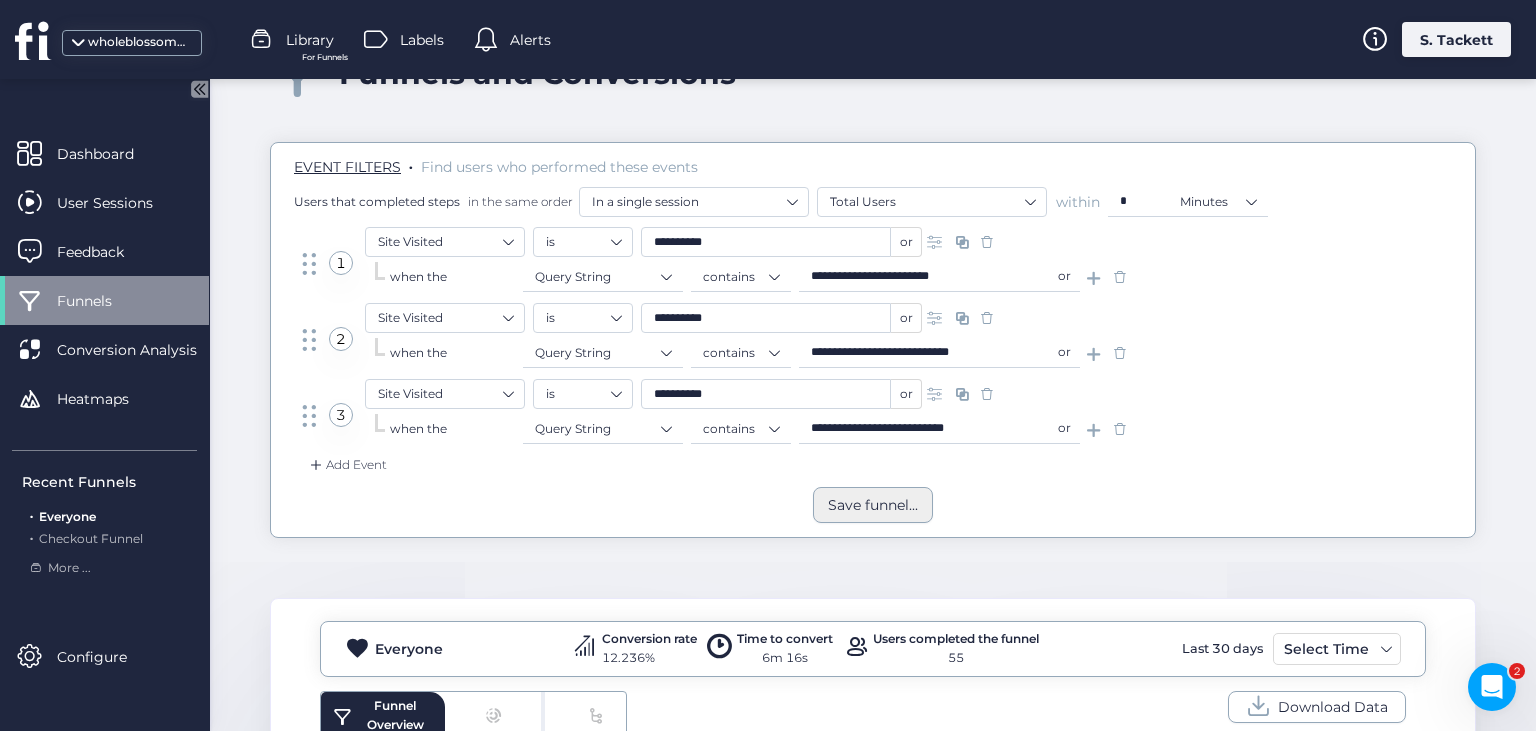 click on "Save funnel..." 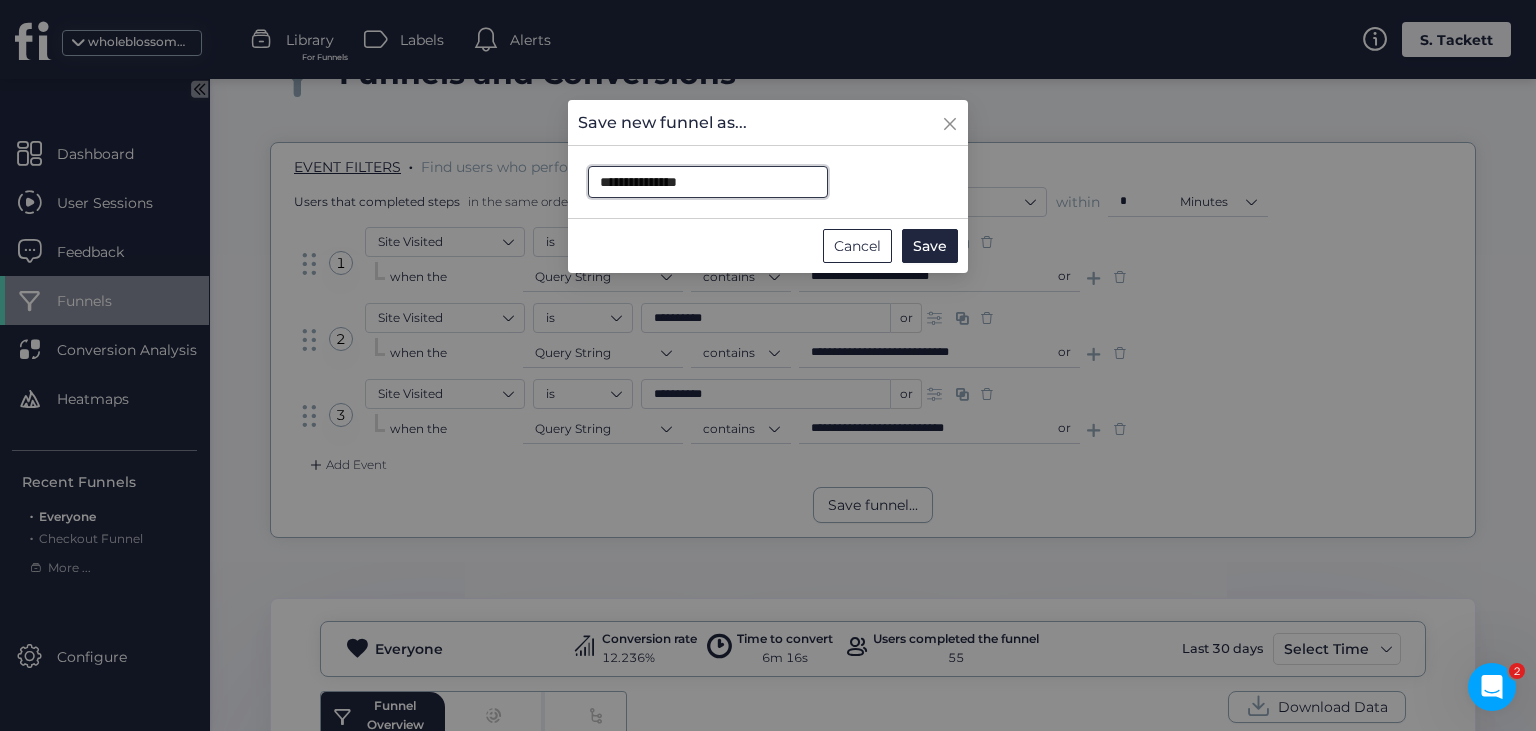 drag, startPoint x: 707, startPoint y: 186, endPoint x: 586, endPoint y: 184, distance: 121.016525 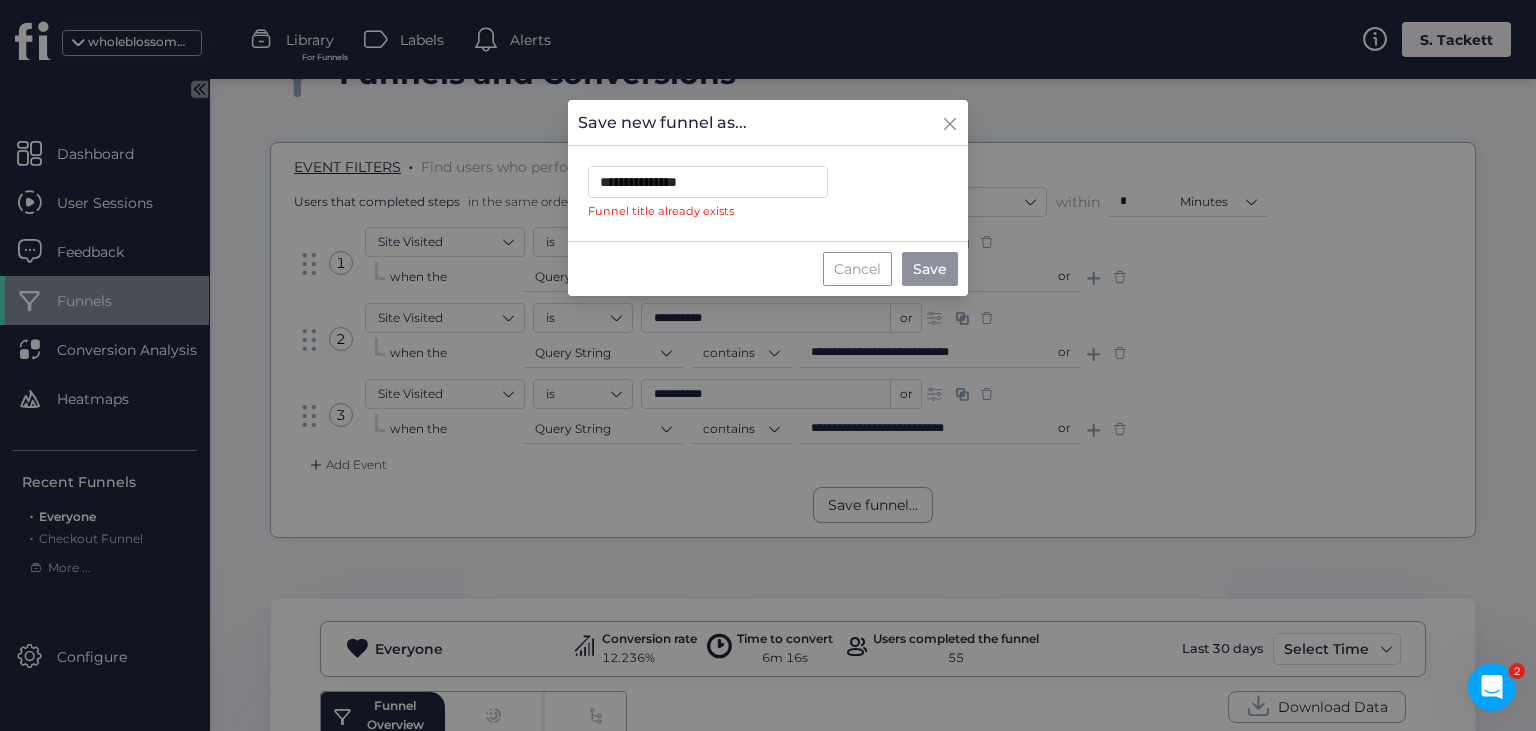 click on "Cancel" at bounding box center [857, 269] 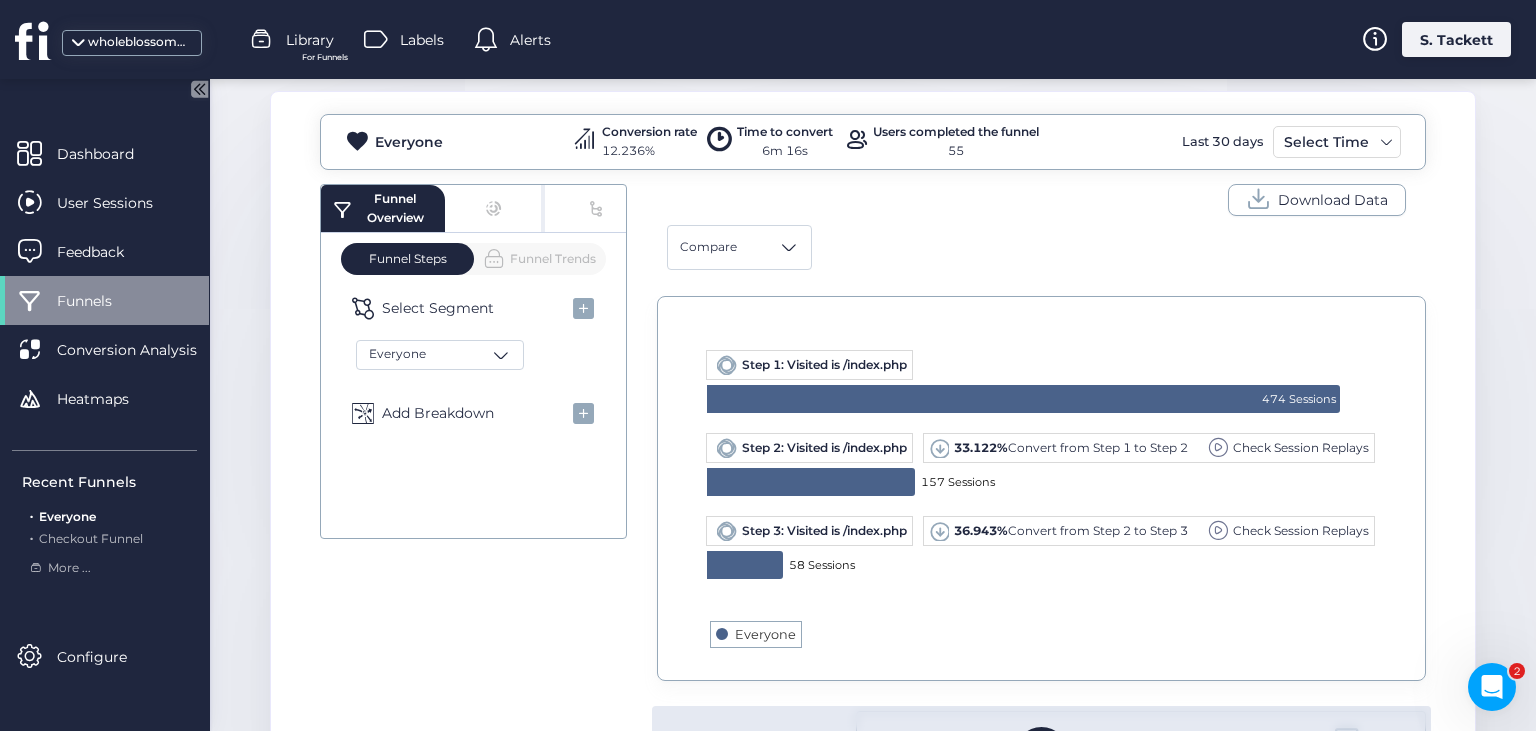 scroll, scrollTop: 588, scrollLeft: 0, axis: vertical 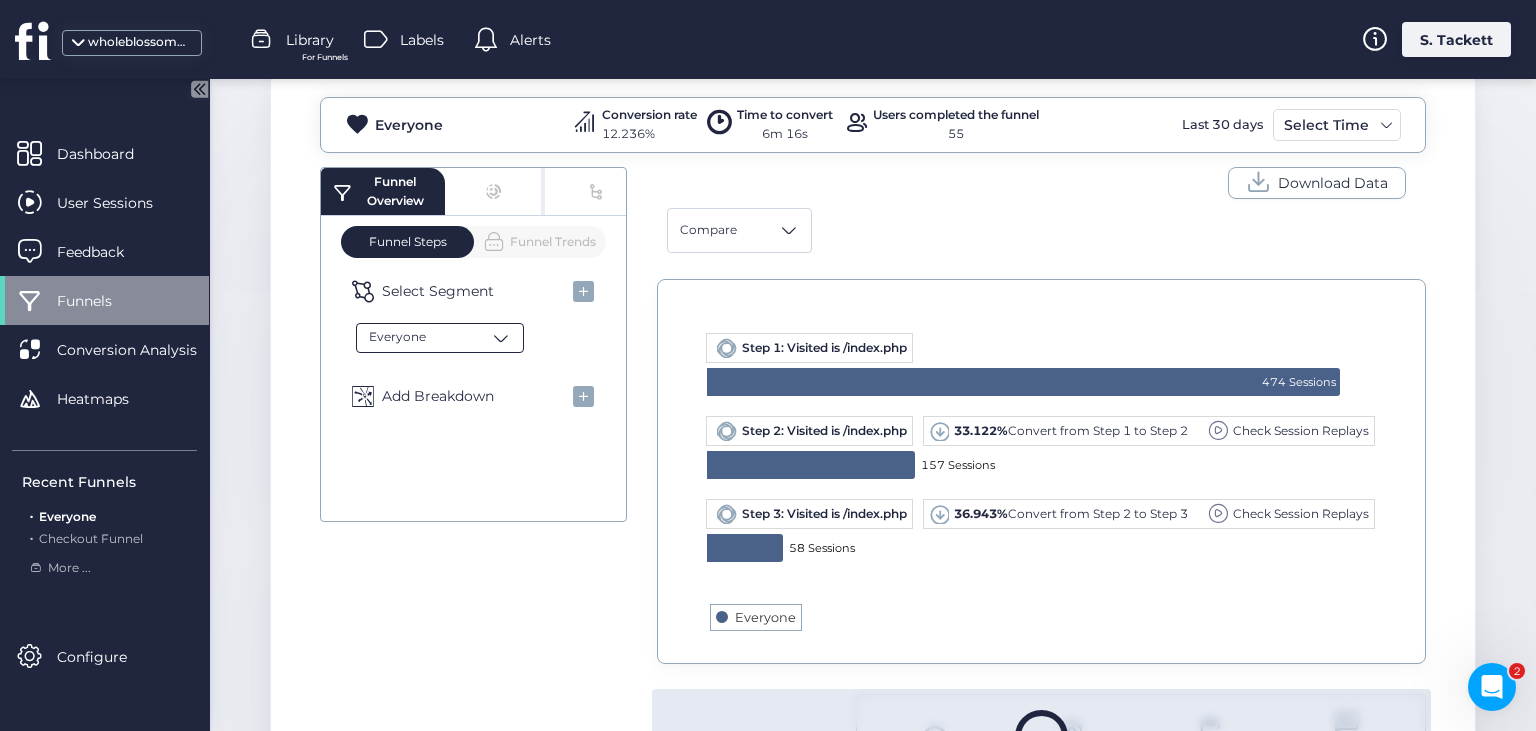 click on "Everyone" 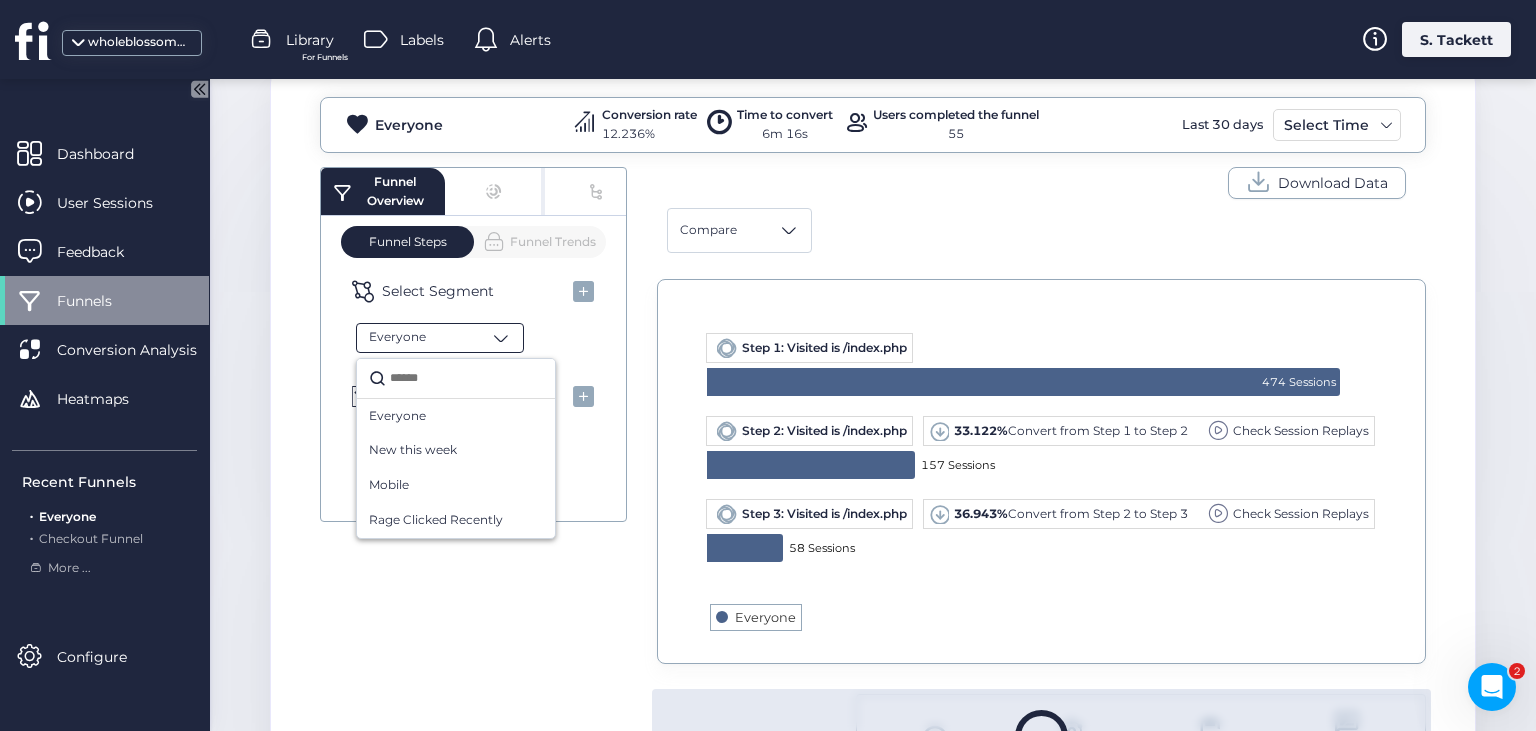 click on "Everyone" 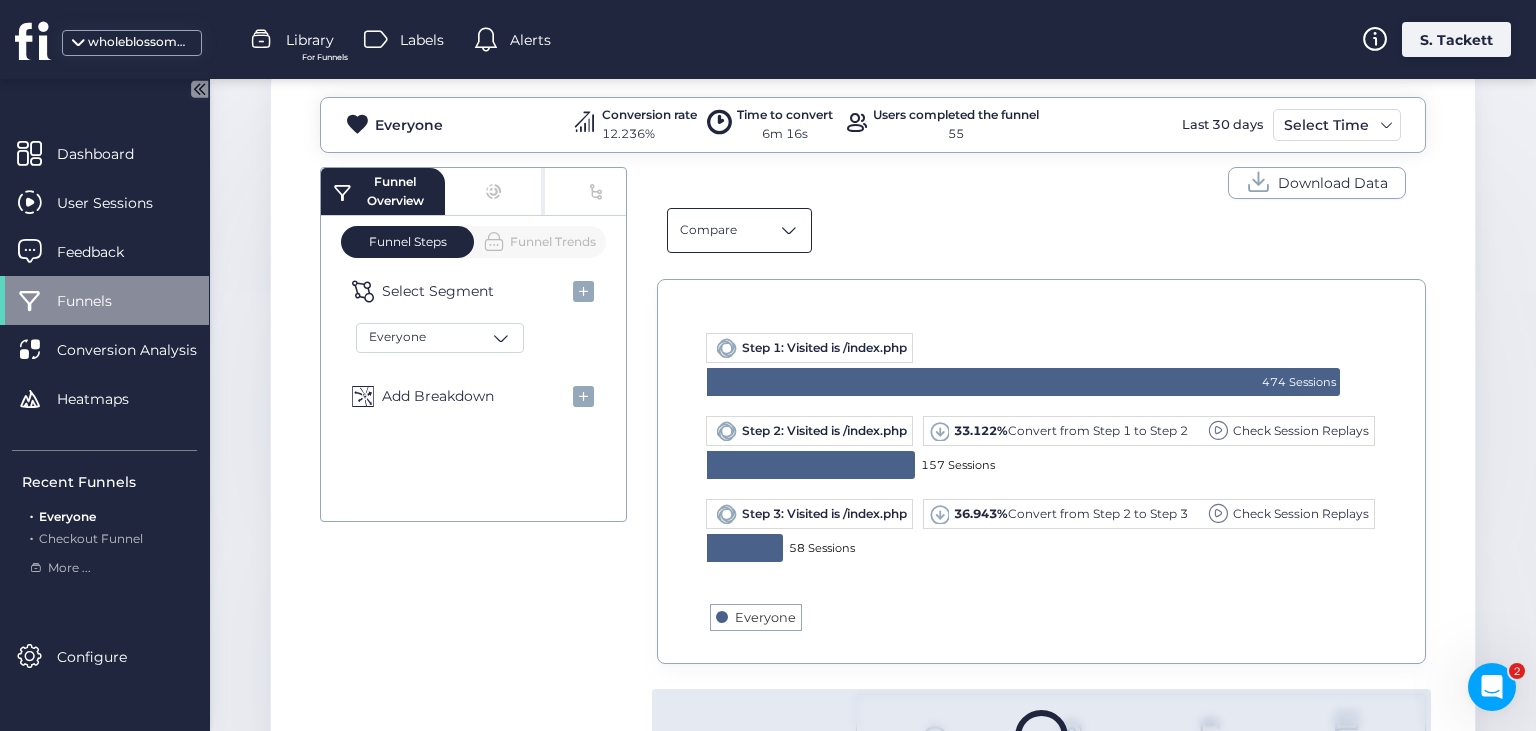 click 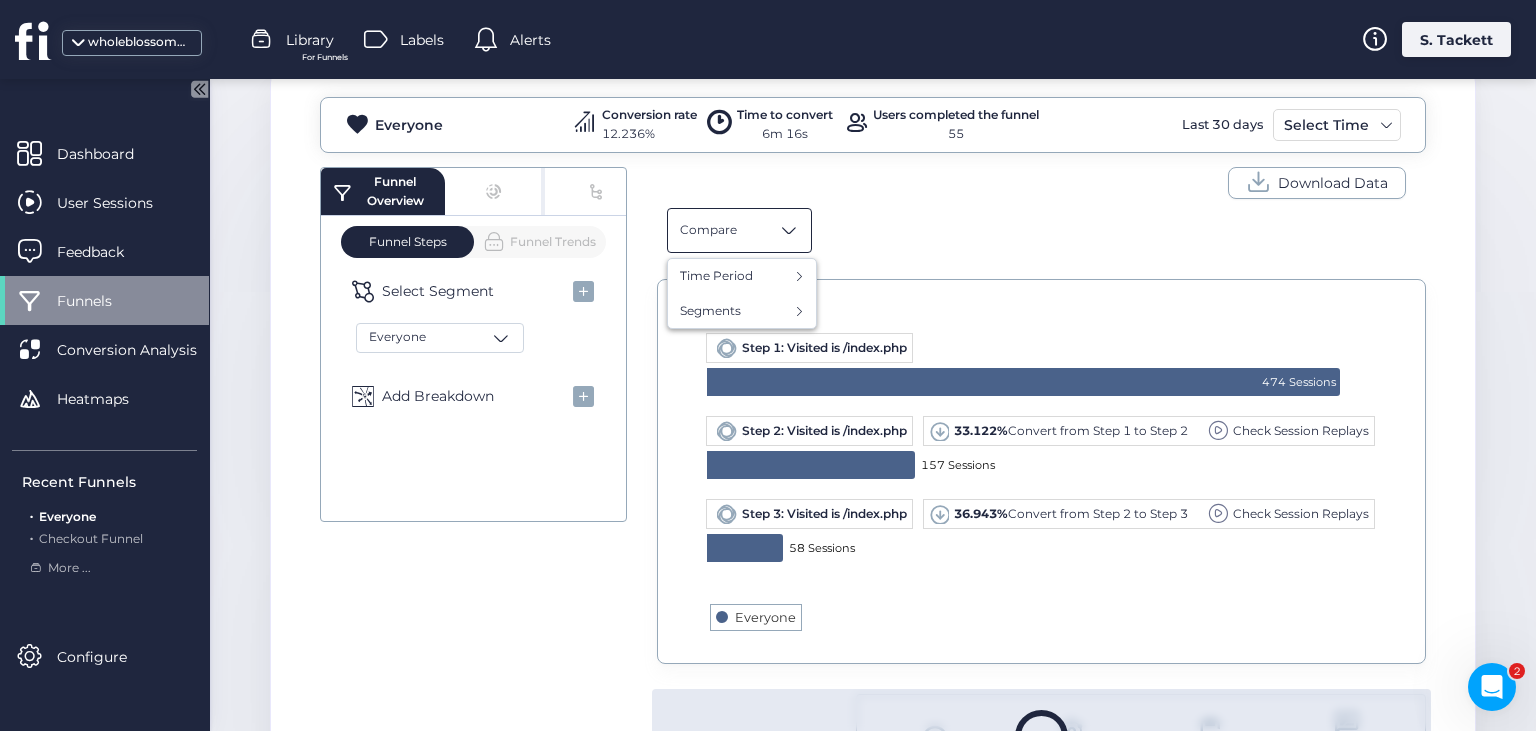 click 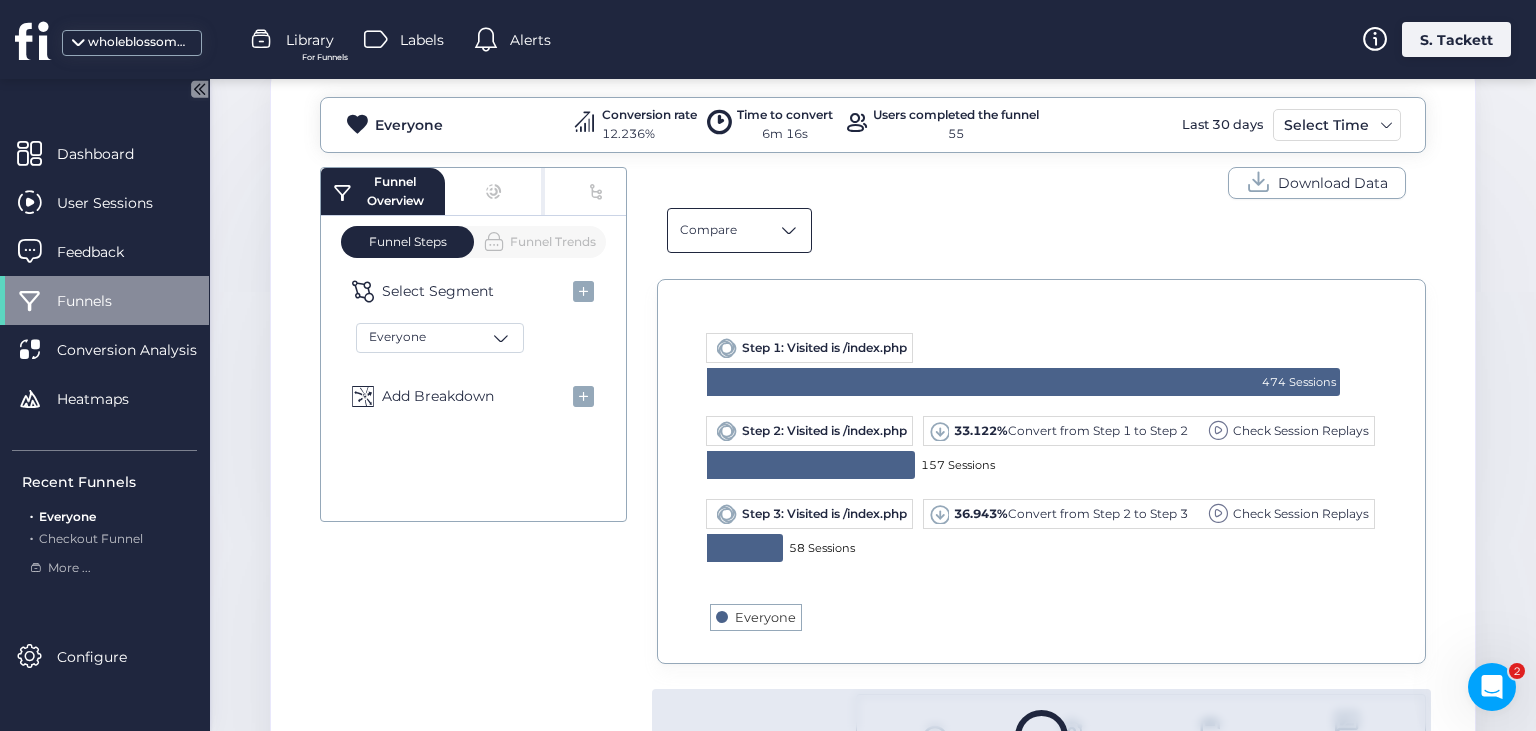 click 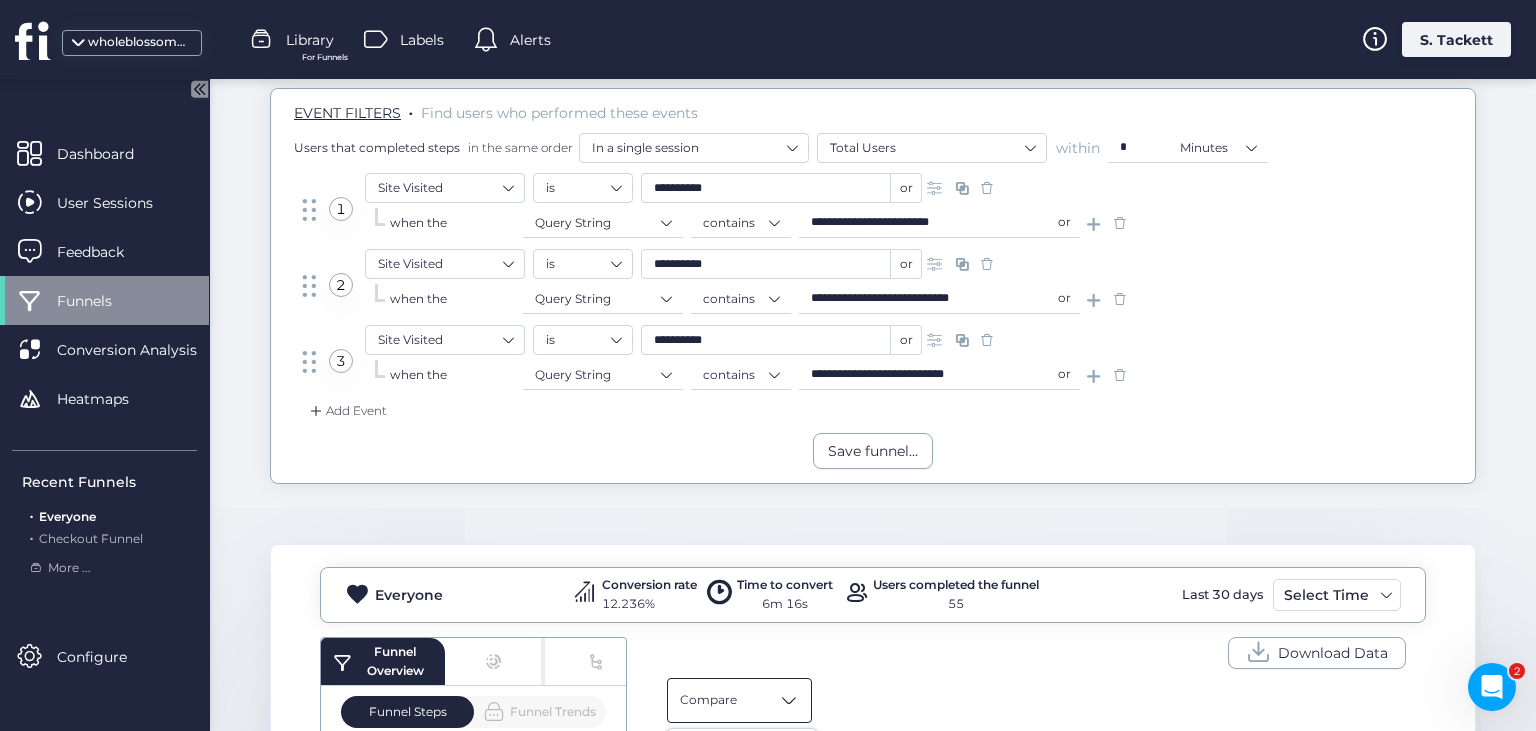 scroll, scrollTop: 85, scrollLeft: 0, axis: vertical 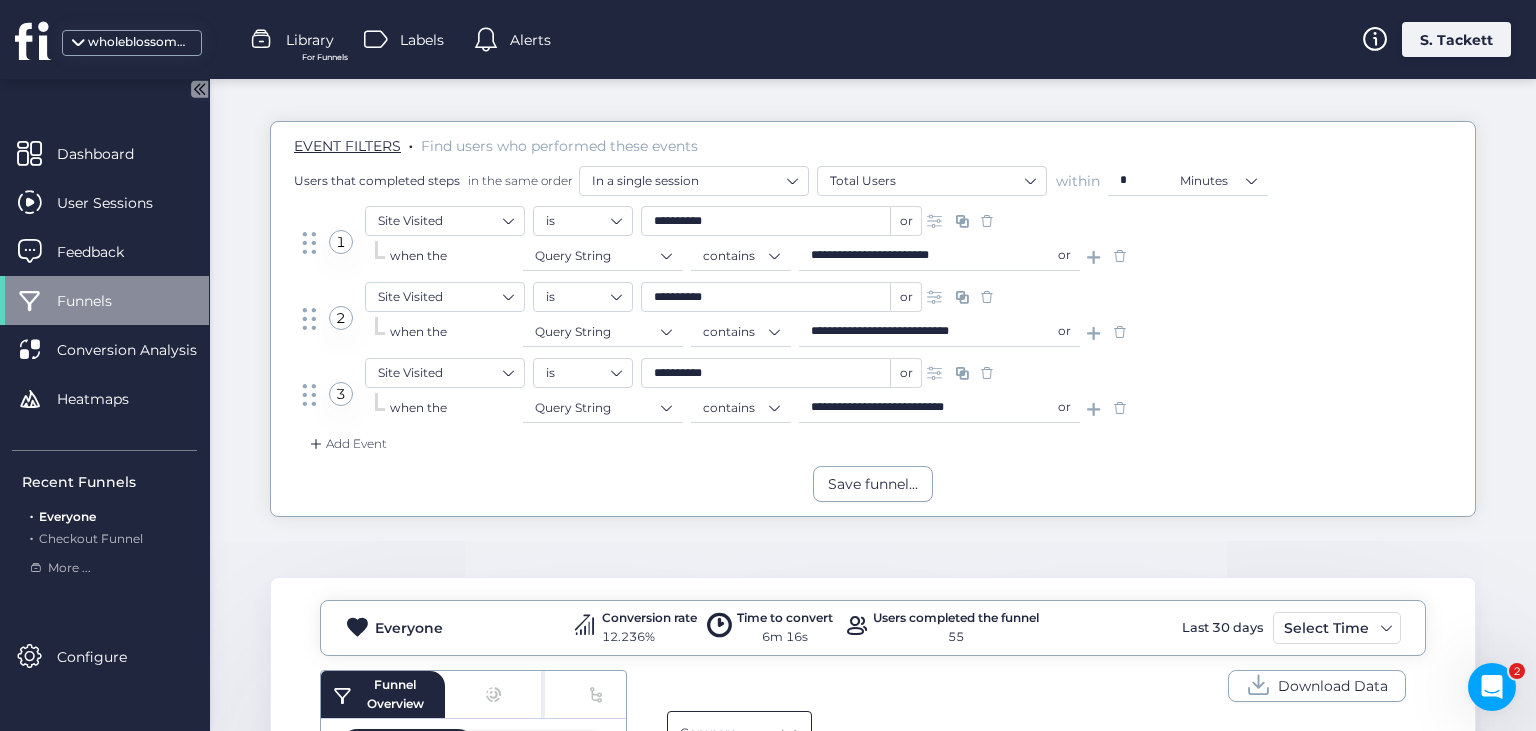 click at bounding box center (1120, 408) 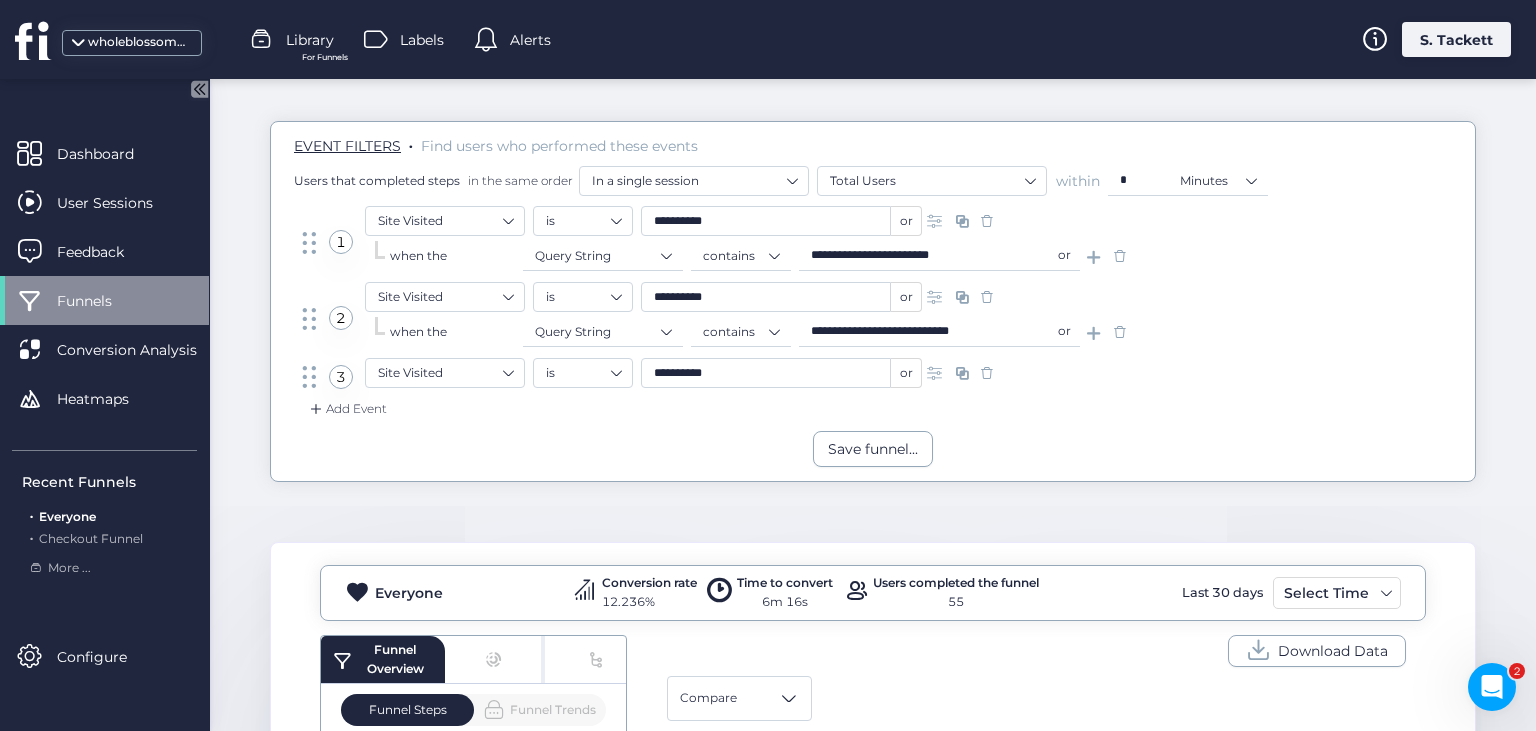 click at bounding box center (1120, 332) 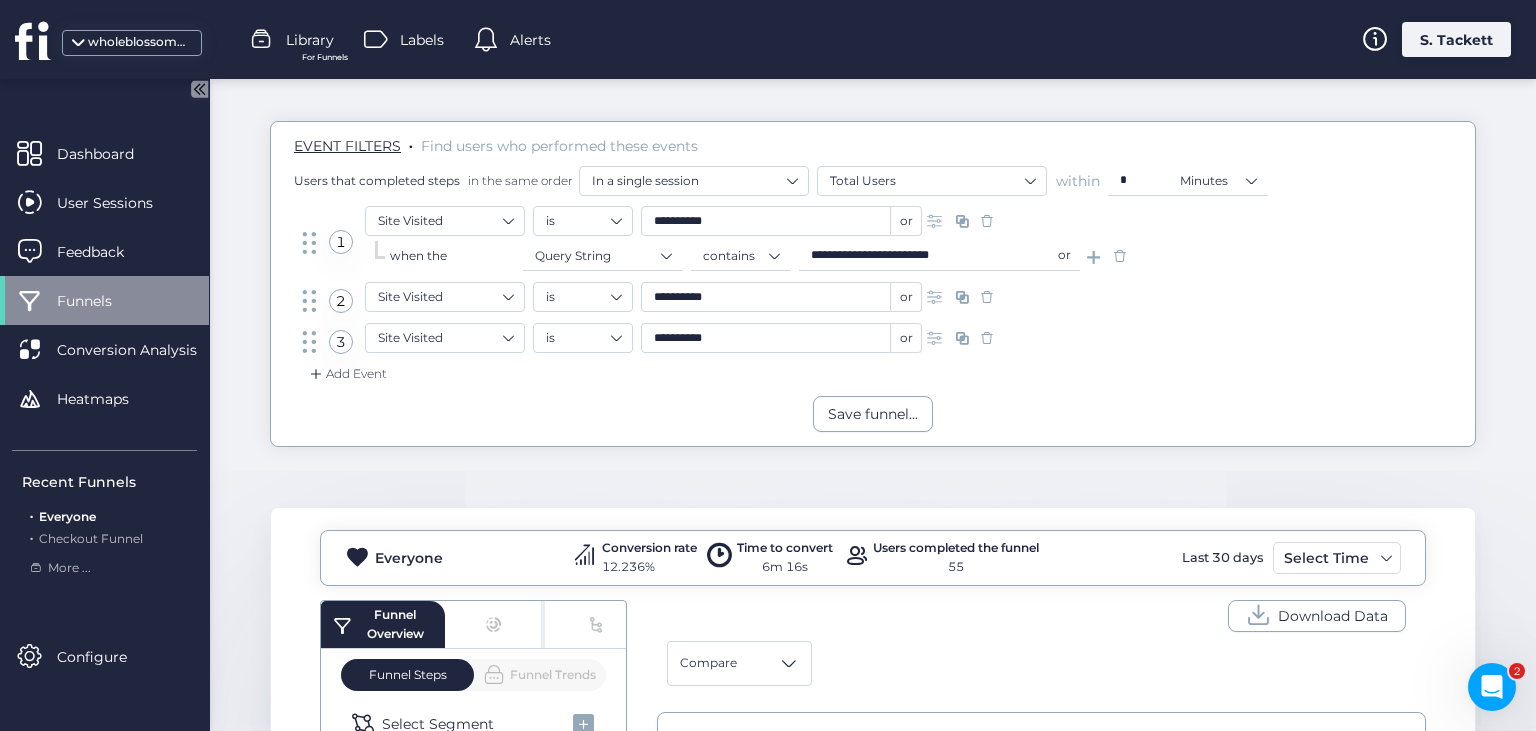 click at bounding box center (1120, 256) 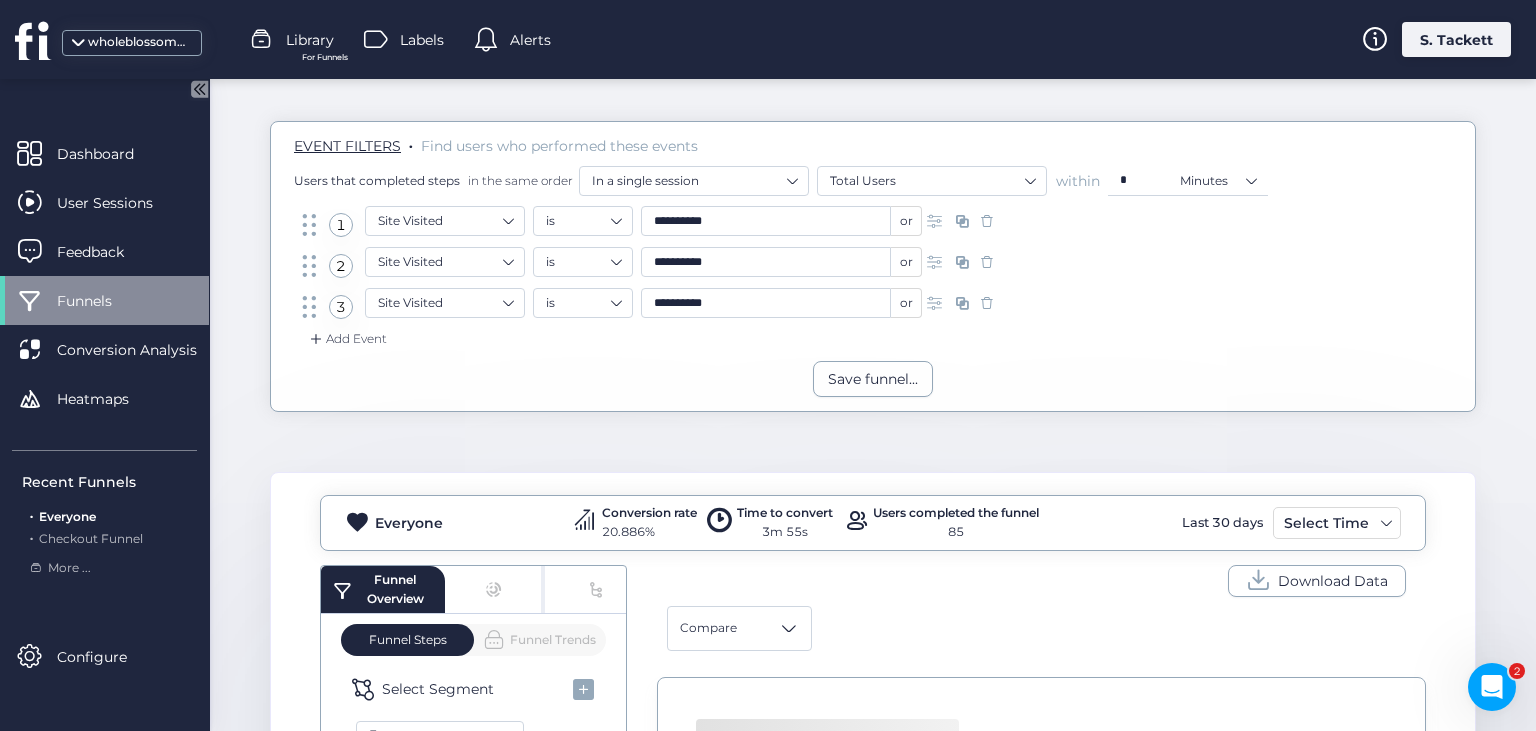 click at bounding box center (987, 303) 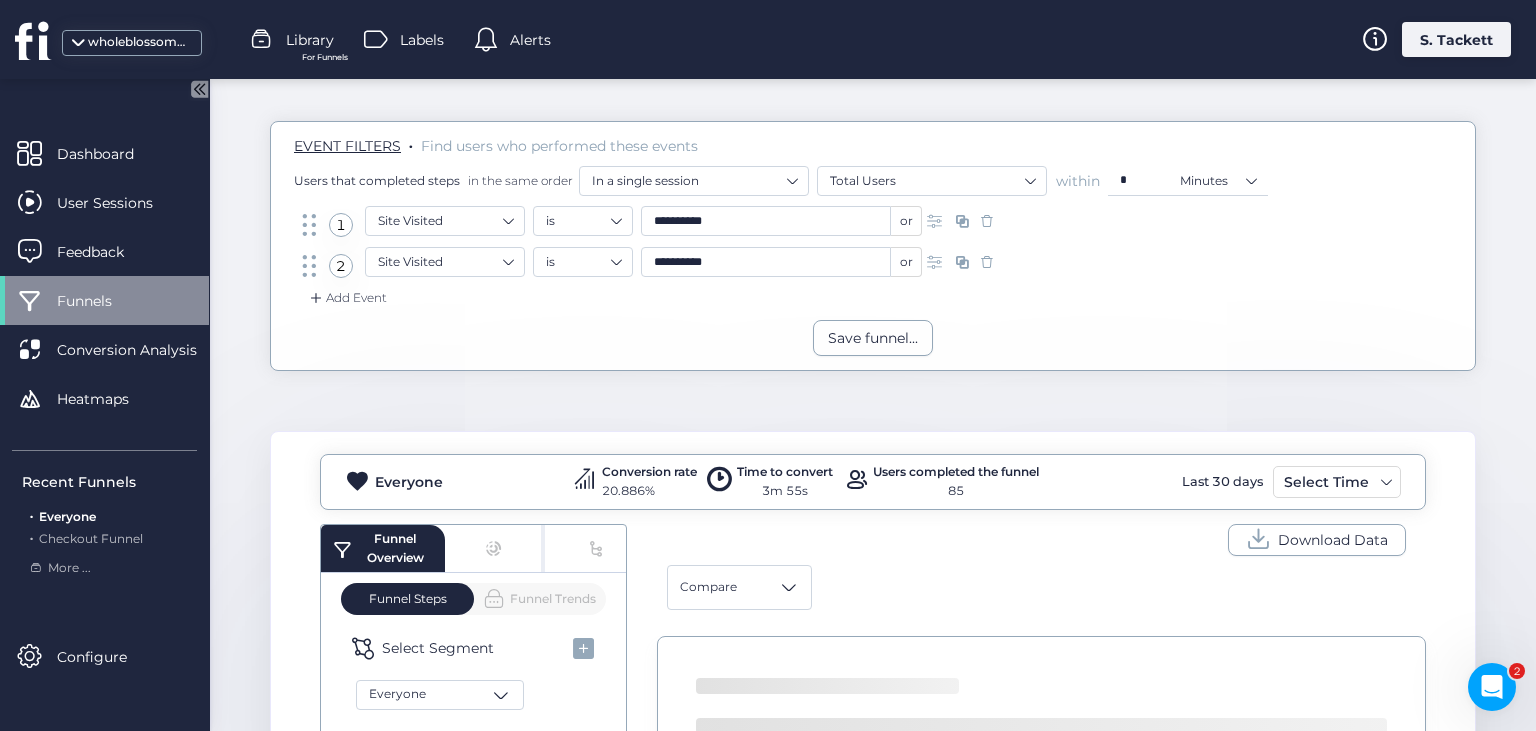 click at bounding box center (987, 262) 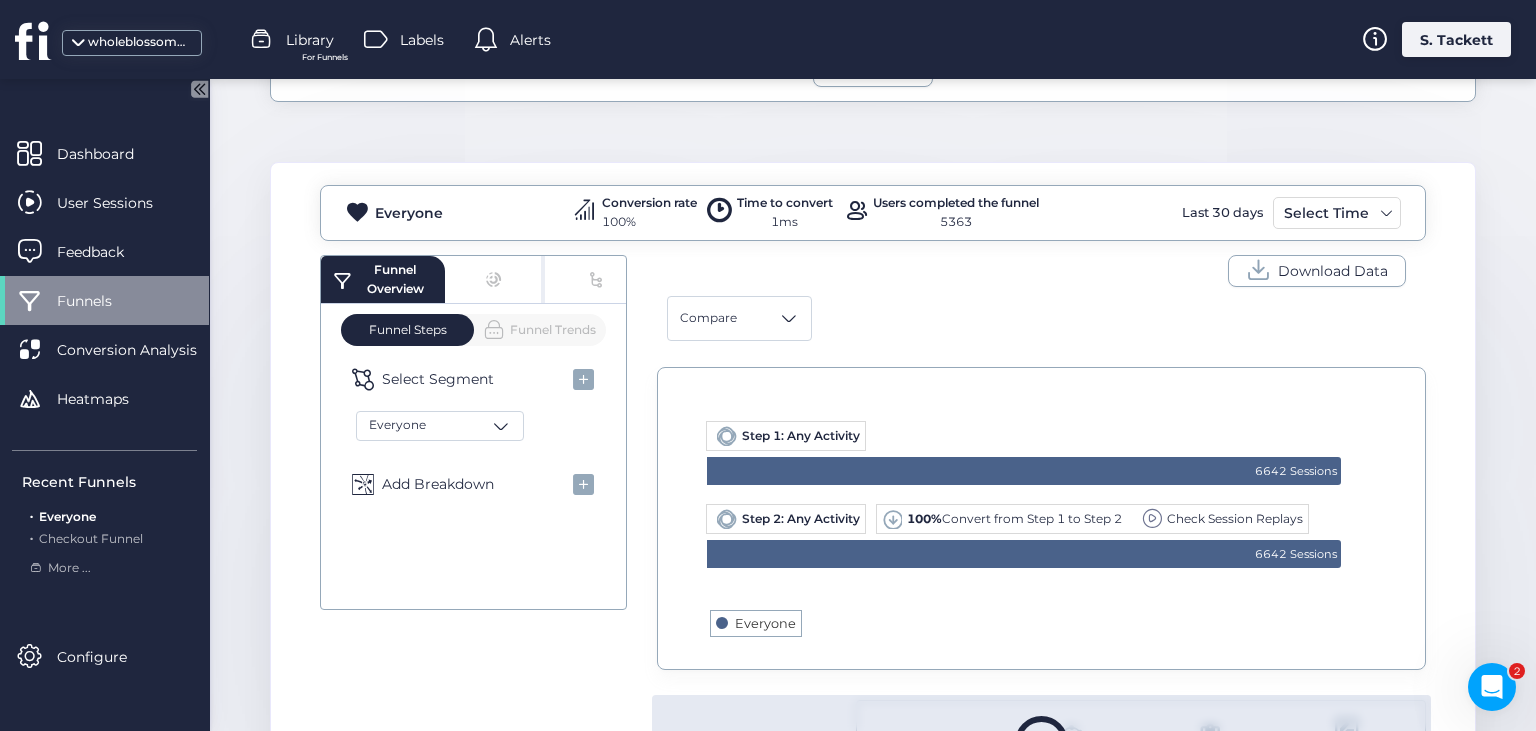 scroll, scrollTop: 367, scrollLeft: 0, axis: vertical 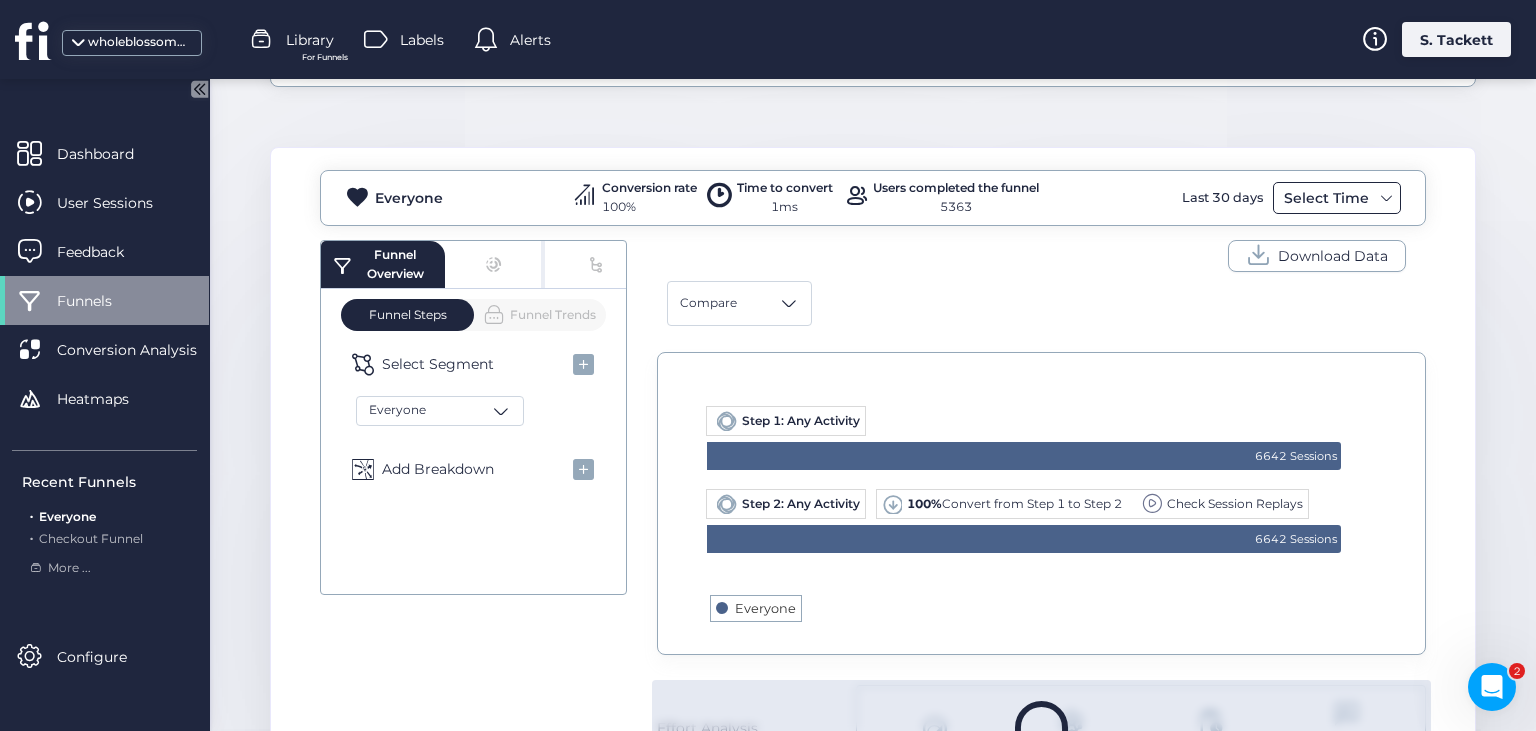 click on "Select Time" 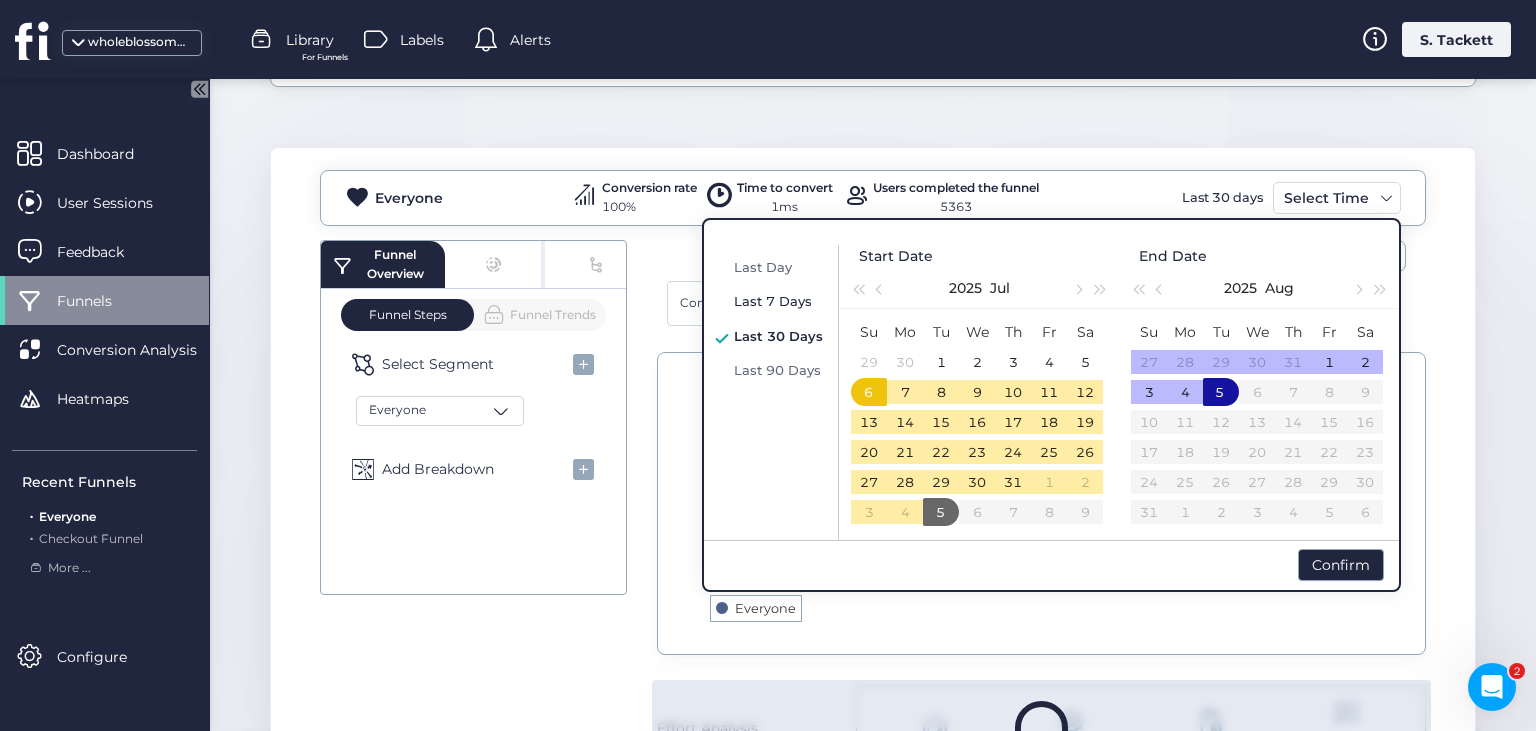click on "Last 7 Days" at bounding box center (773, 301) 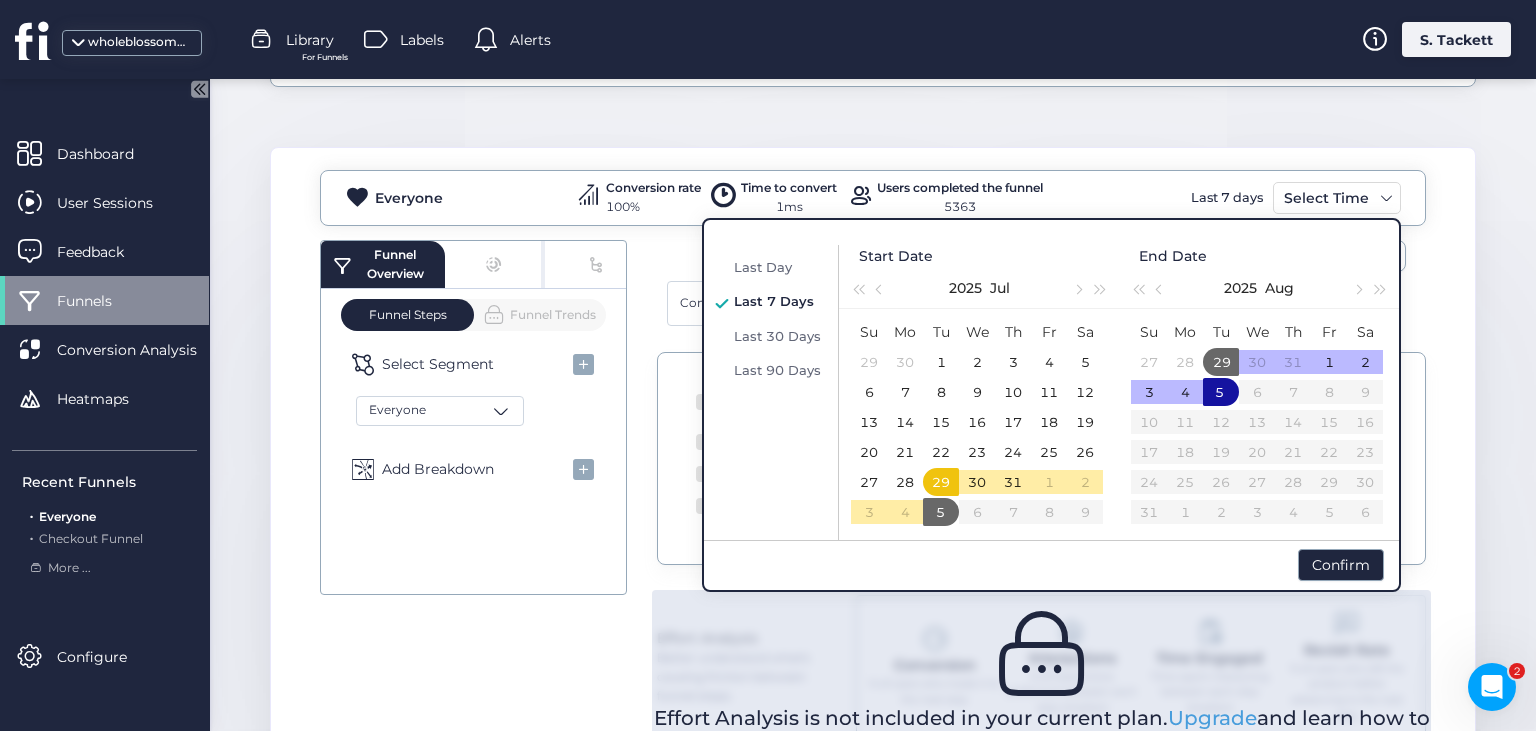 click on "Confirm" at bounding box center [1341, 565] 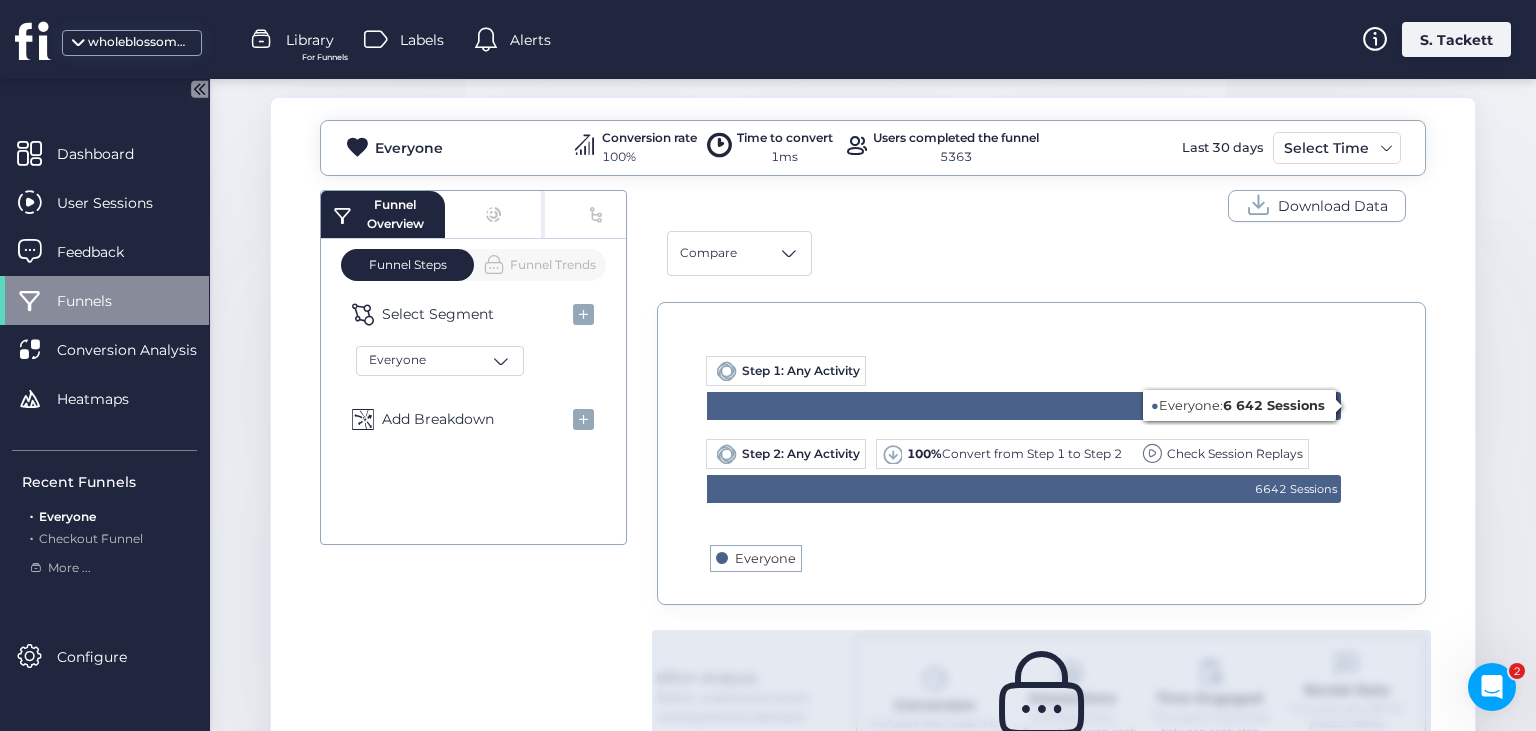 click on "Step 1: Any Activity" at bounding box center [801, 370] 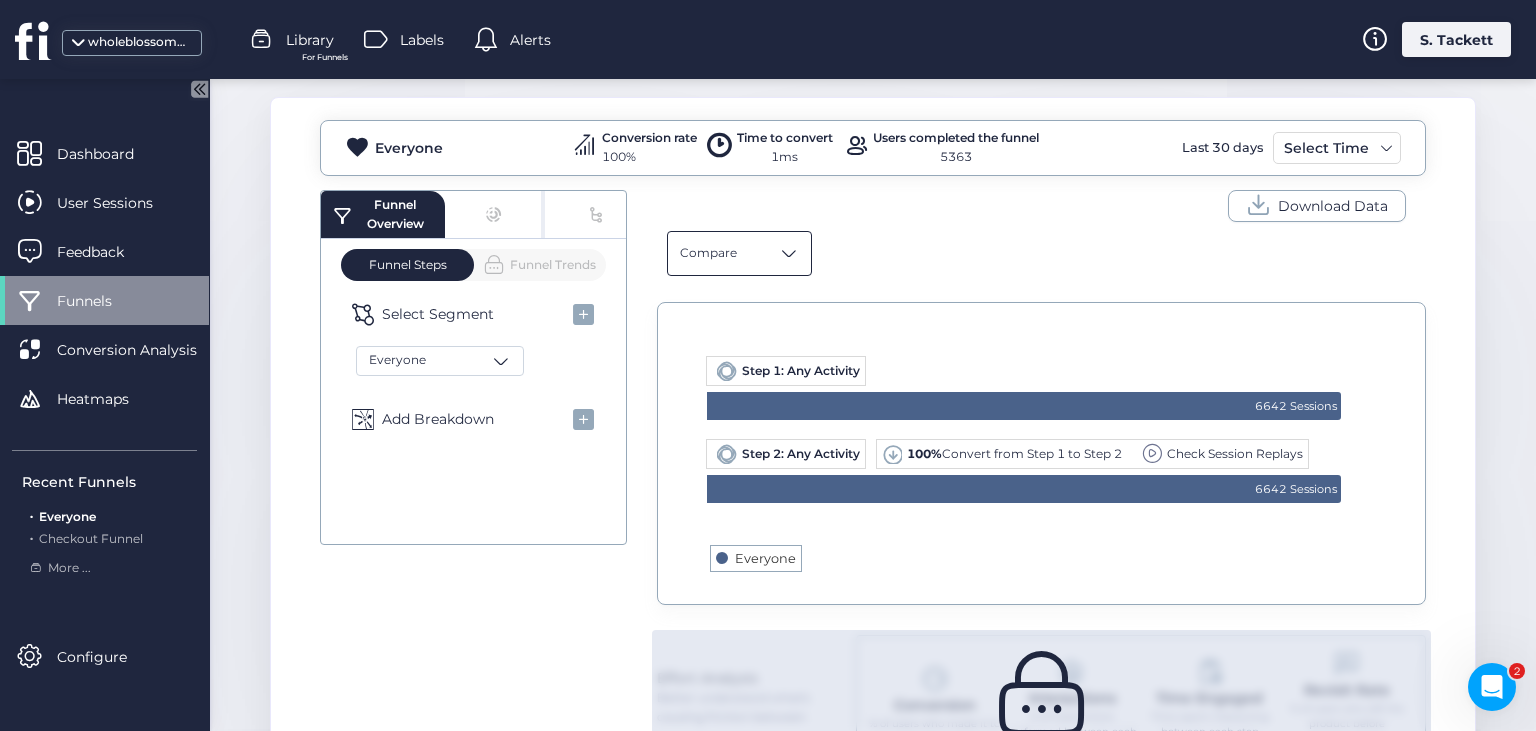click on "Compare" 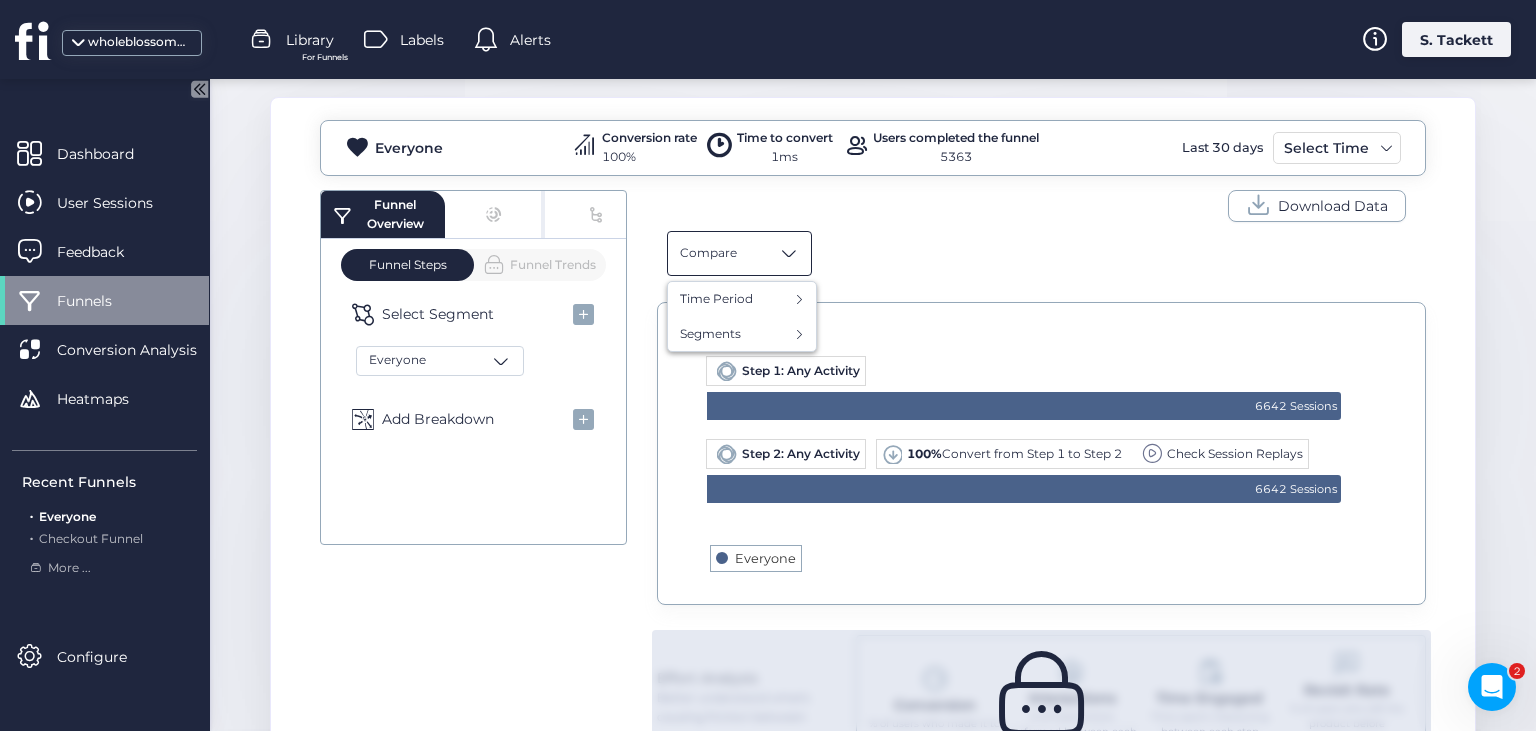click on "Compare Time Period Previous day Previous week Previous month Previous quarter Previous year Segments Everyone New this week Mobile Rage Clicked Recently" 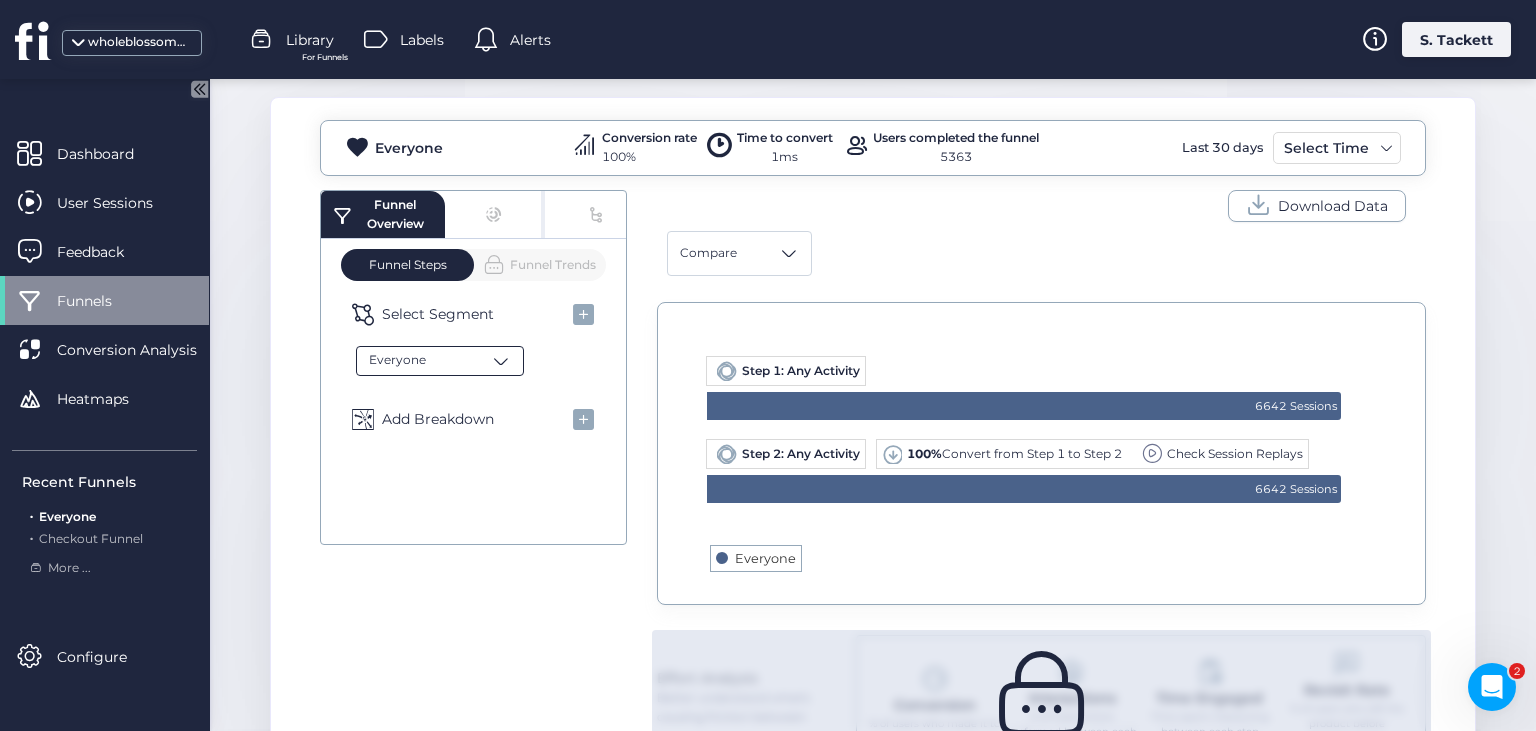 click on "Everyone" 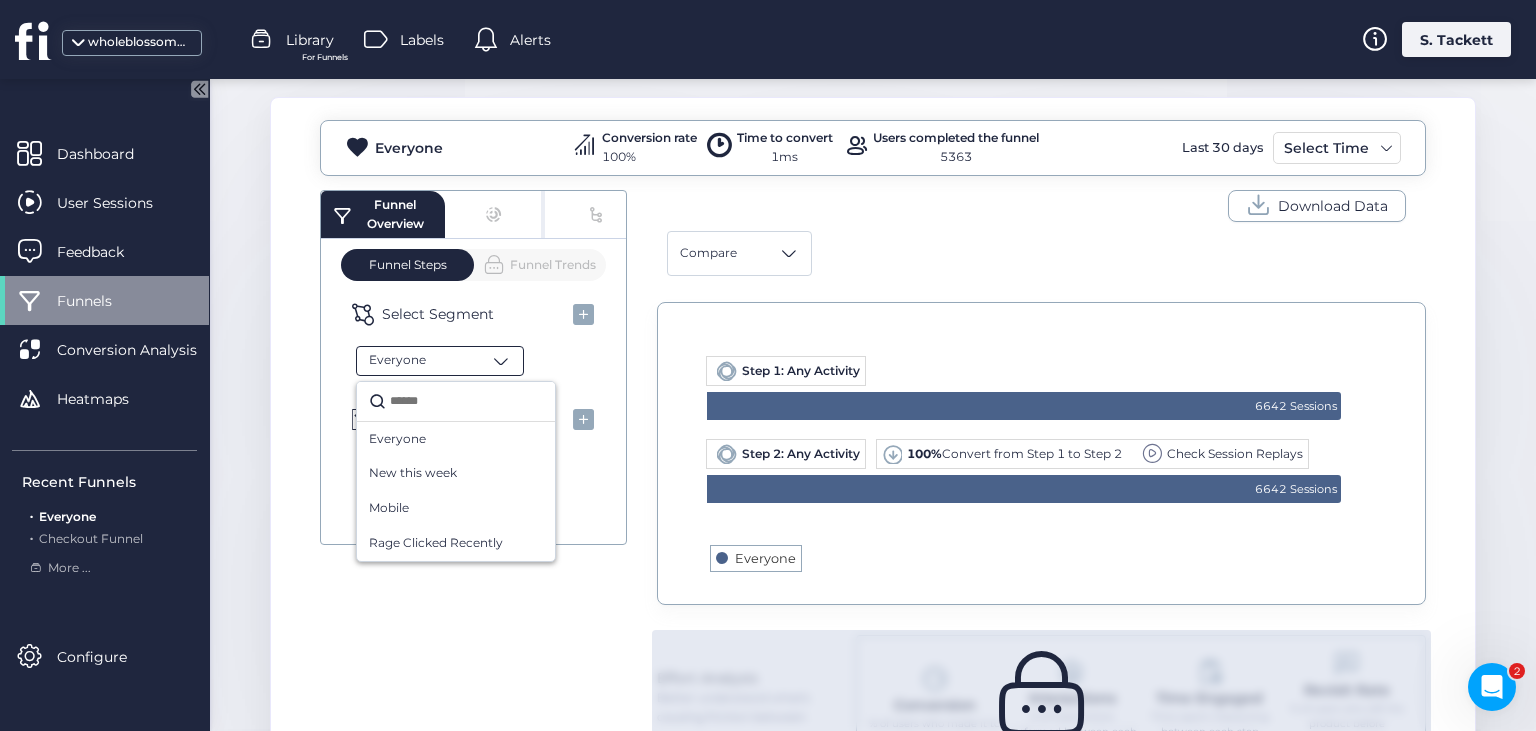 click on "Everyone" 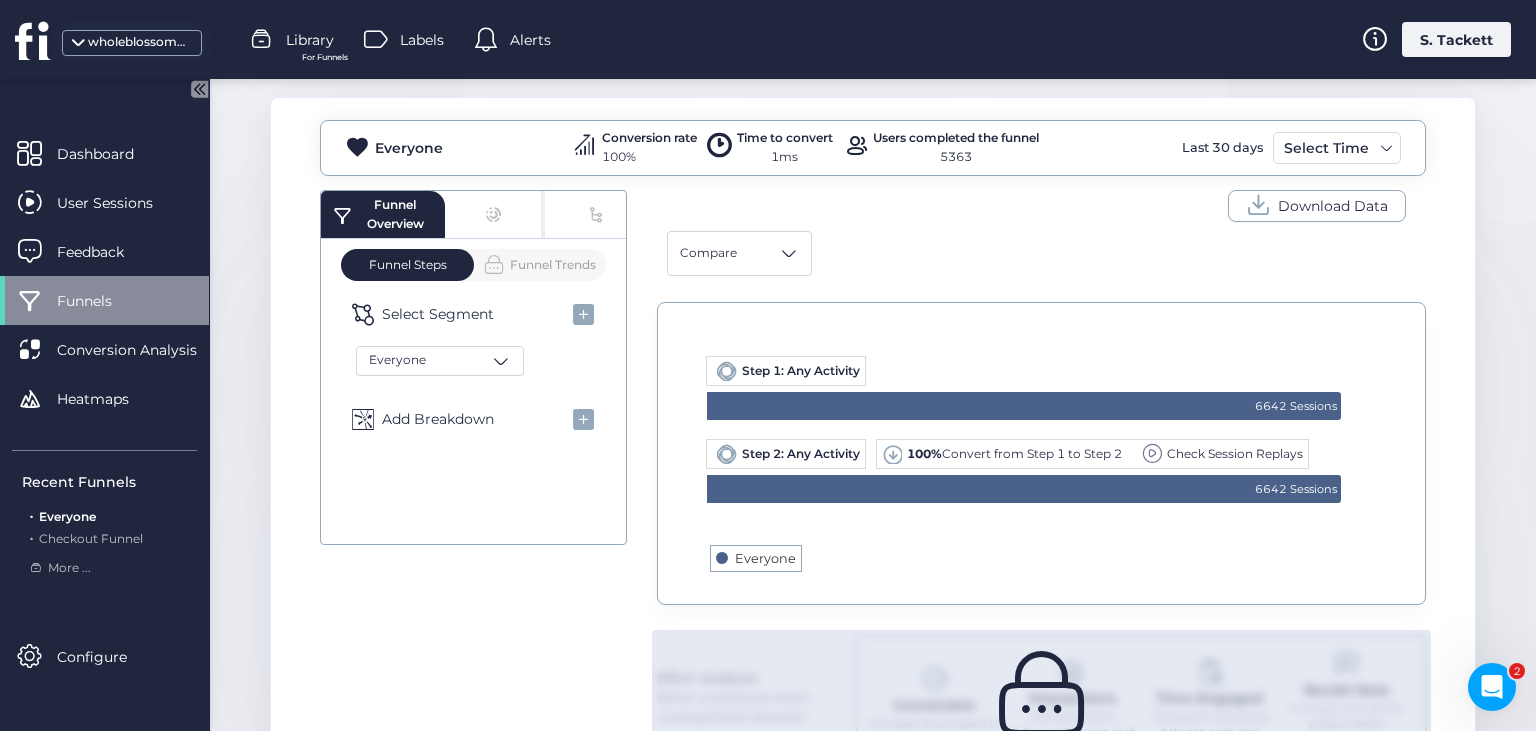click on "Funnel Trends" at bounding box center (539, 264) 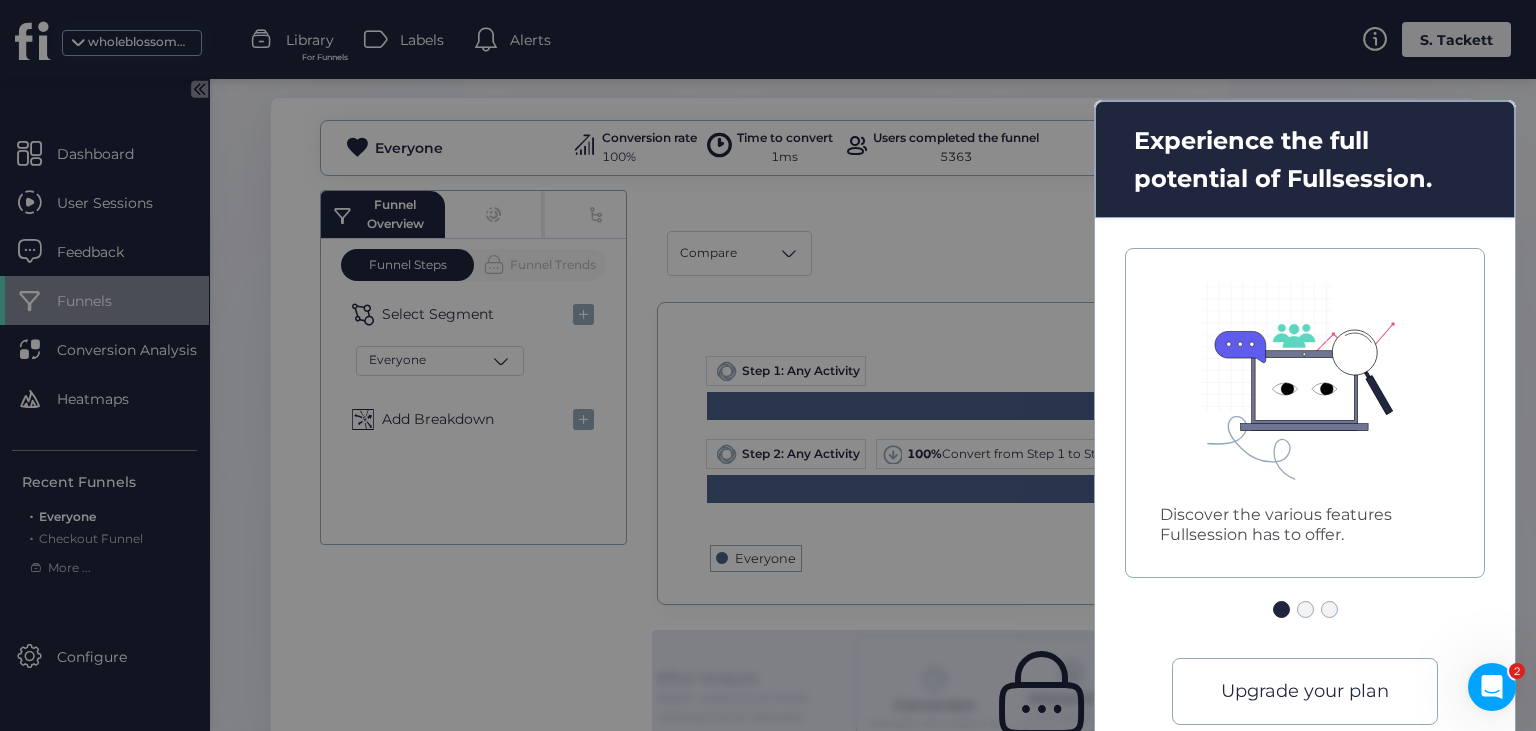 click at bounding box center [768, 365] 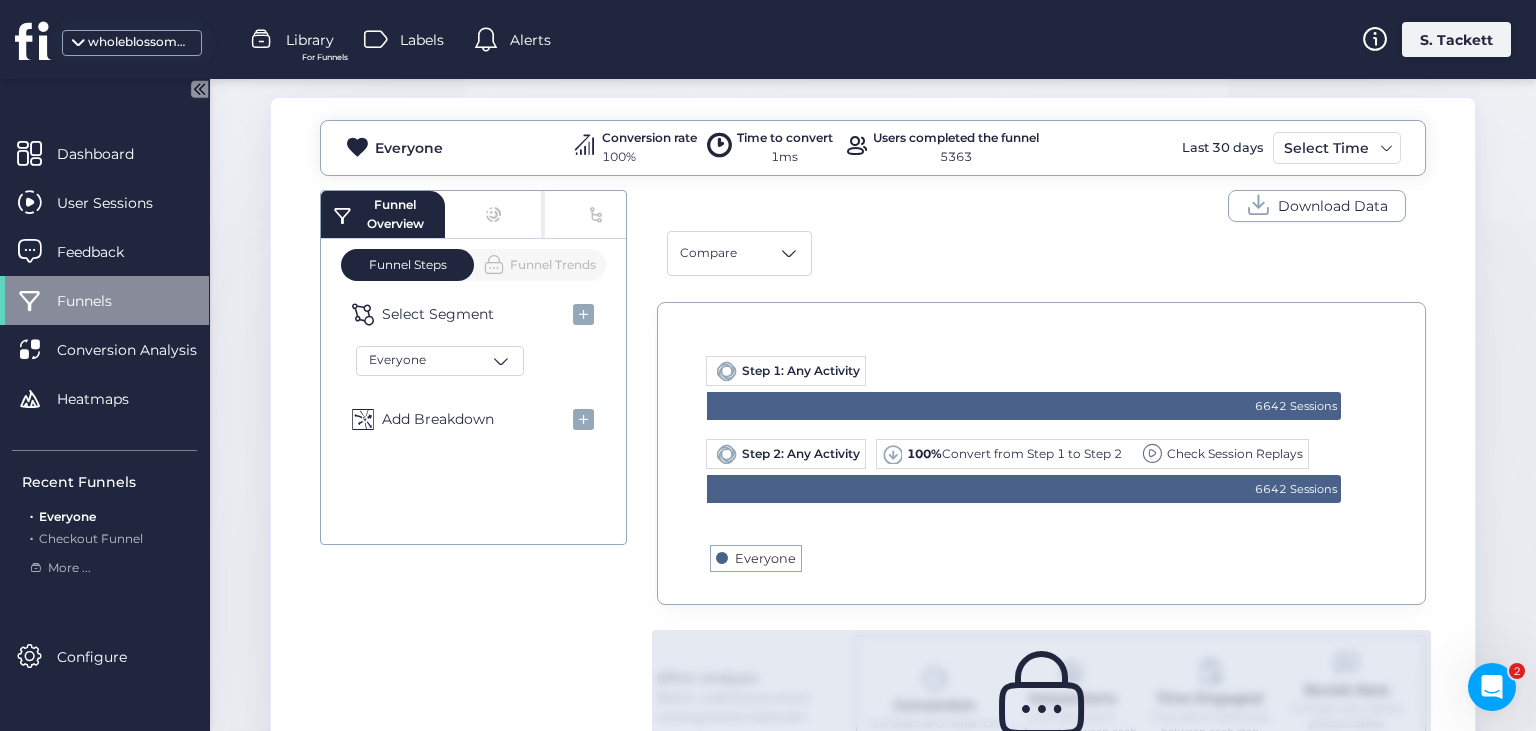 click on "Funnel Overview" 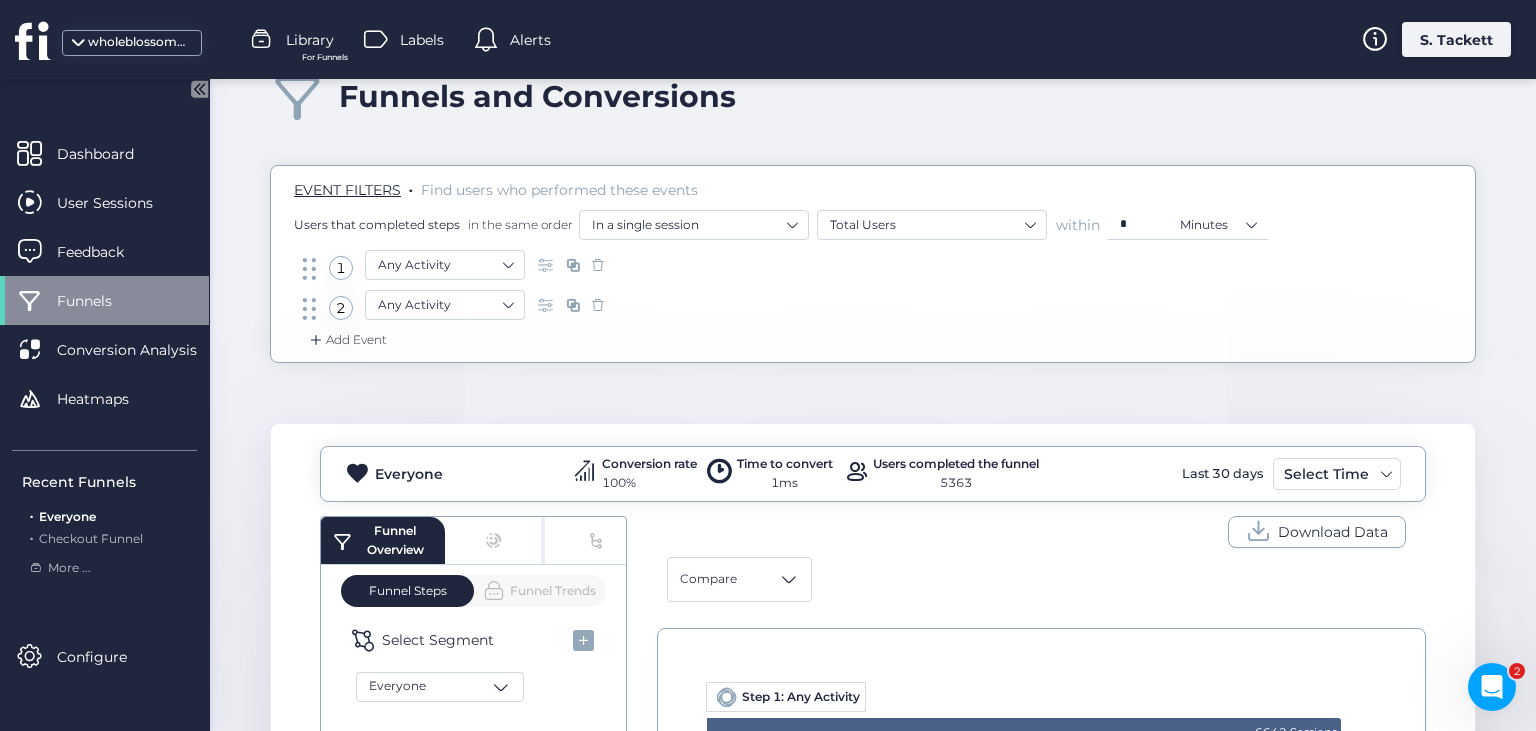 scroll, scrollTop: 28, scrollLeft: 0, axis: vertical 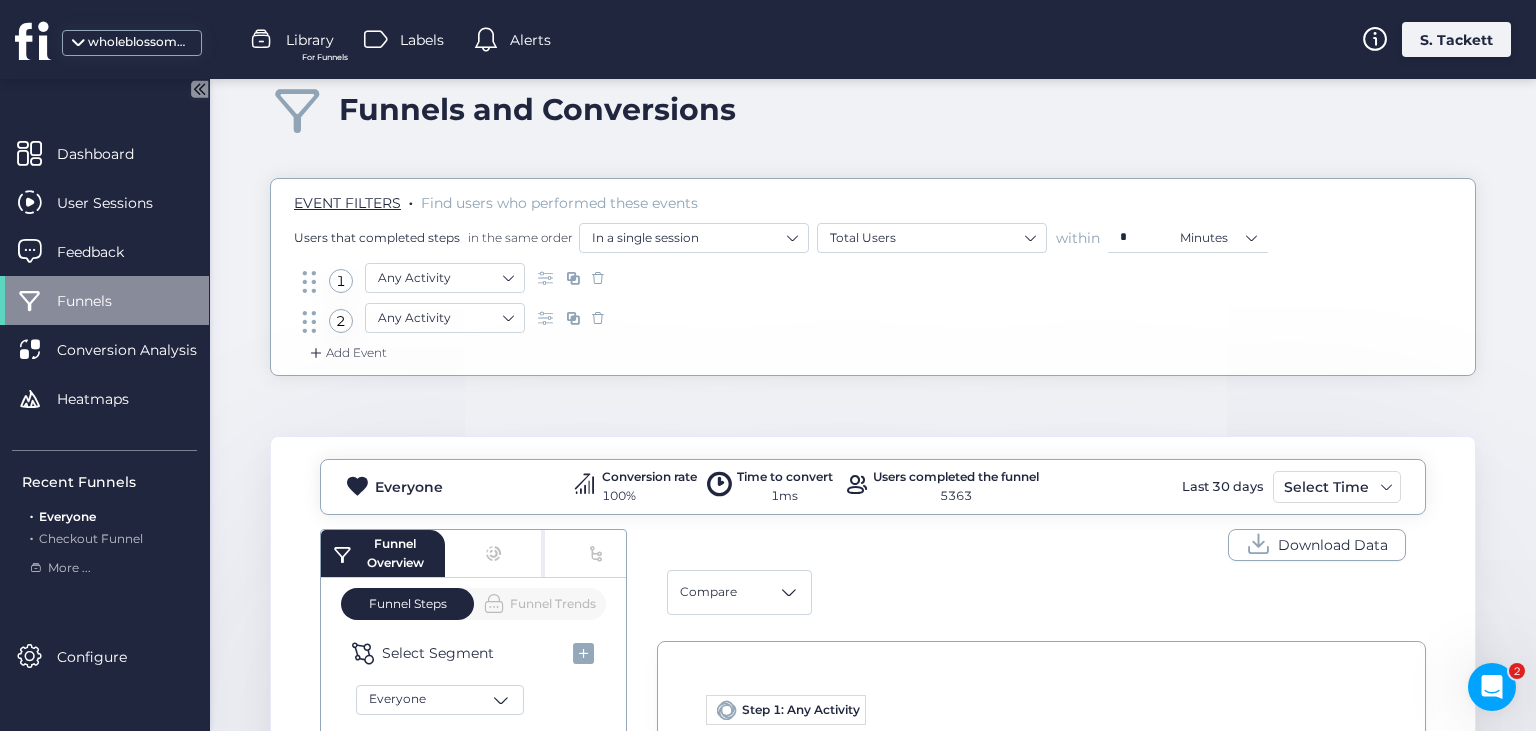 click on "EVENT FILTERS" at bounding box center (347, 203) 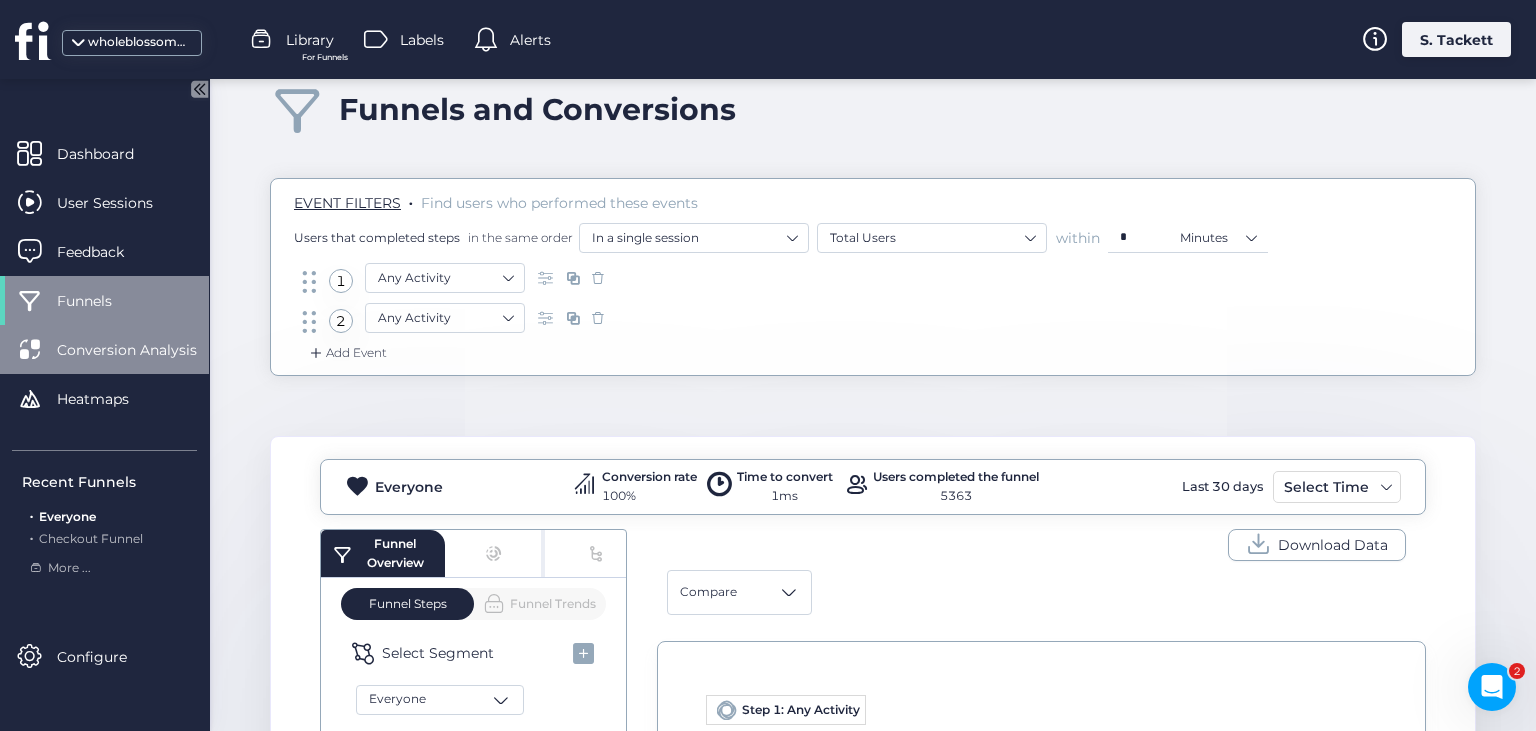 click on "Conversion Analysis" 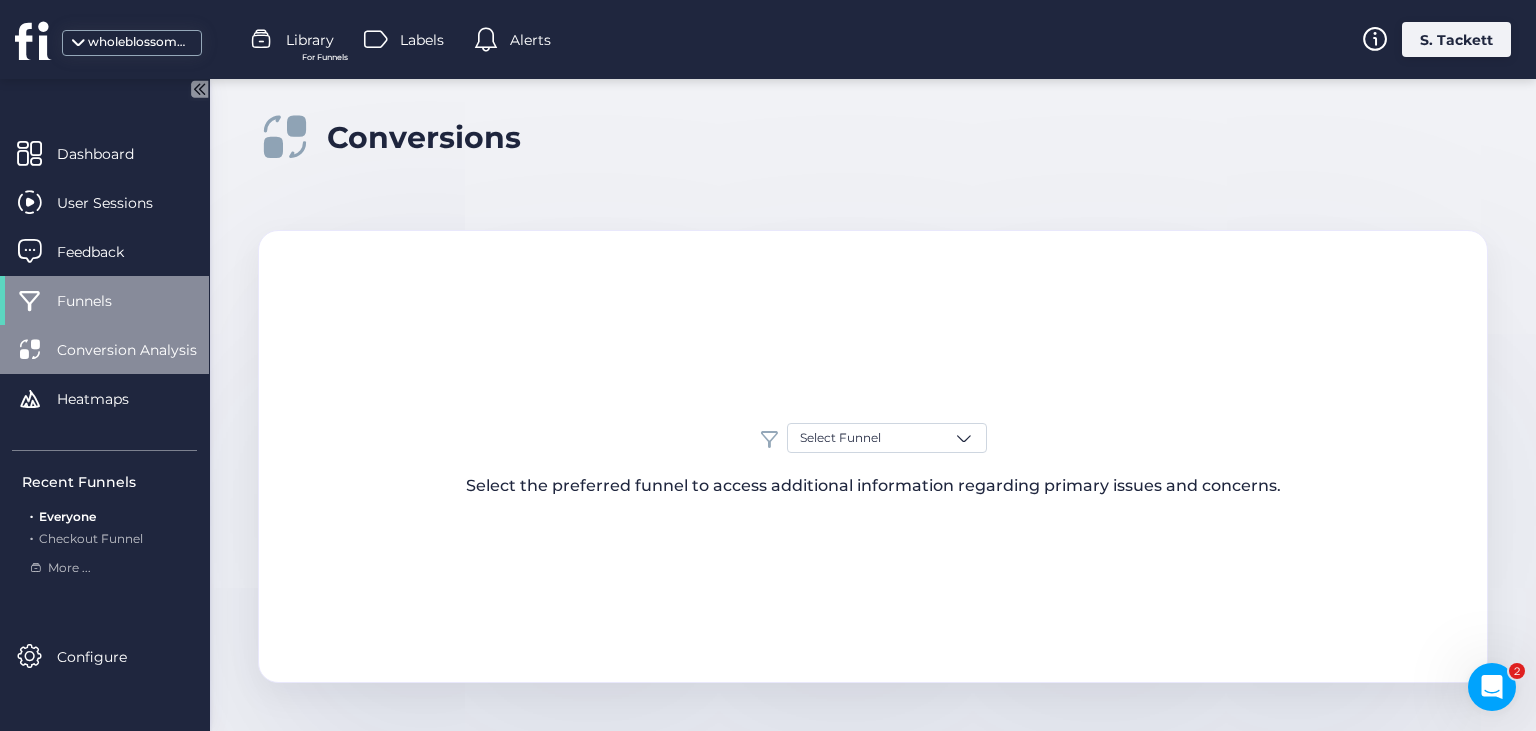scroll, scrollTop: 0, scrollLeft: 0, axis: both 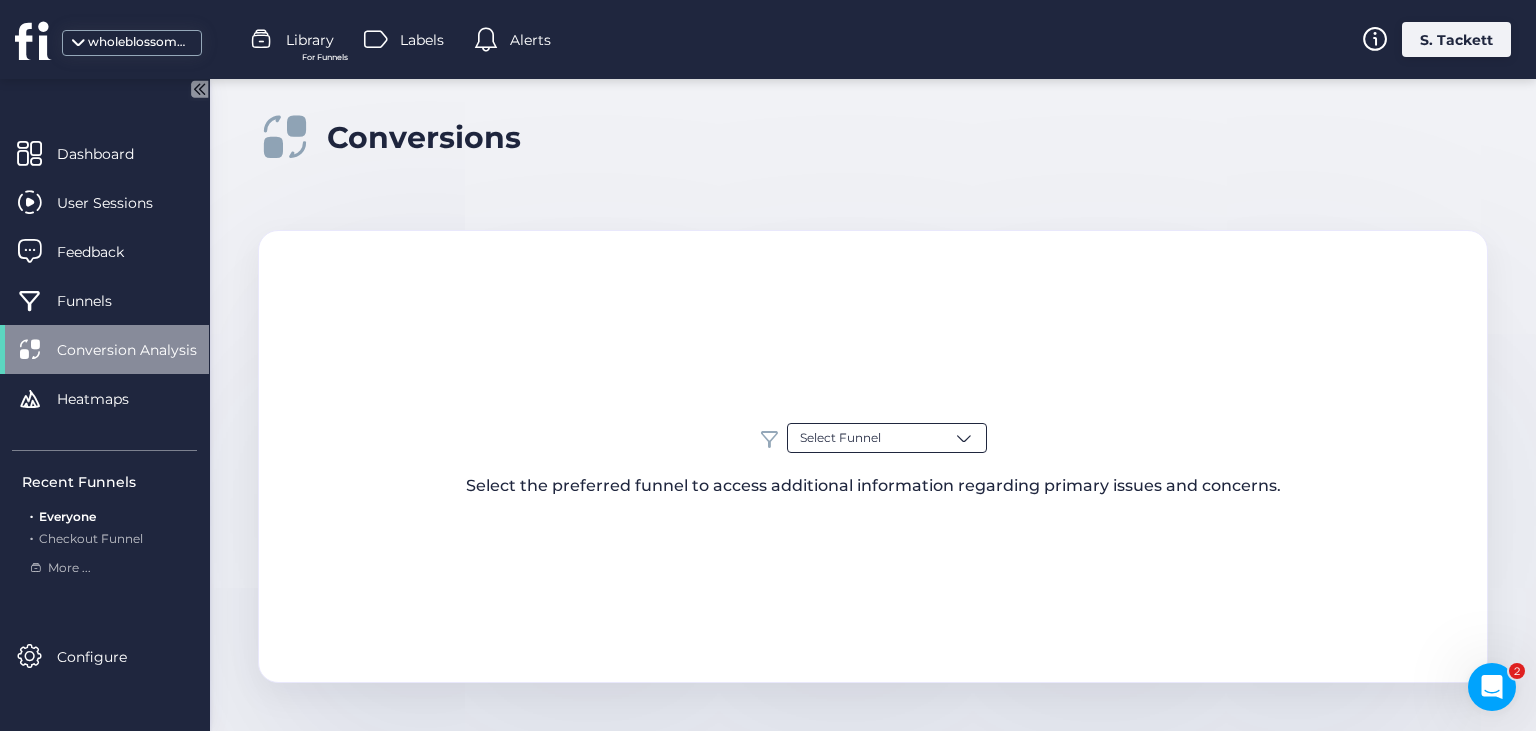 click on "Select Funnel" 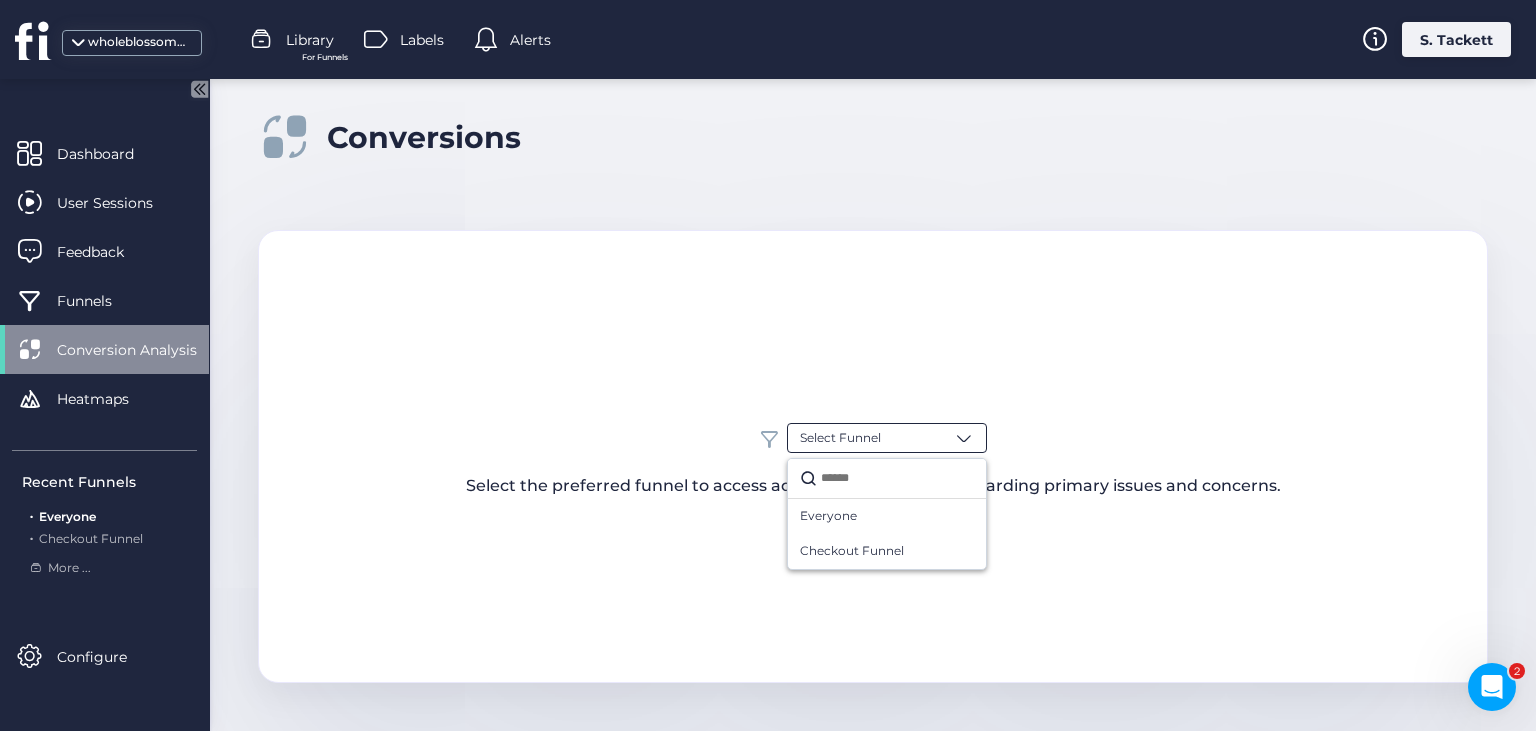 click on "Select Funnel" 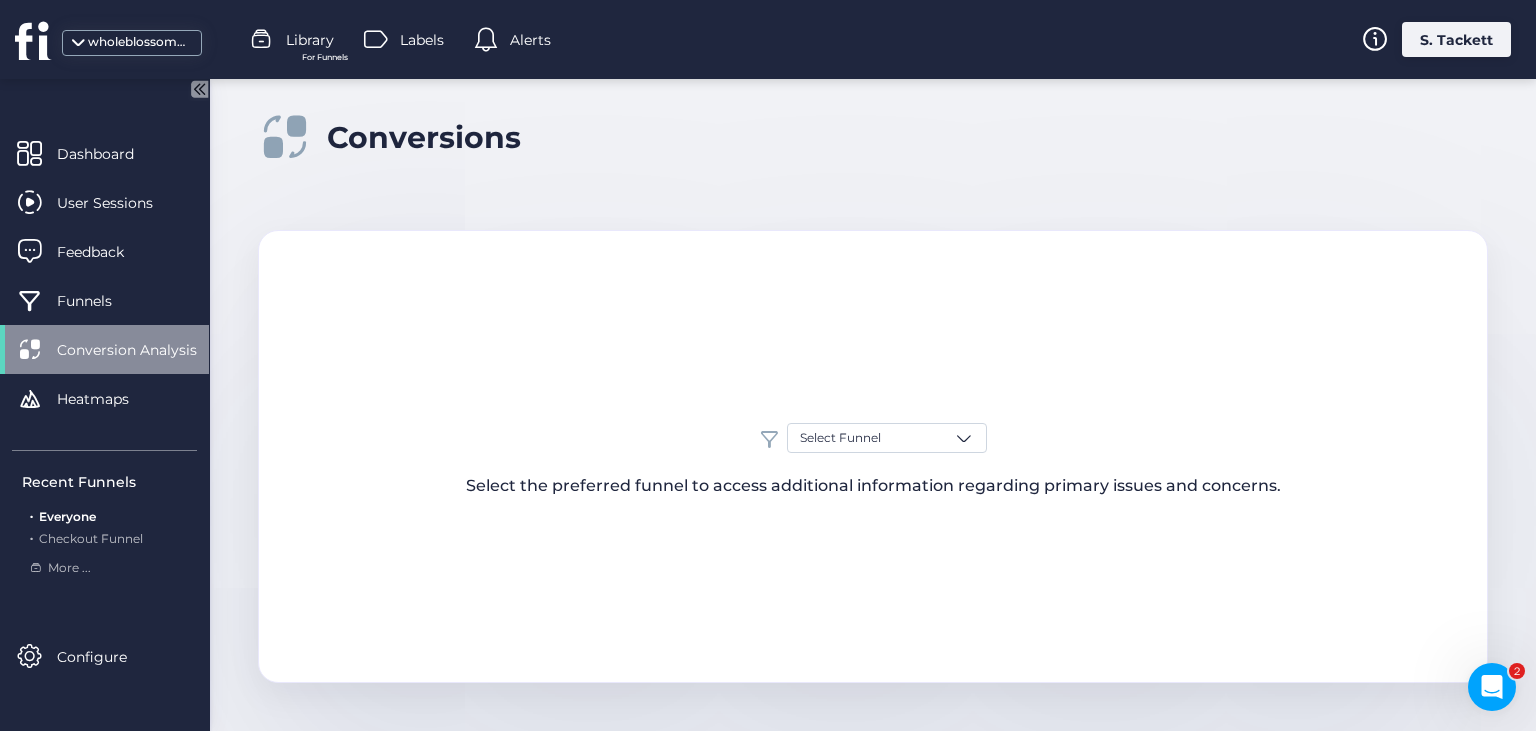 click on "Select Funnel  Select the preferred funnel to access additional information regarding primary issues and concerns." 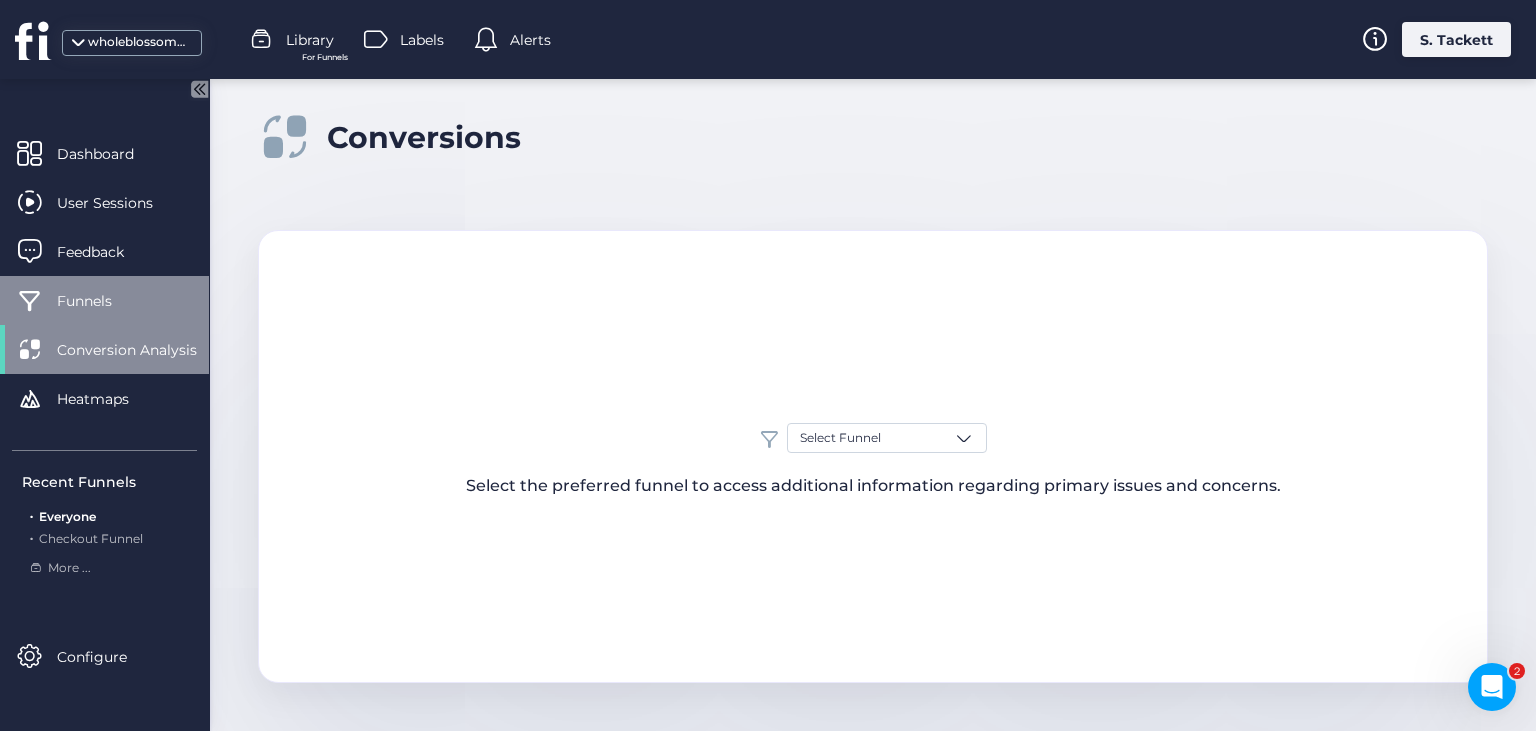 click on "Funnels" 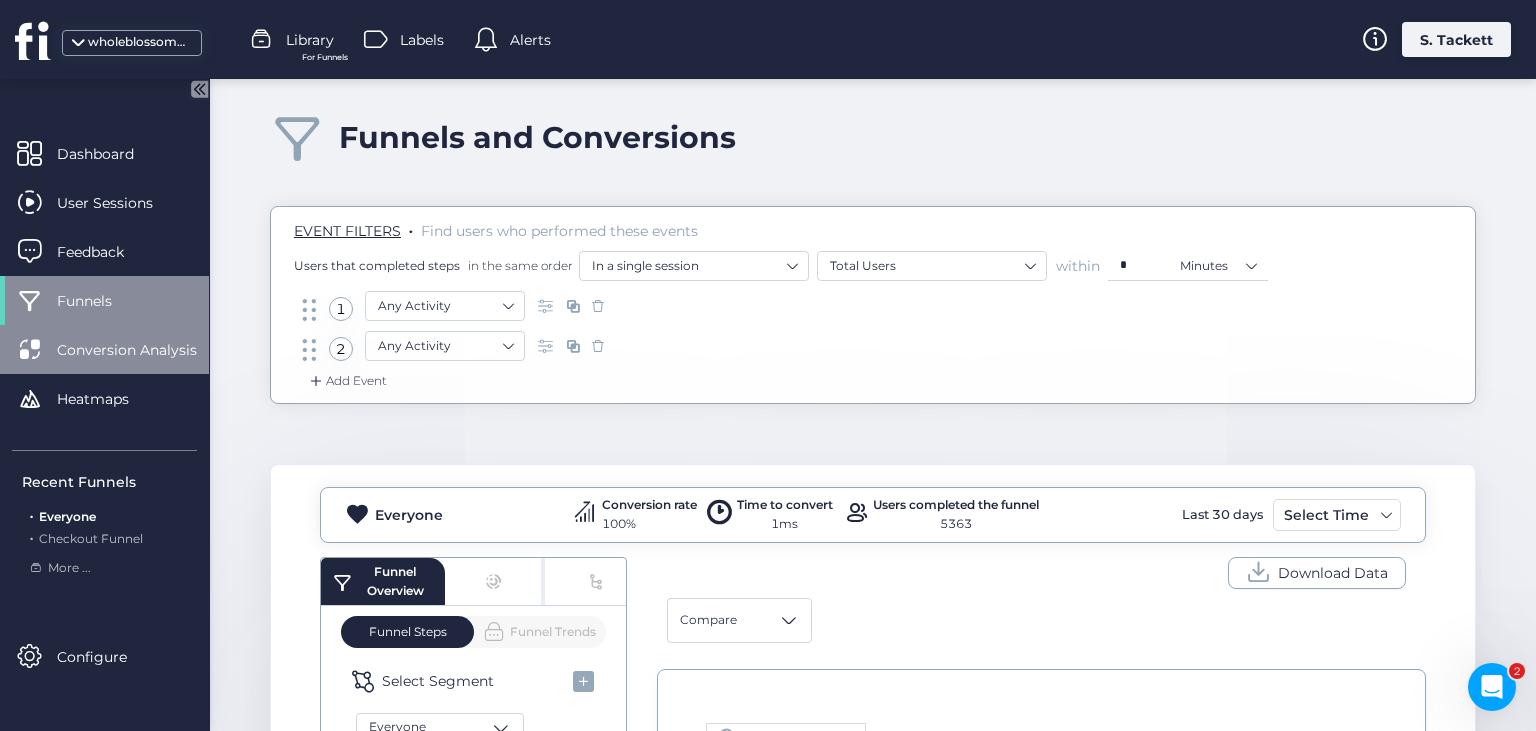 click on "Conversion Analysis" 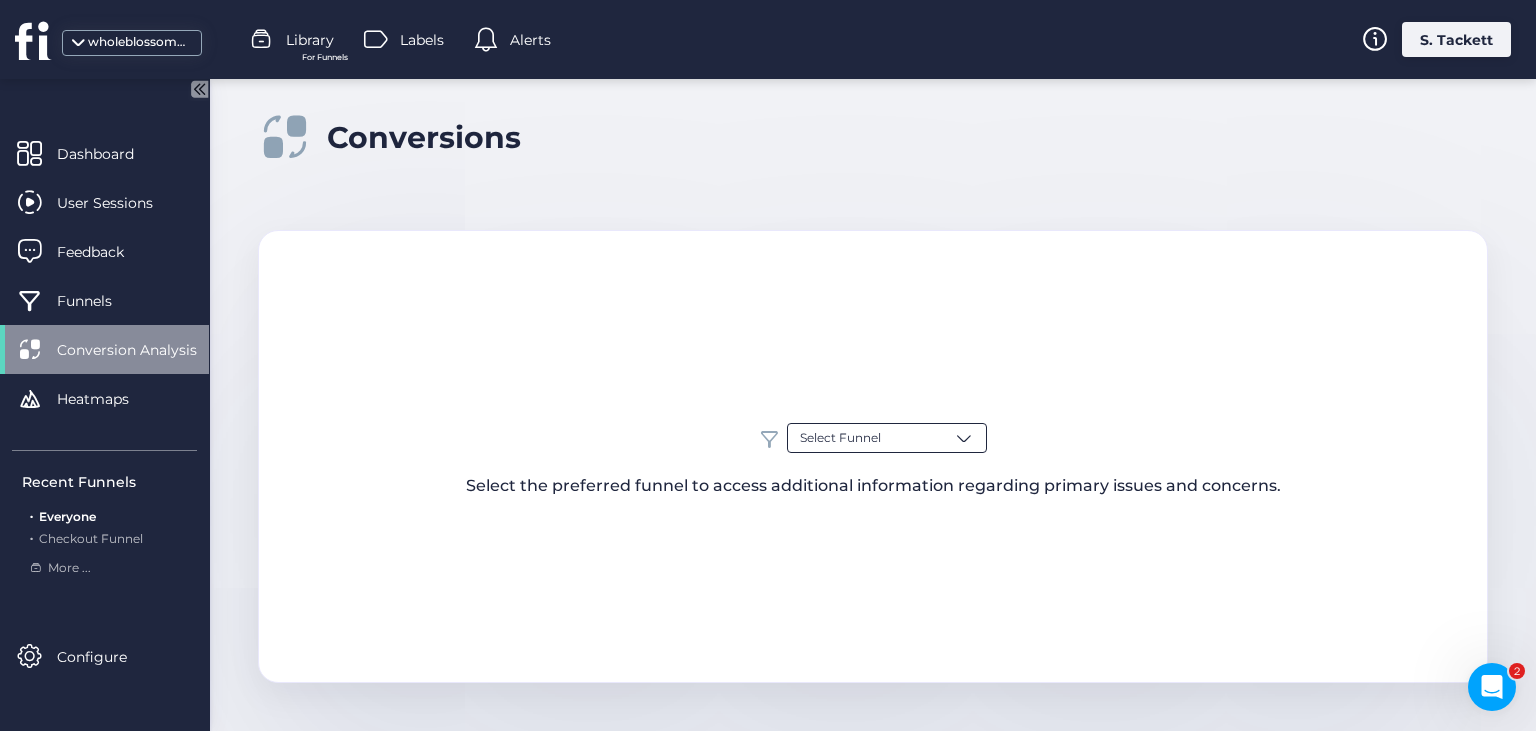 click on "Select Funnel" 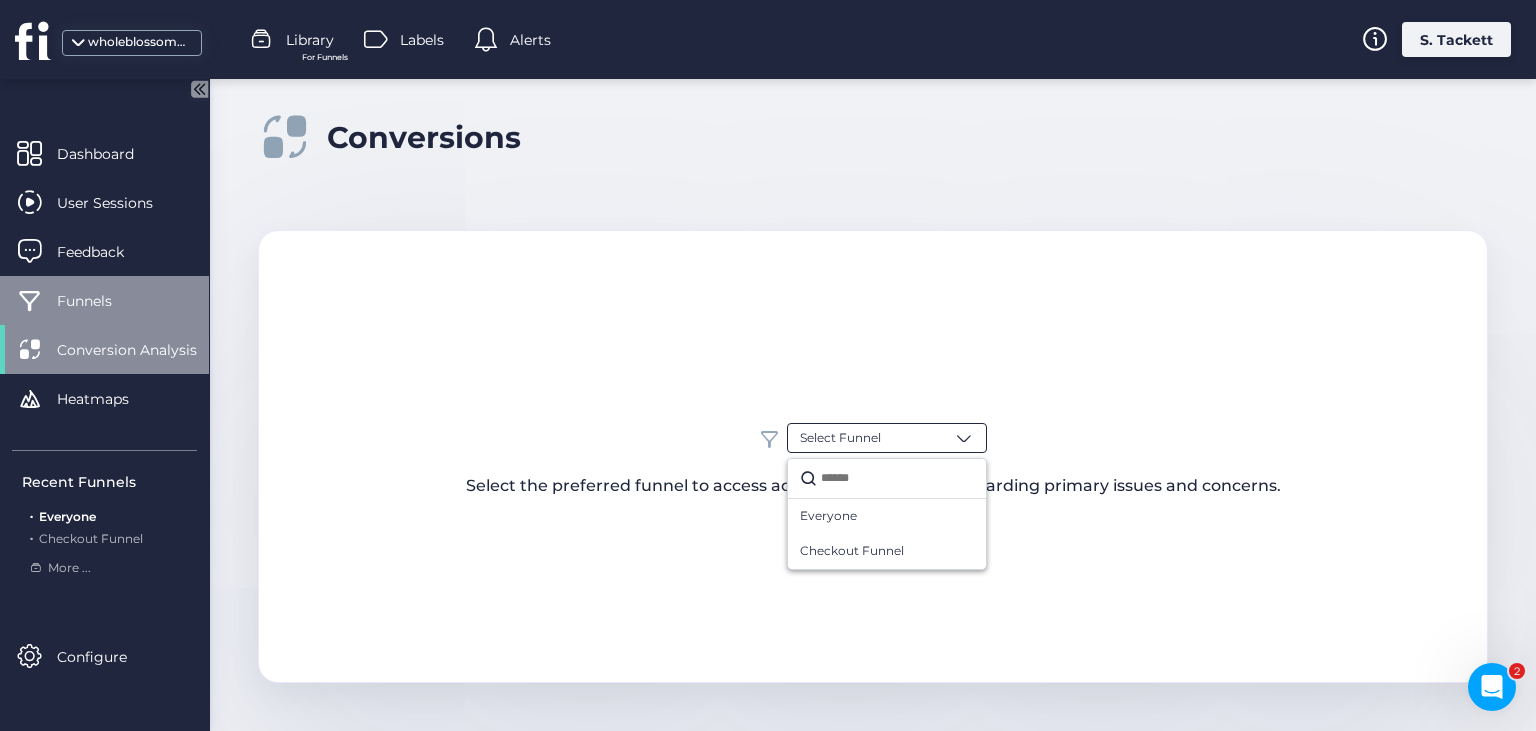click on "Funnels" 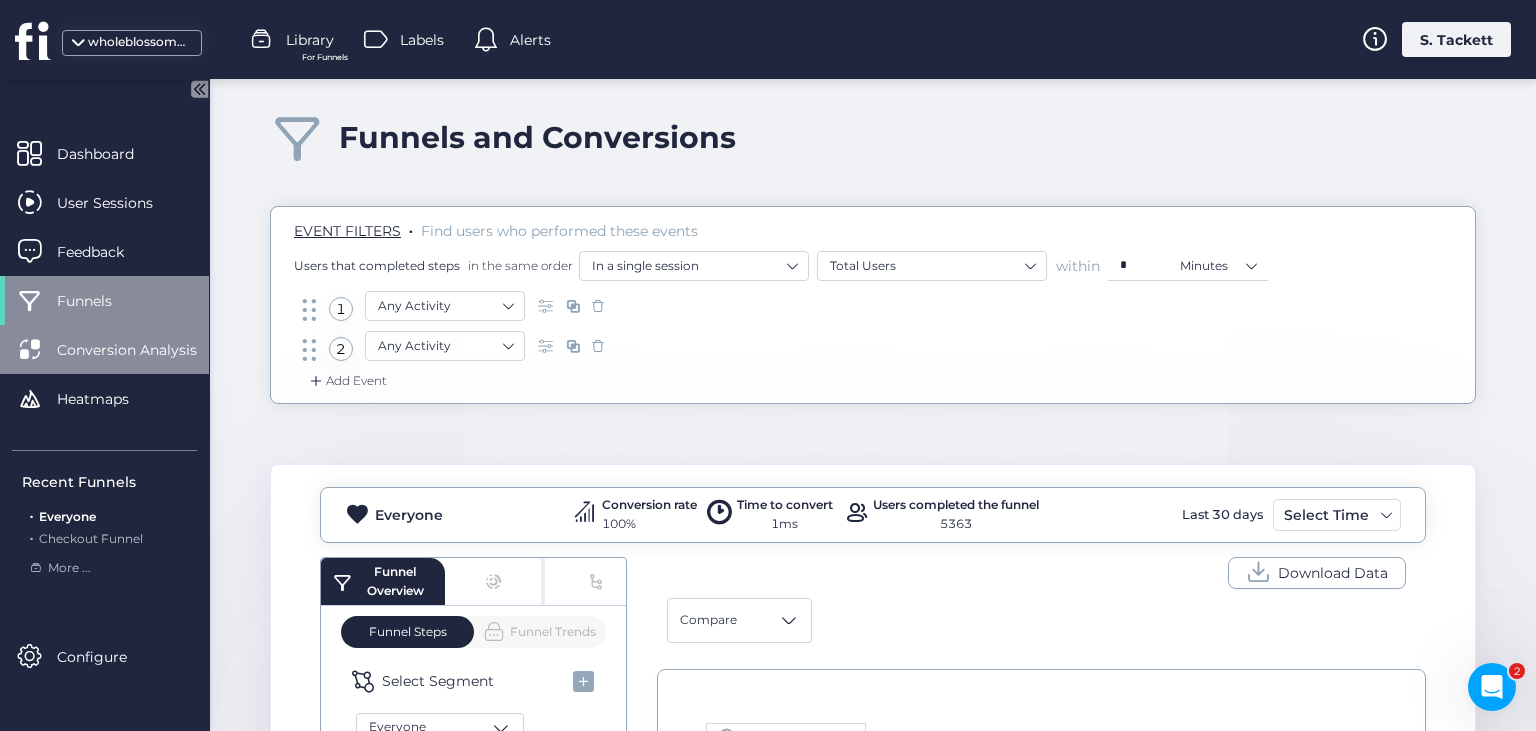 click on "Conversion Analysis" 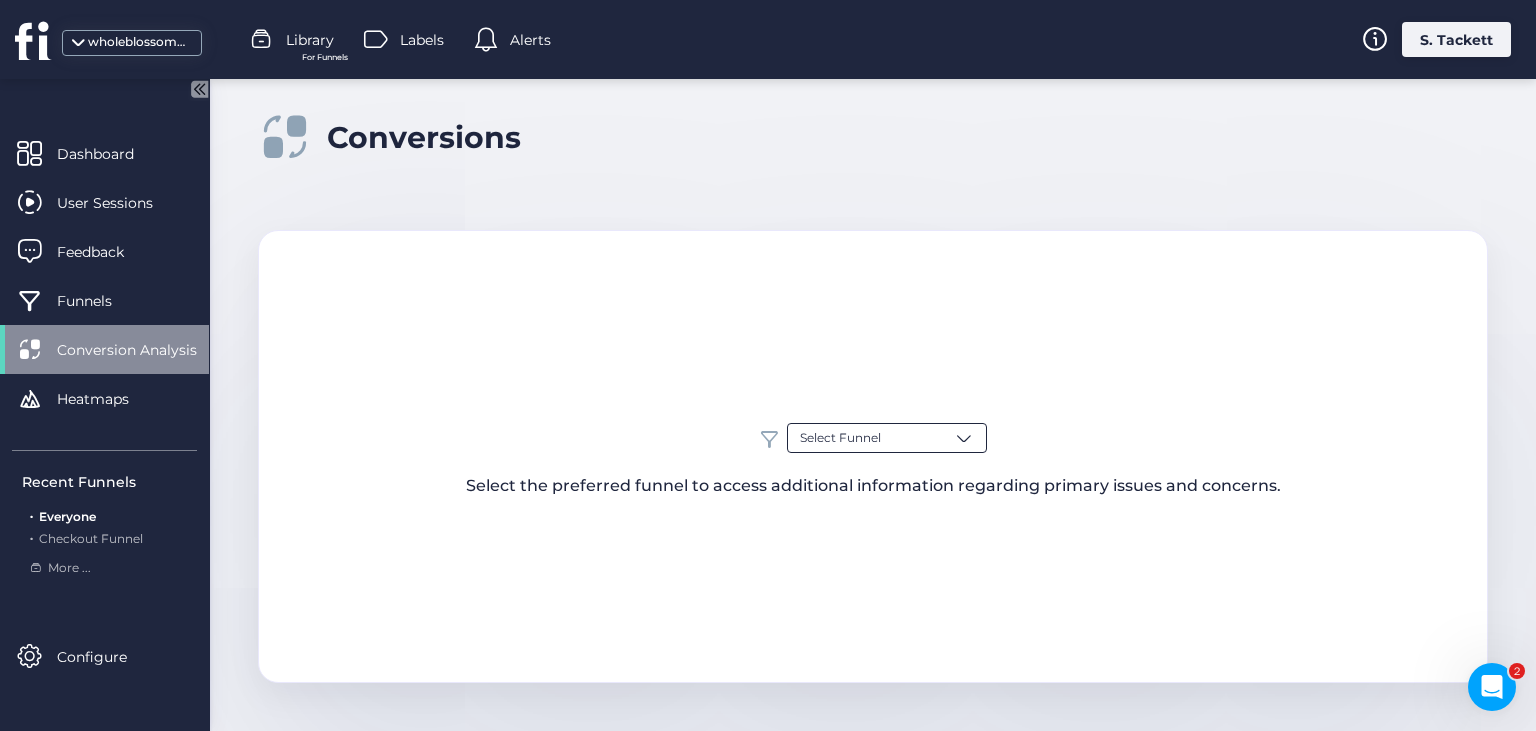 click 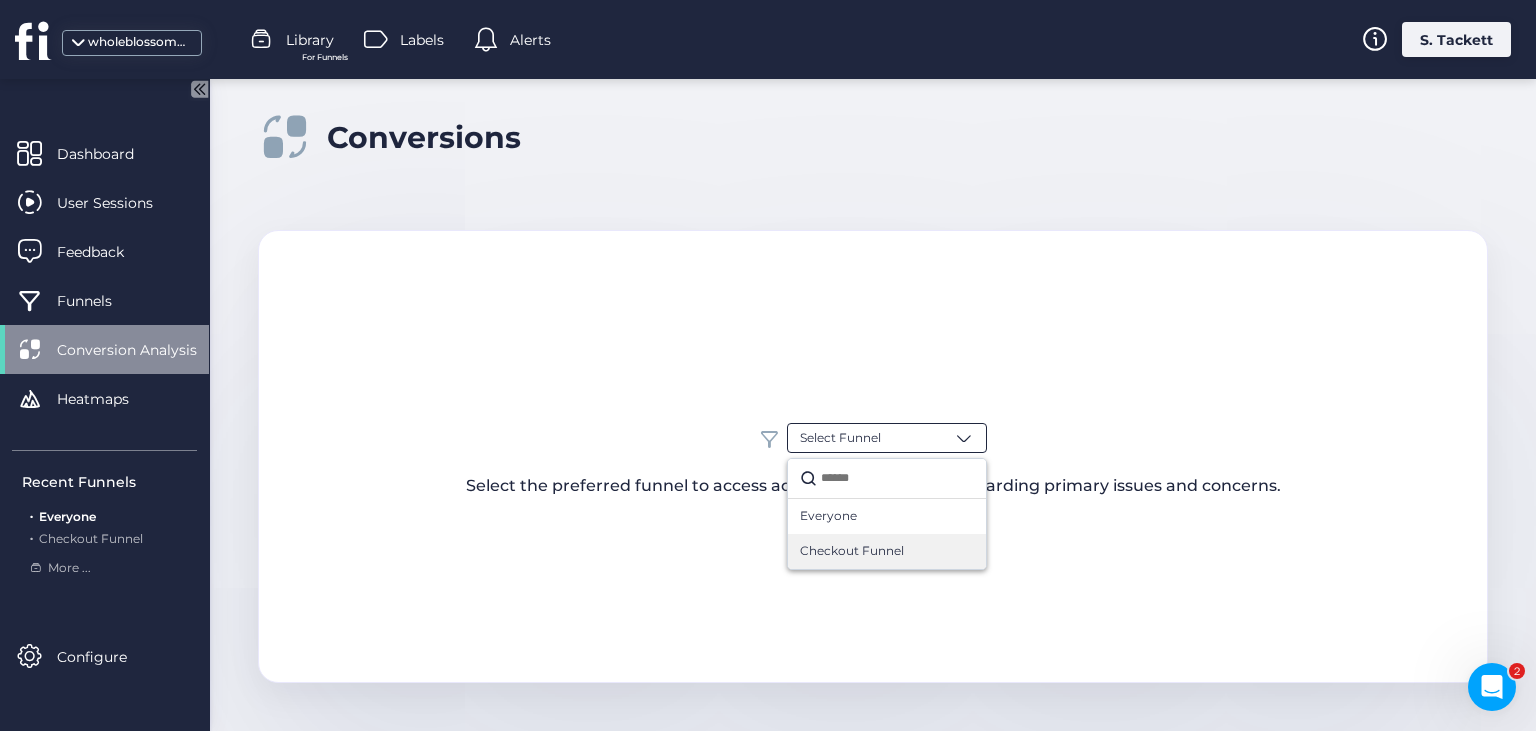 click on "Checkout Funnel" 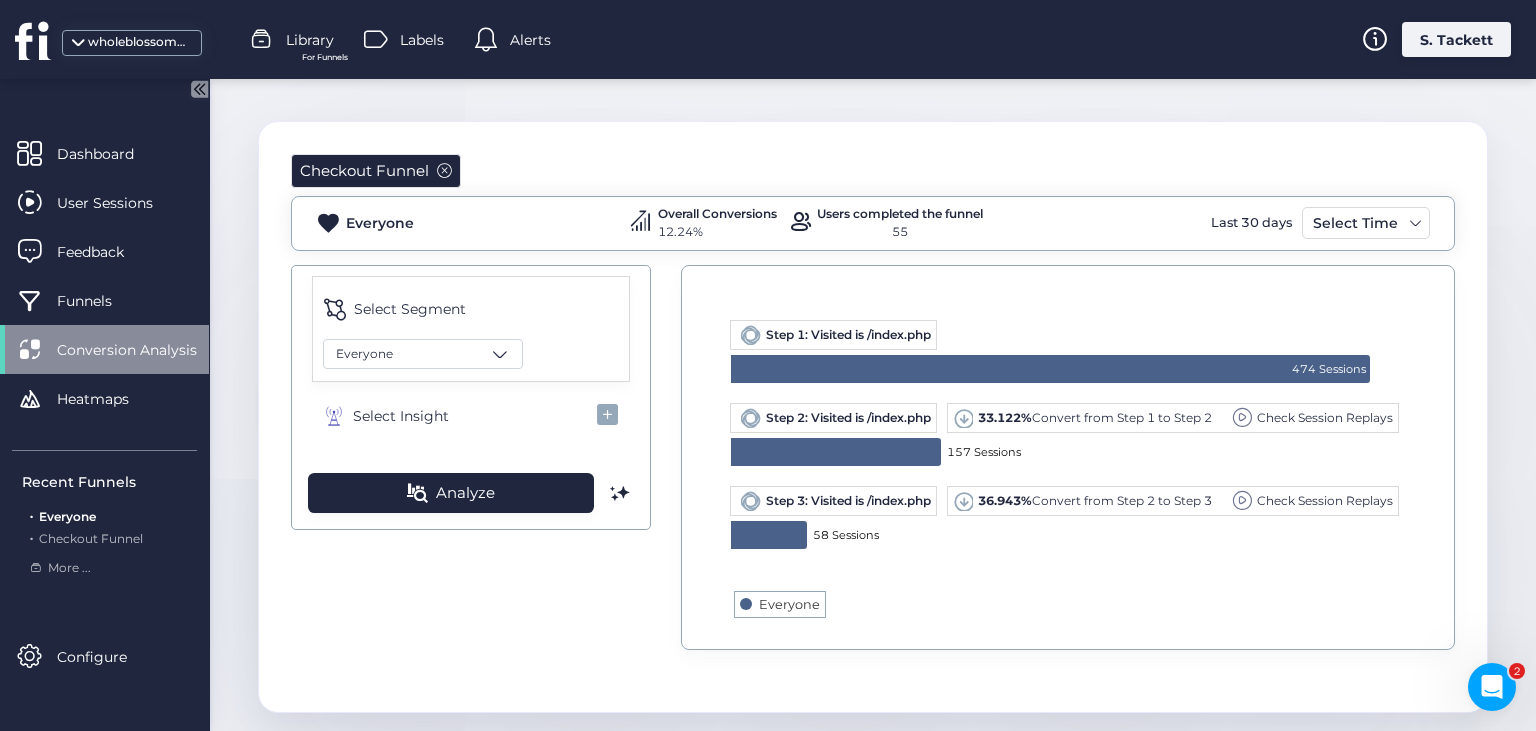 scroll, scrollTop: 97, scrollLeft: 0, axis: vertical 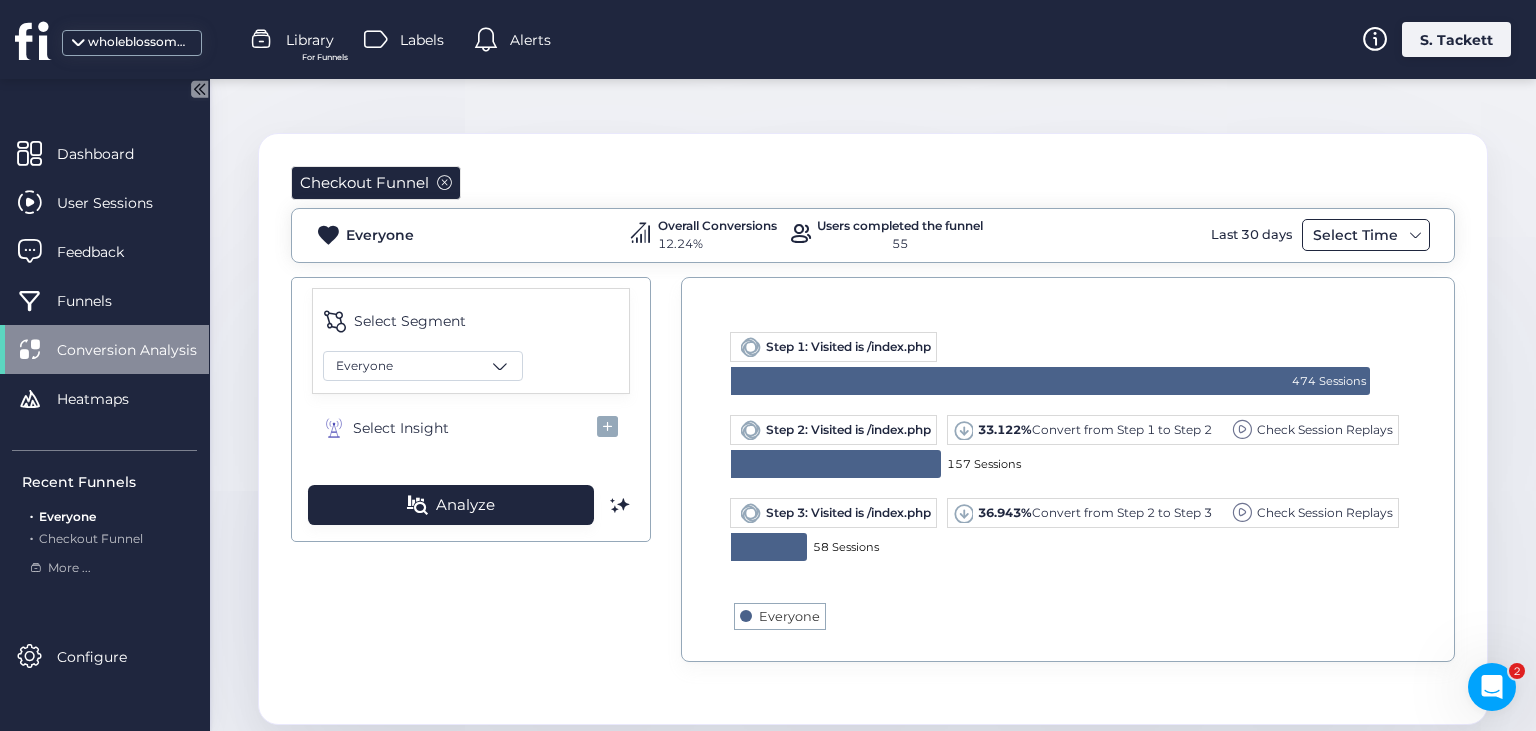 click 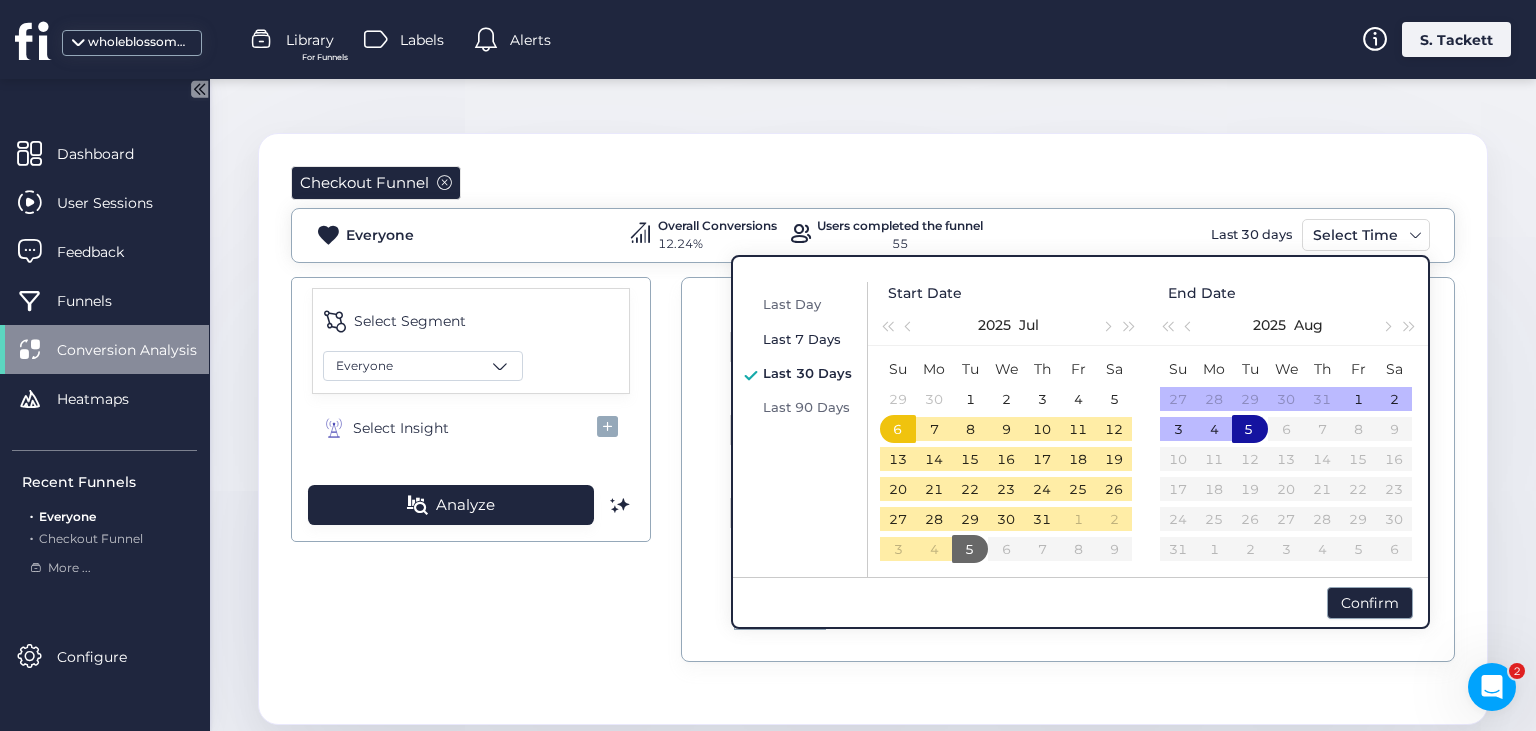 click on "Last 7 Days" at bounding box center [802, 339] 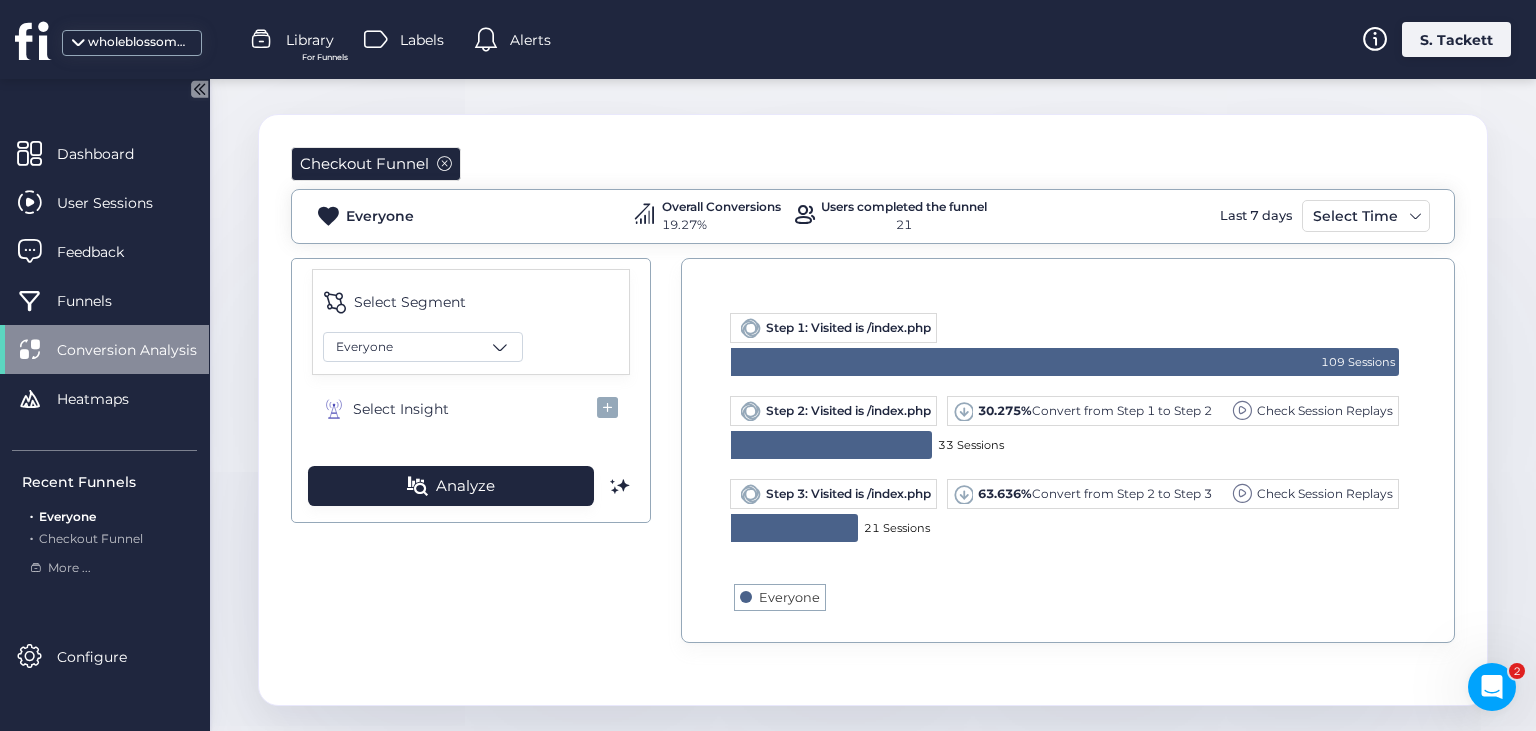 scroll, scrollTop: 136, scrollLeft: 0, axis: vertical 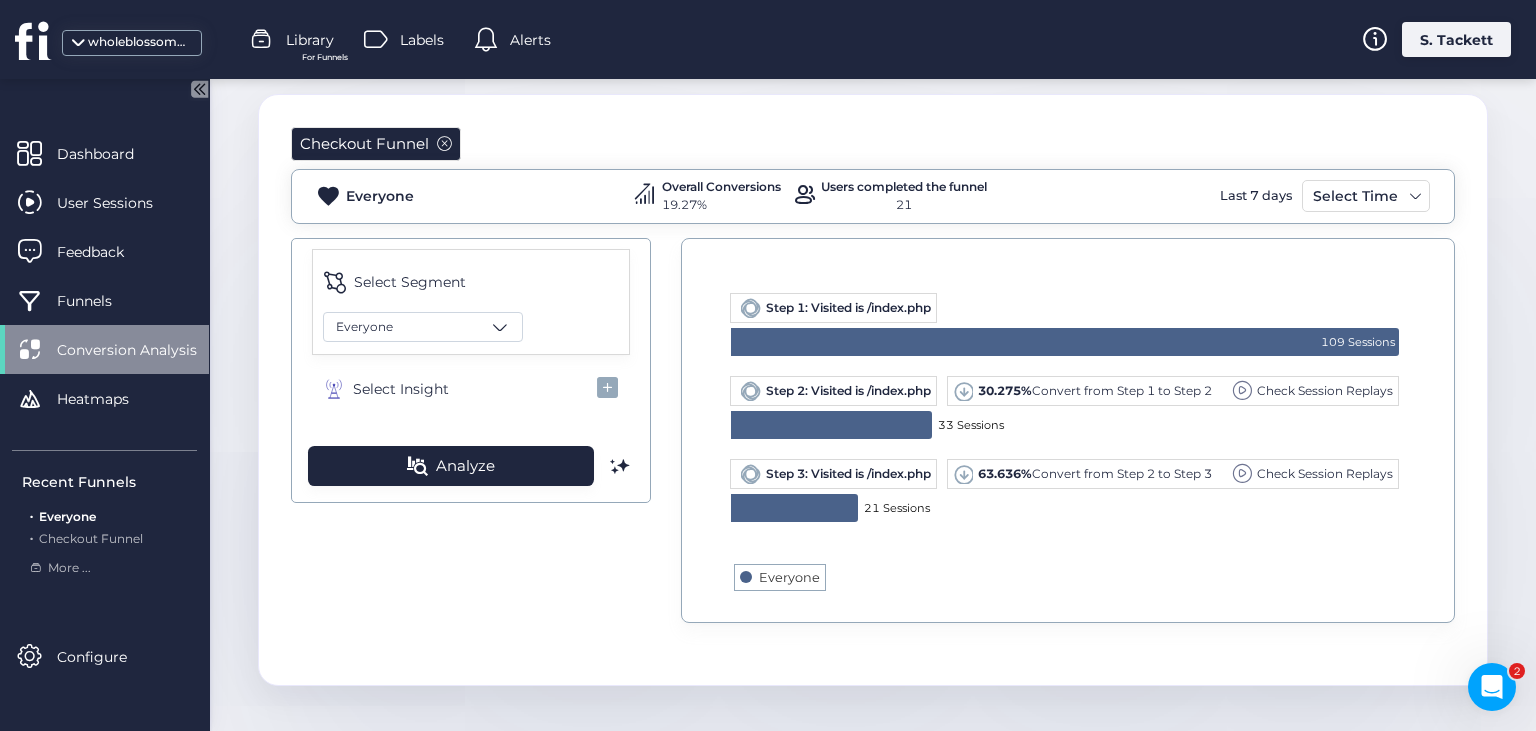 click on "Check Session Replays" at bounding box center (1325, 390) 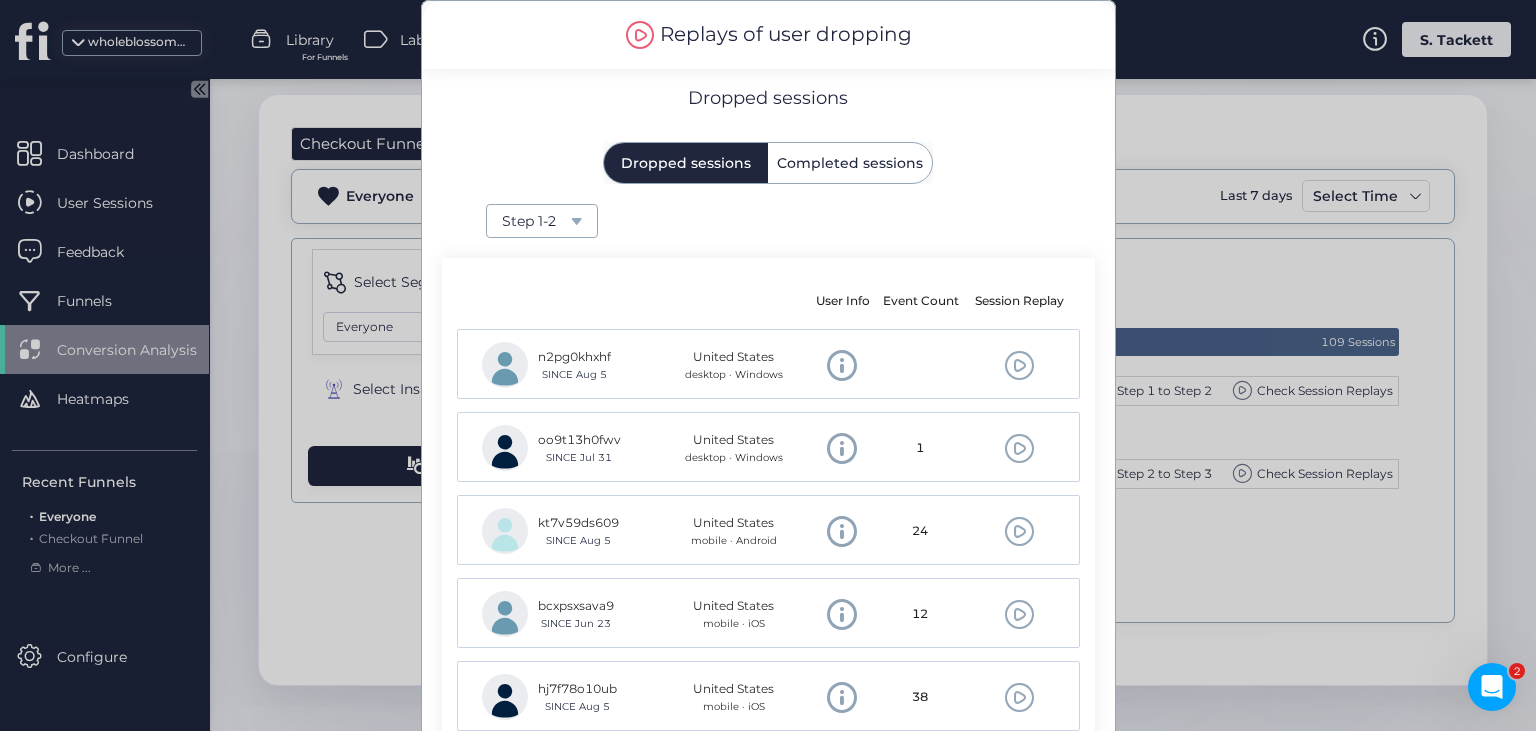 click on "Completed sessions" at bounding box center [850, 163] 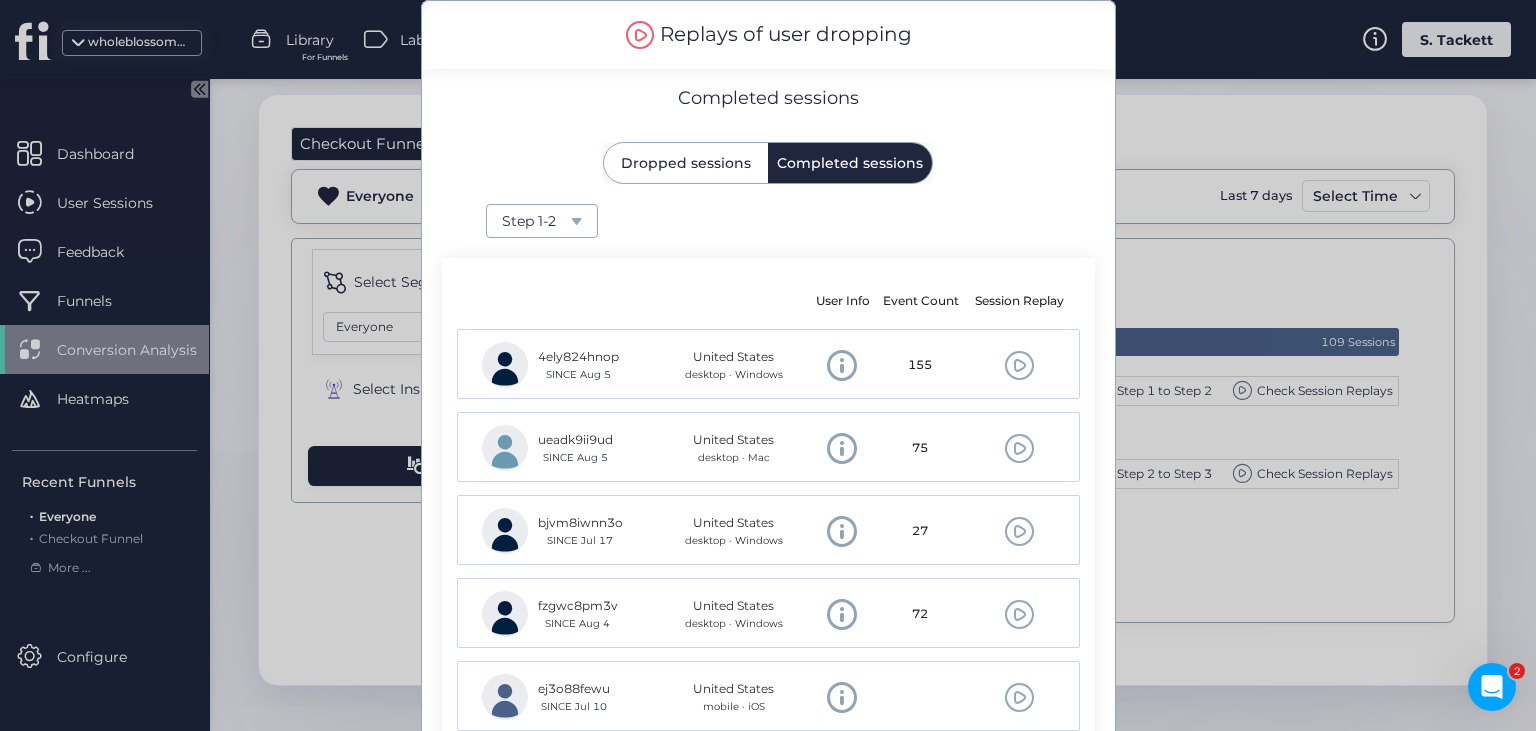 click on "Dropped sessions" at bounding box center (686, 163) 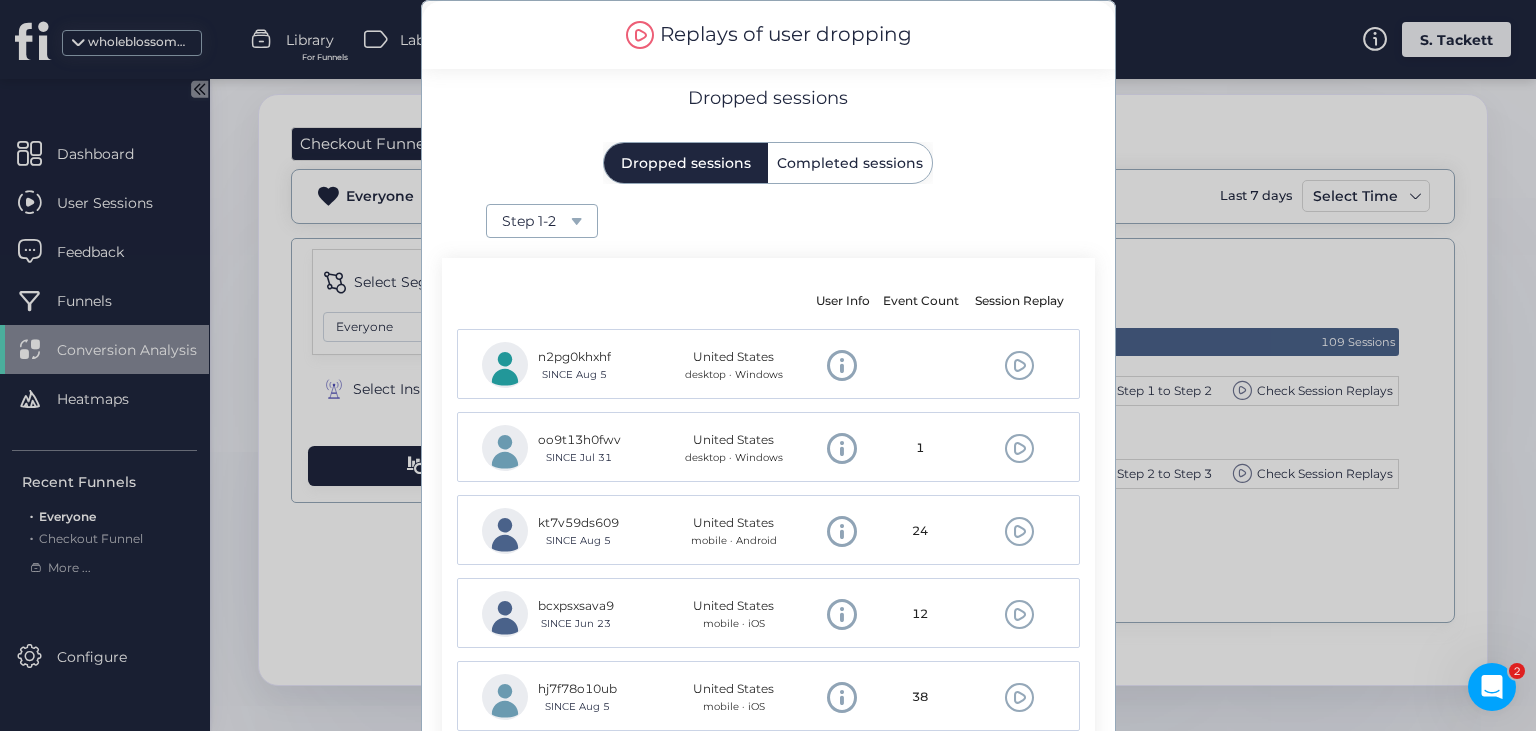 click on "Step 1-2" at bounding box center [536, 221] 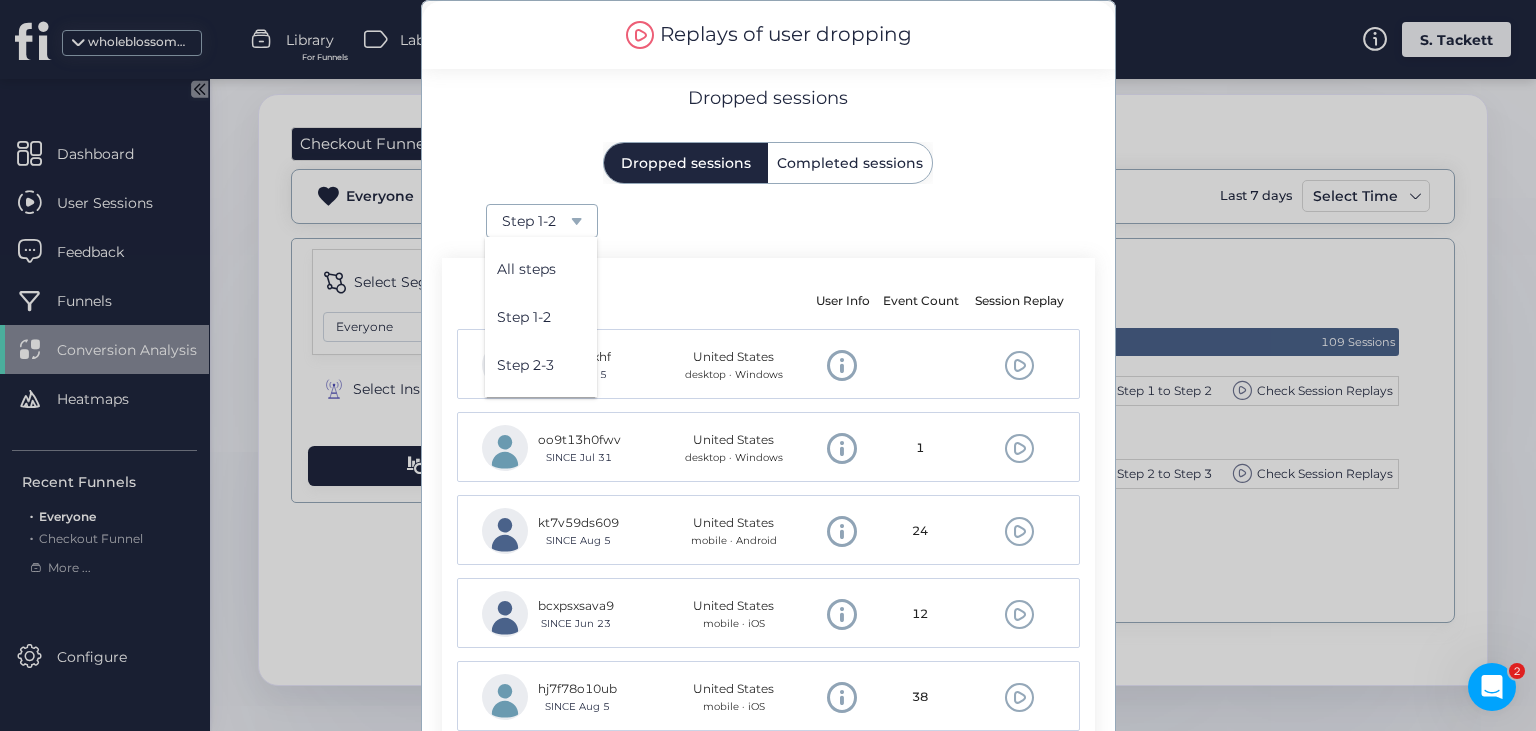 click on "Step 2-3" at bounding box center (541, 365) 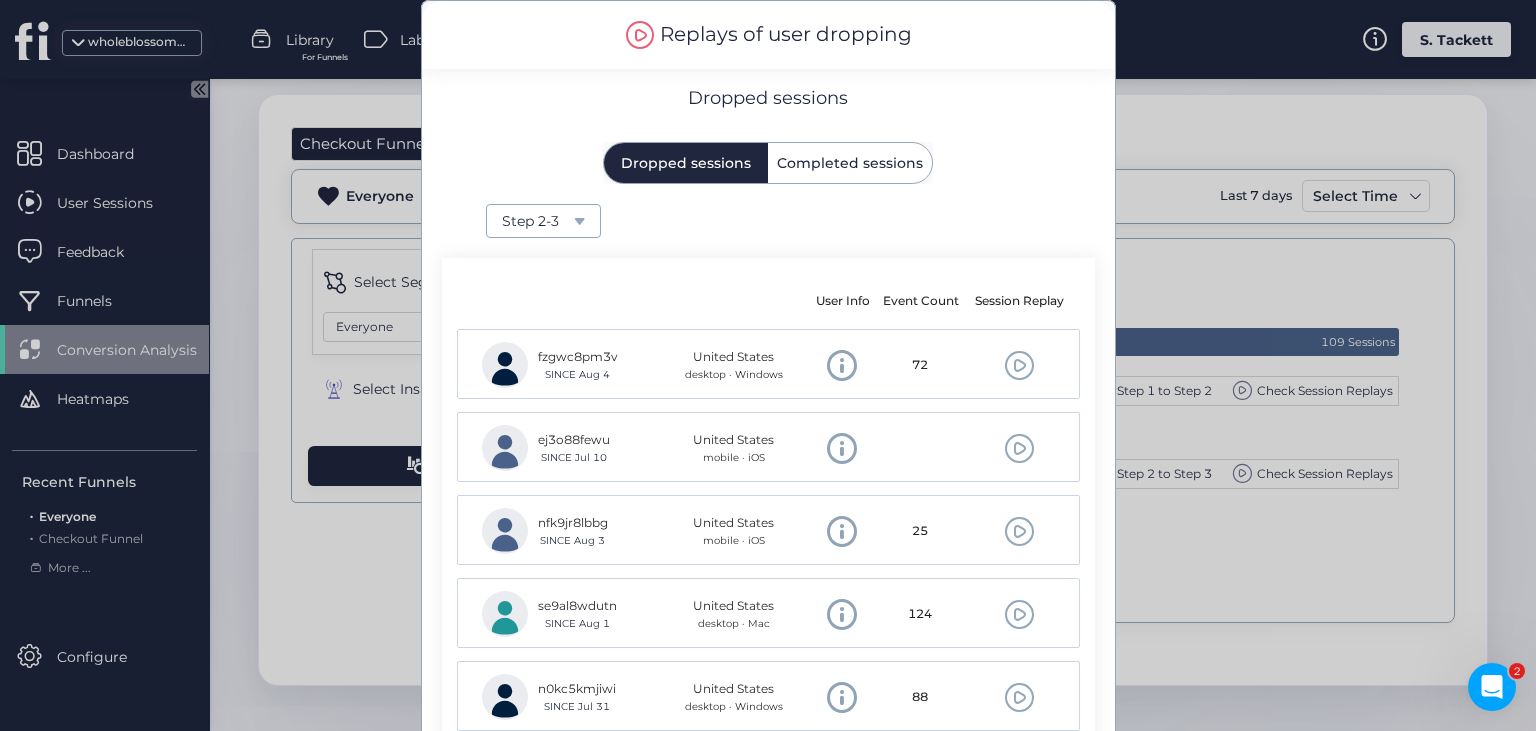 click at bounding box center [579, 221] 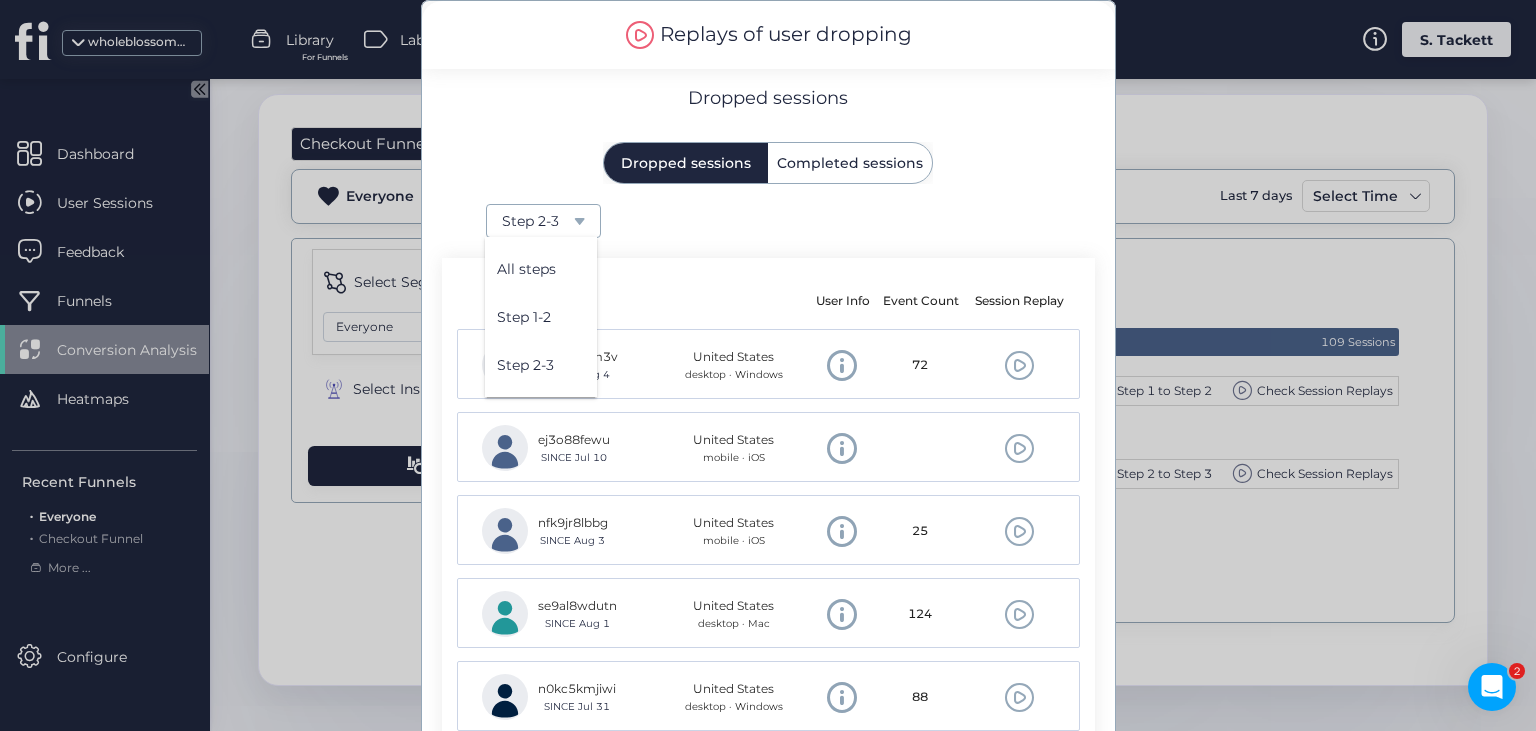 click on "Step 1-2" at bounding box center [541, 317] 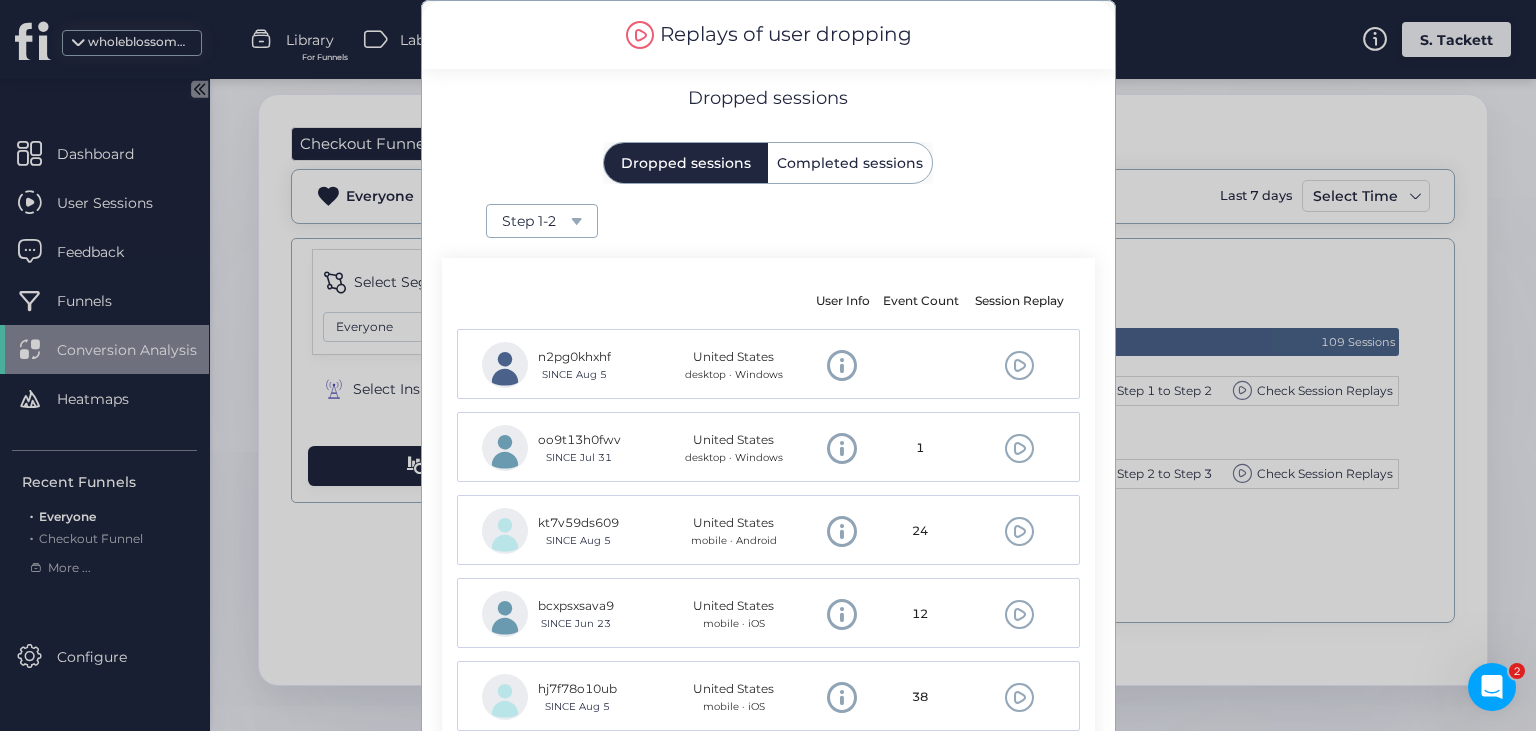 click on "Completed sessions" at bounding box center (850, 163) 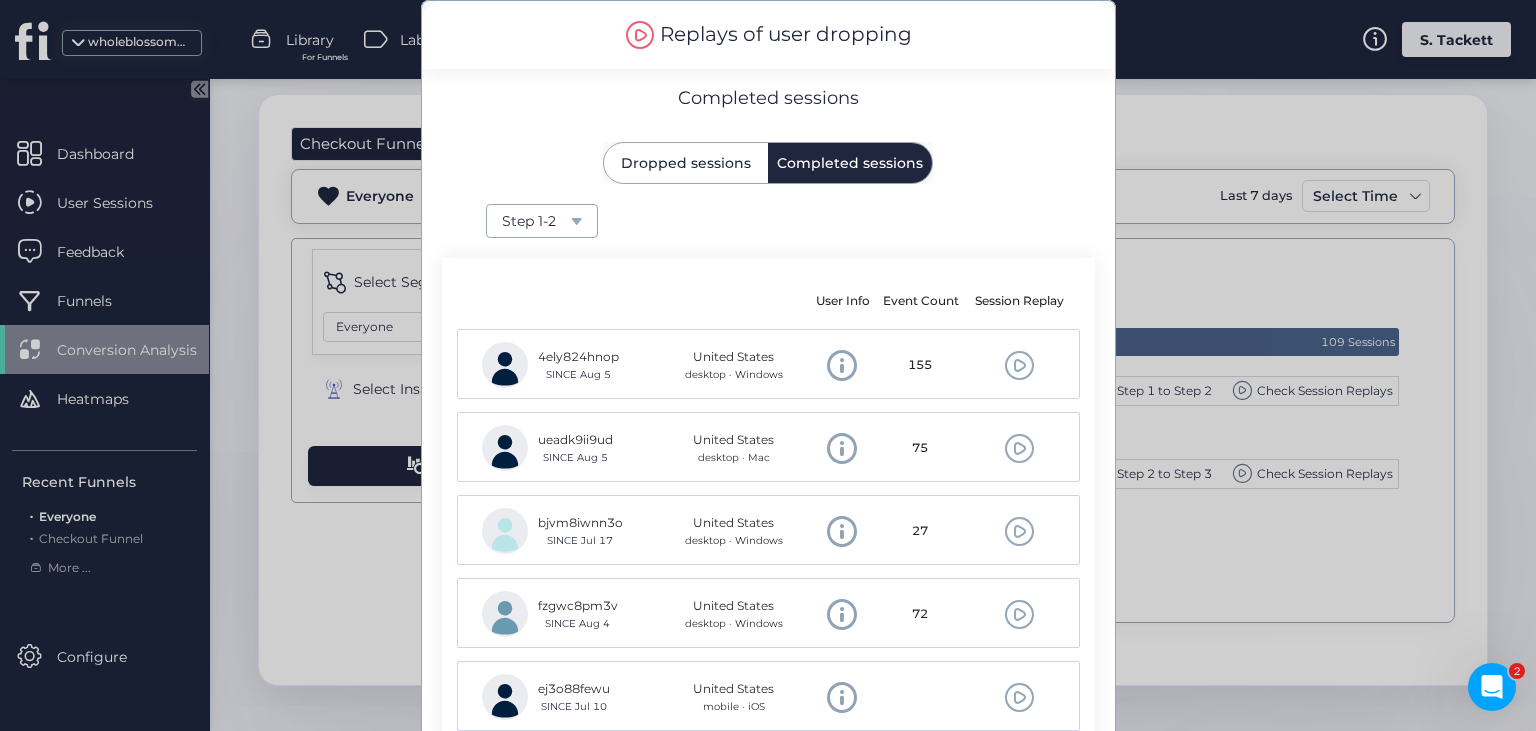 click on "Dropped sessions" at bounding box center (686, 163) 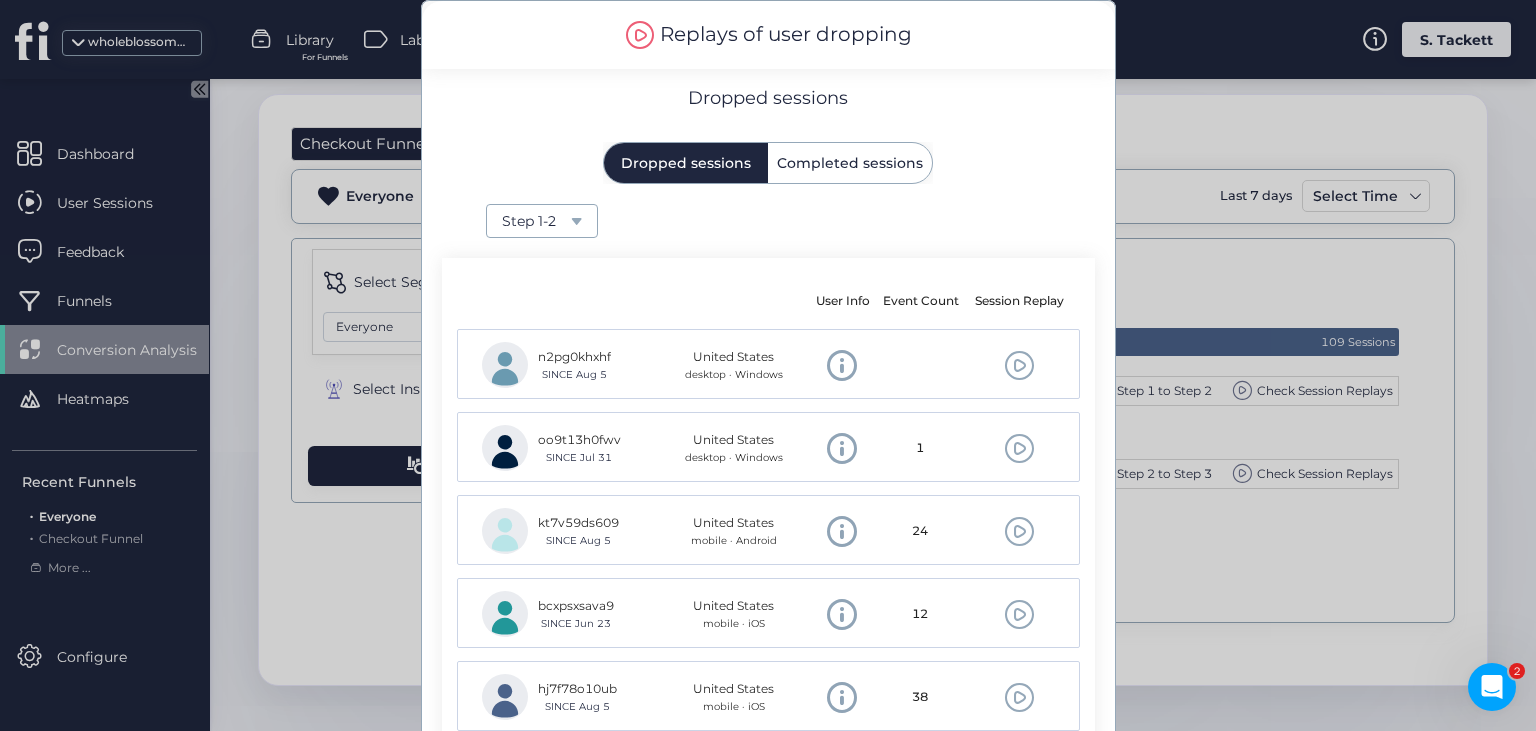 click at bounding box center (576, 221) 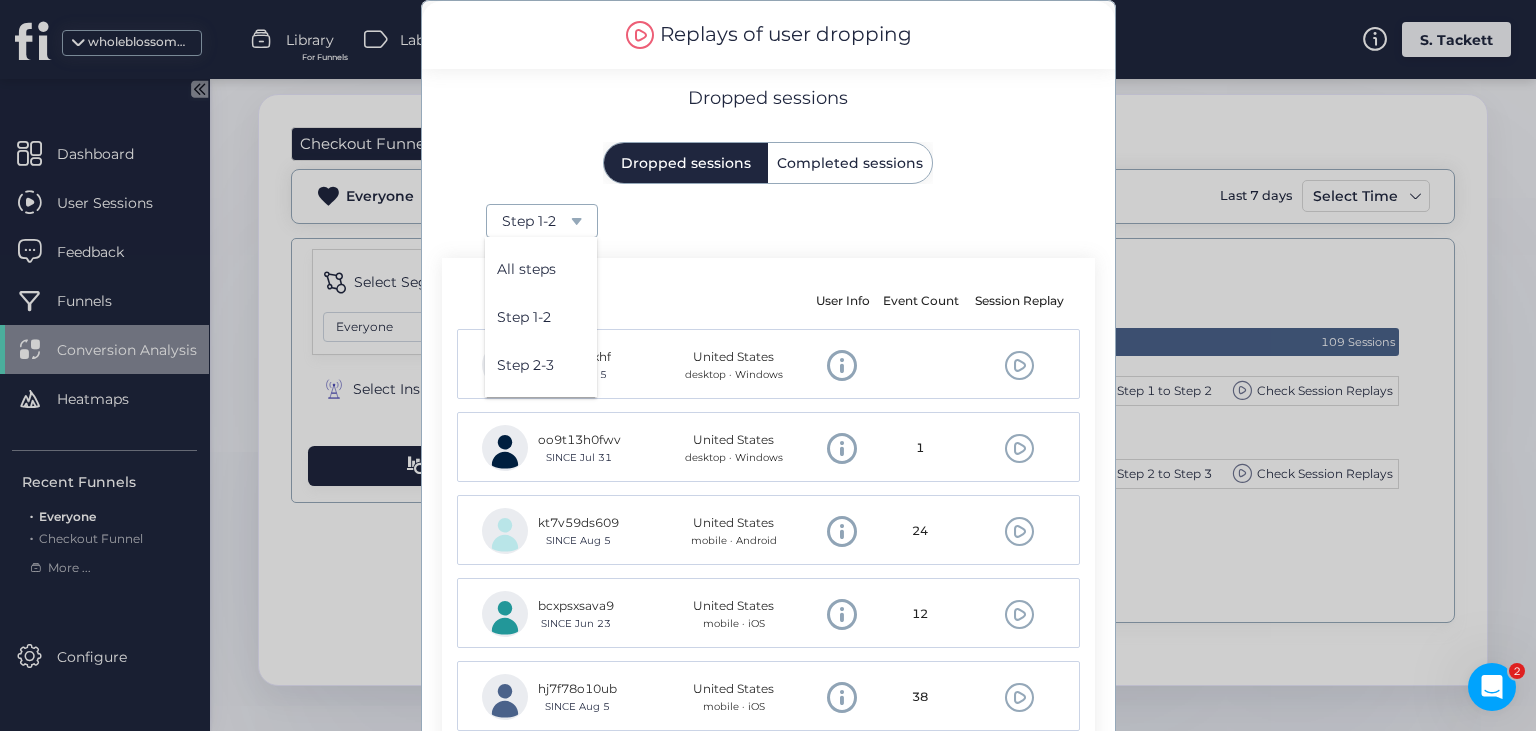 click on "Step 2-3" at bounding box center [541, 365] 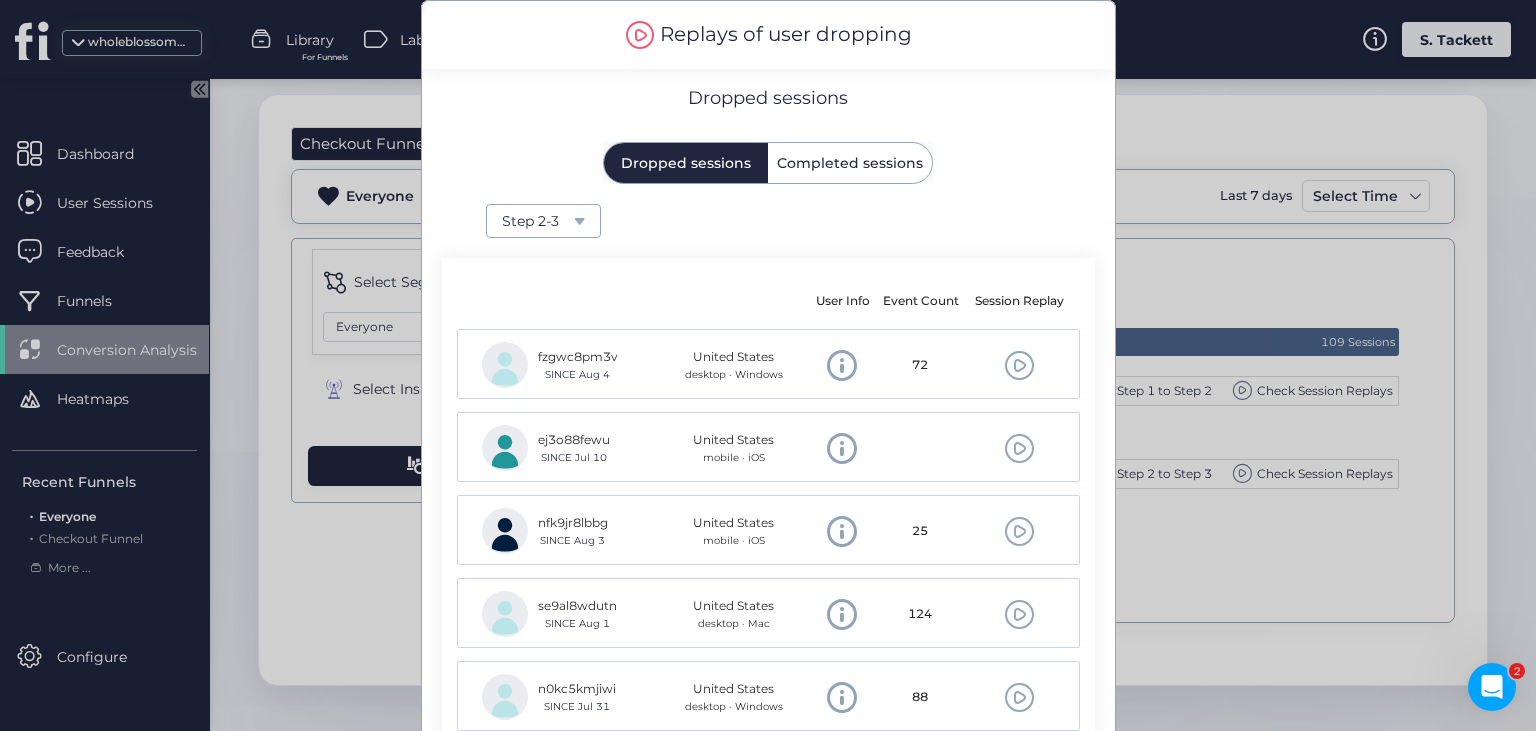 click on "Completed sessions" at bounding box center (850, 163) 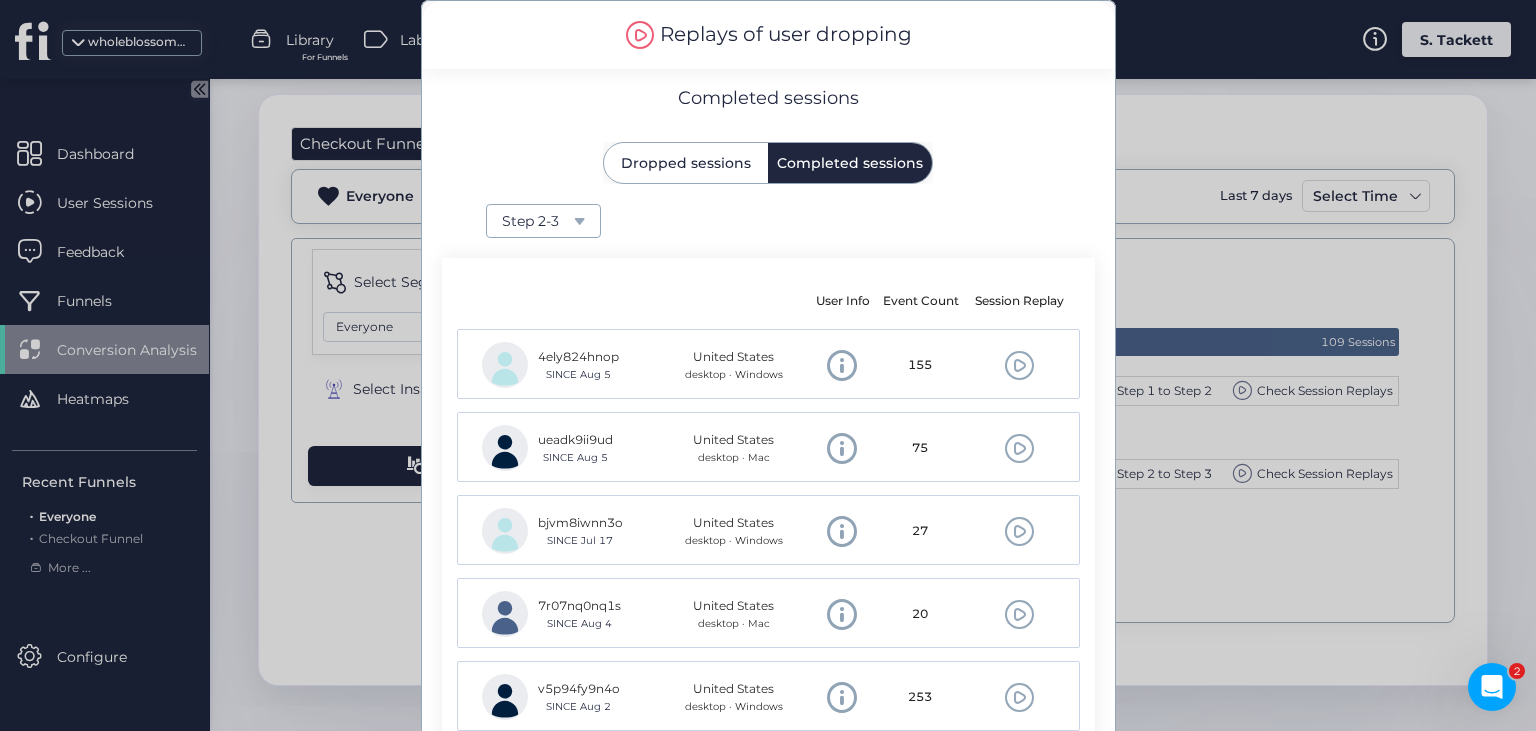 click on "Dropped sessions" at bounding box center (686, 163) 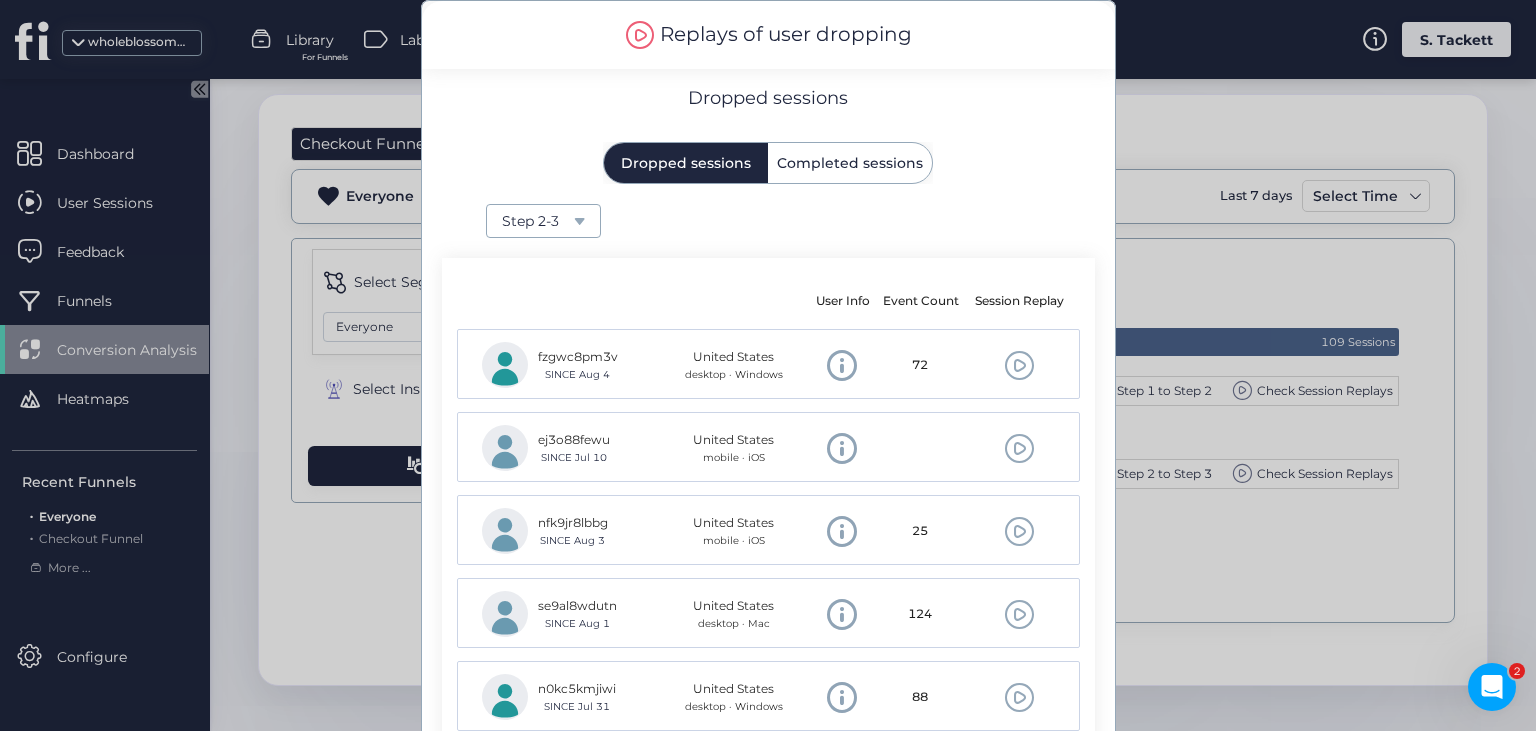 click at bounding box center (768, 365) 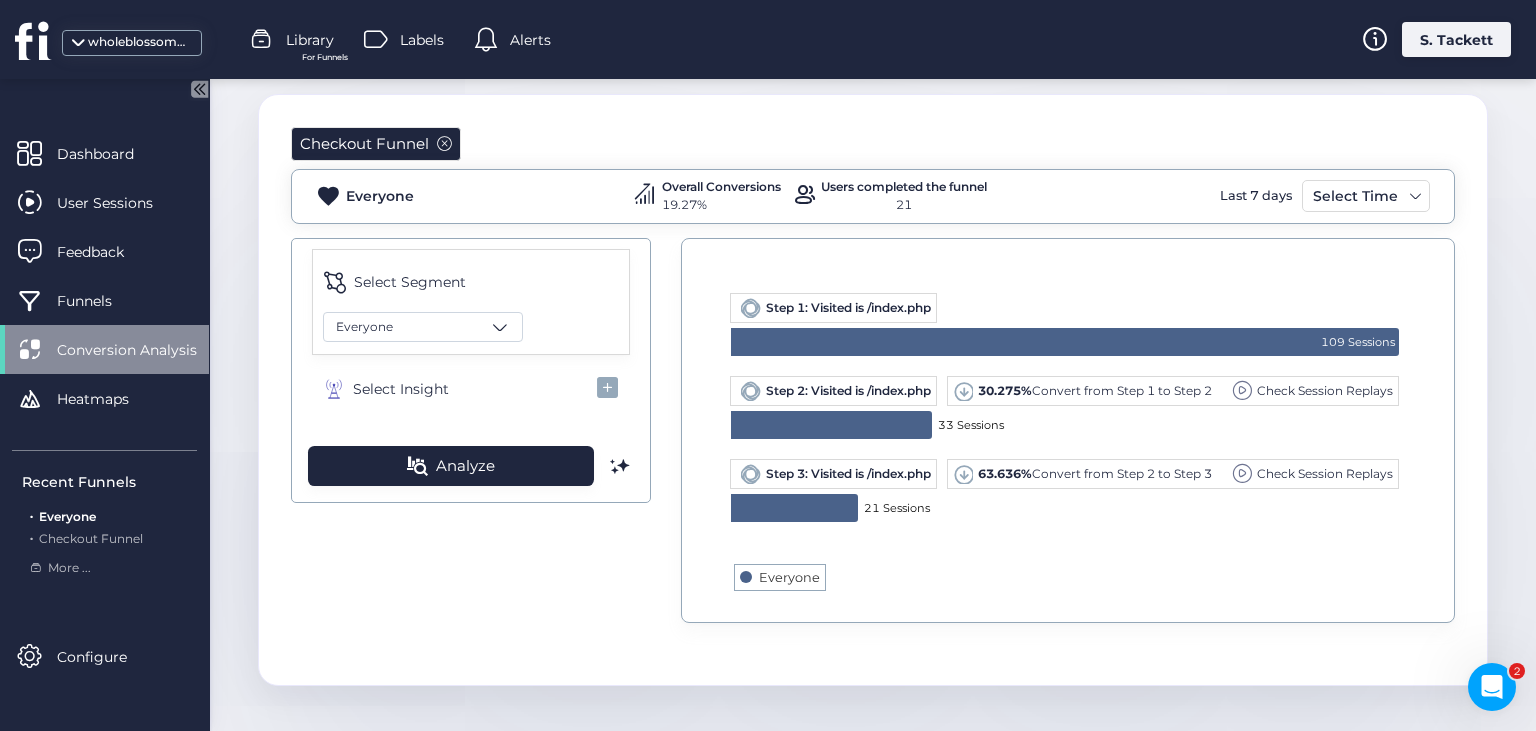 click on "Check Session Replays" at bounding box center [1325, 390] 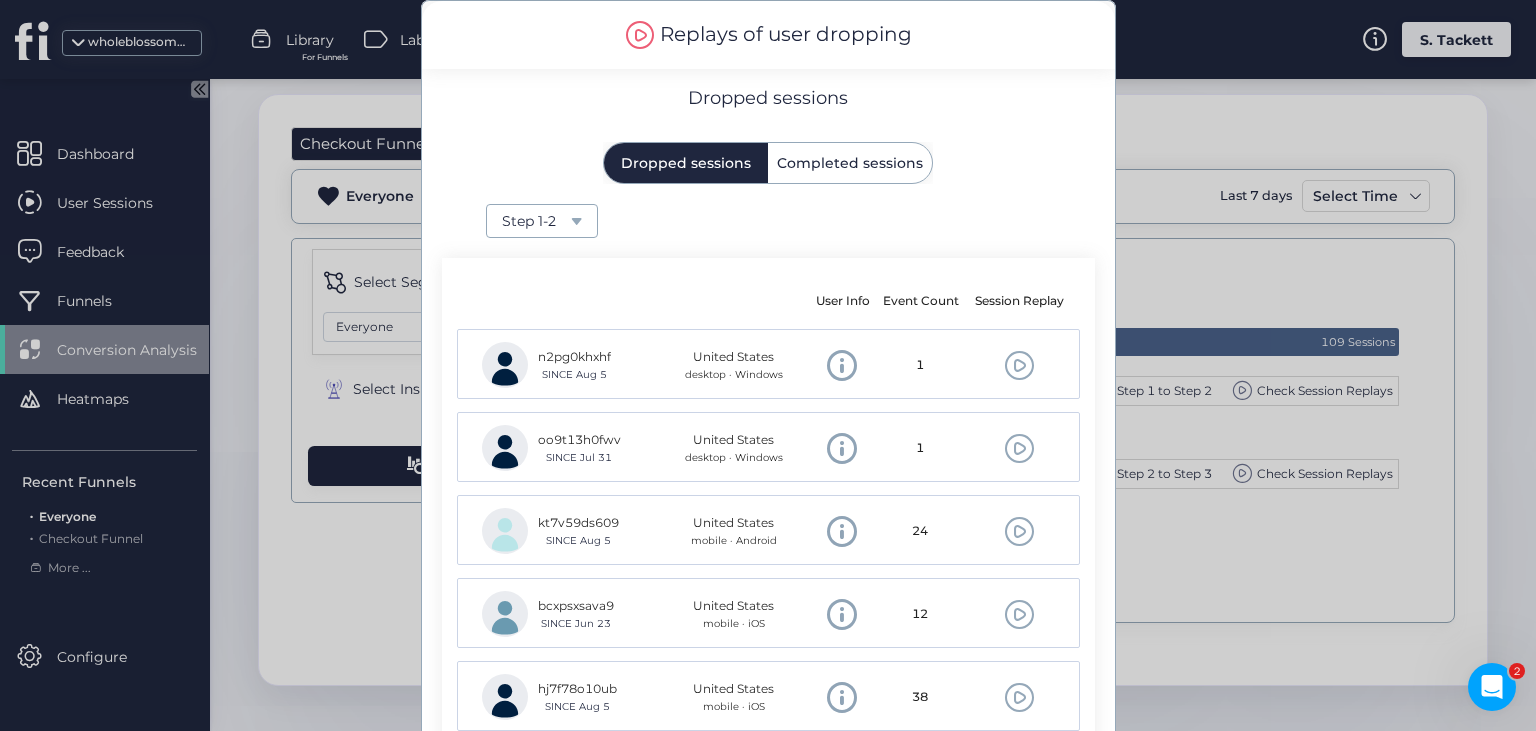 click at bounding box center [576, 221] 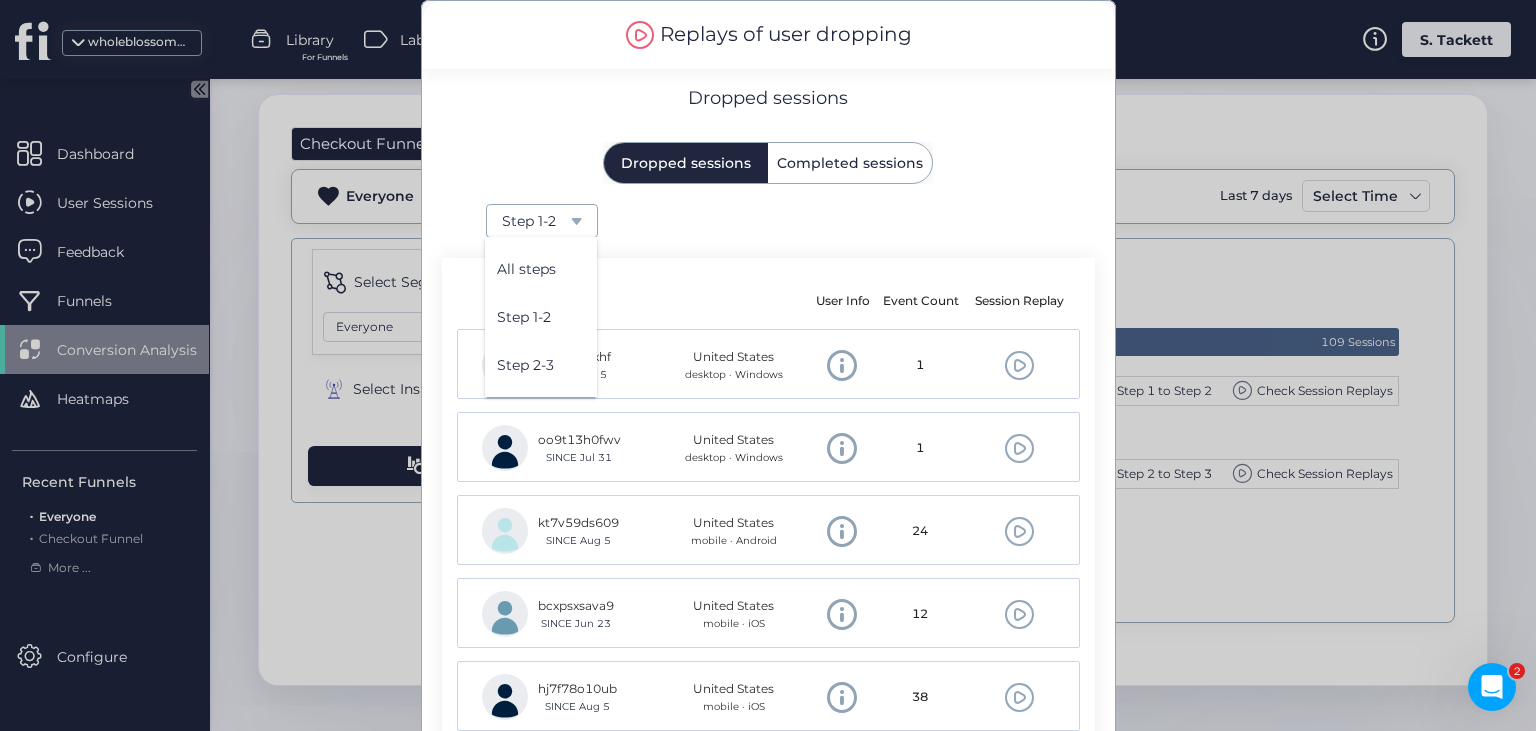 click on "Step 2-3" at bounding box center (541, 365) 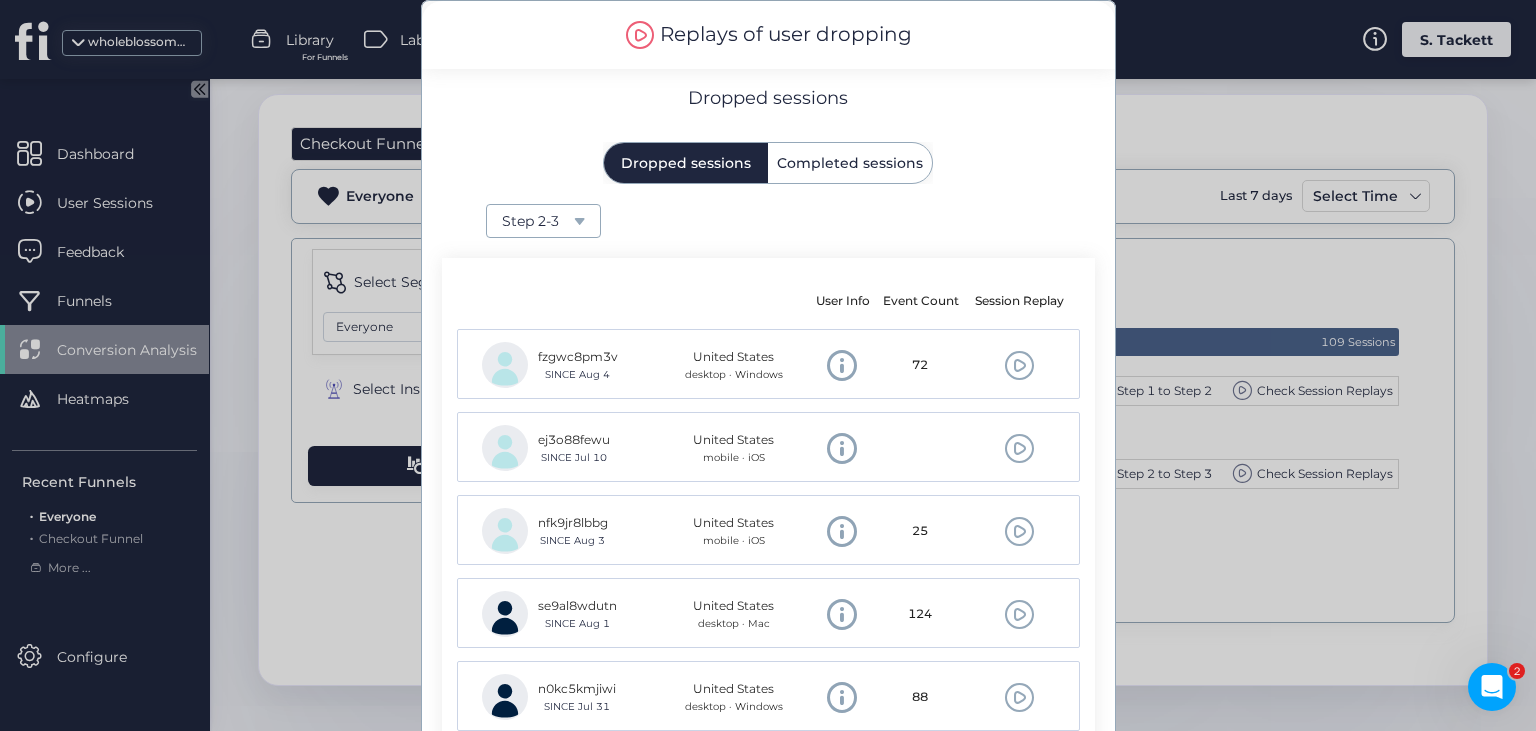 click at bounding box center (768, 365) 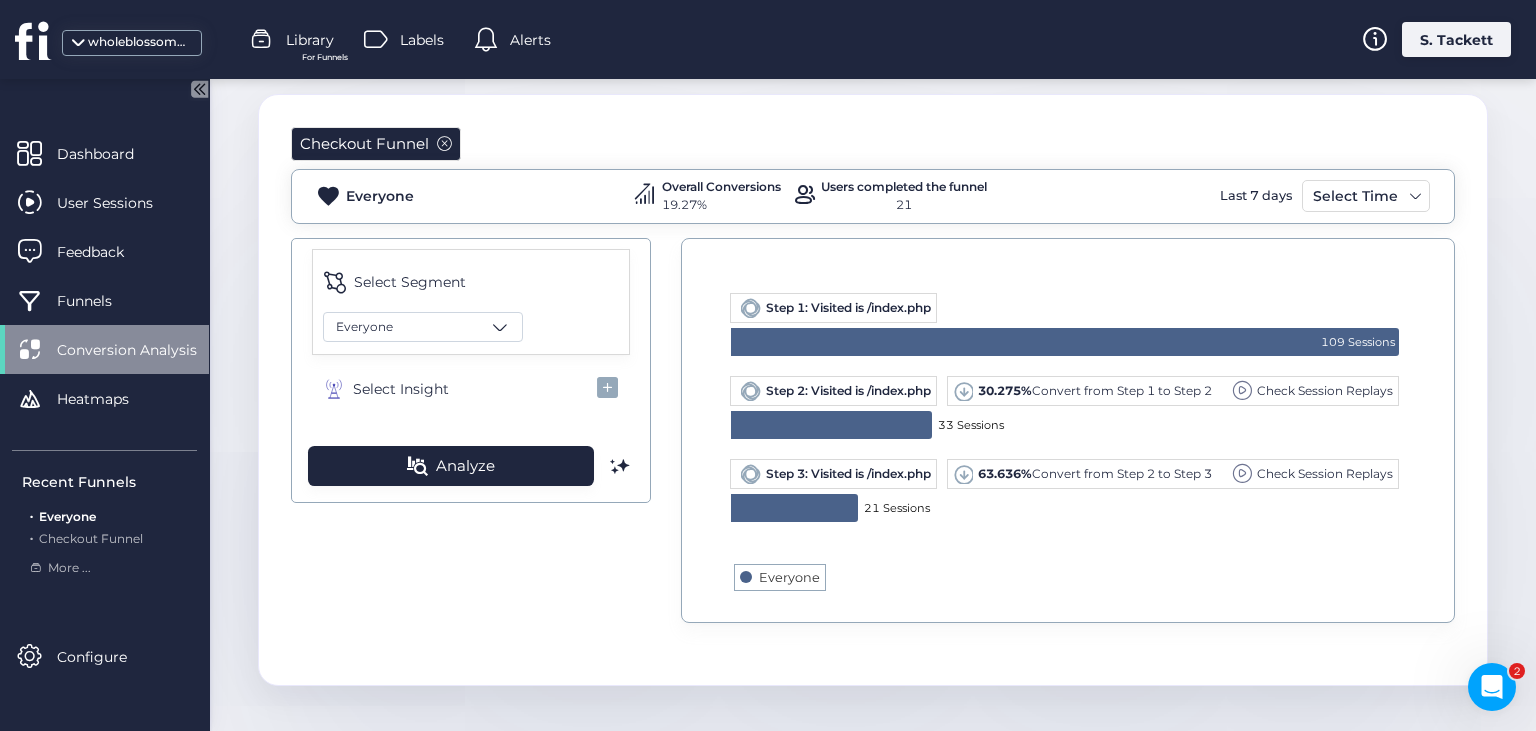 click on "Check Session Replays" at bounding box center (1325, 390) 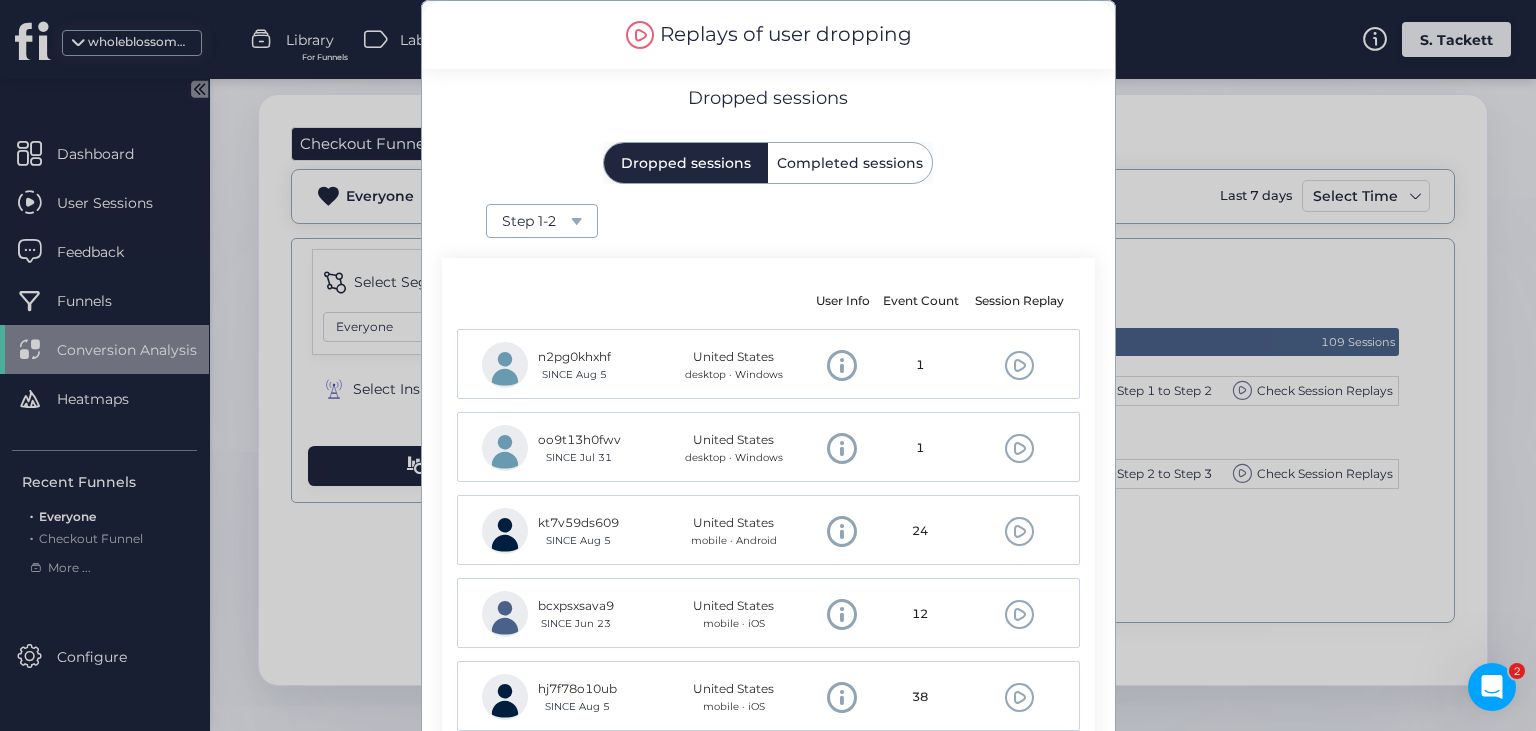 click on "Step 1-2" at bounding box center [536, 221] 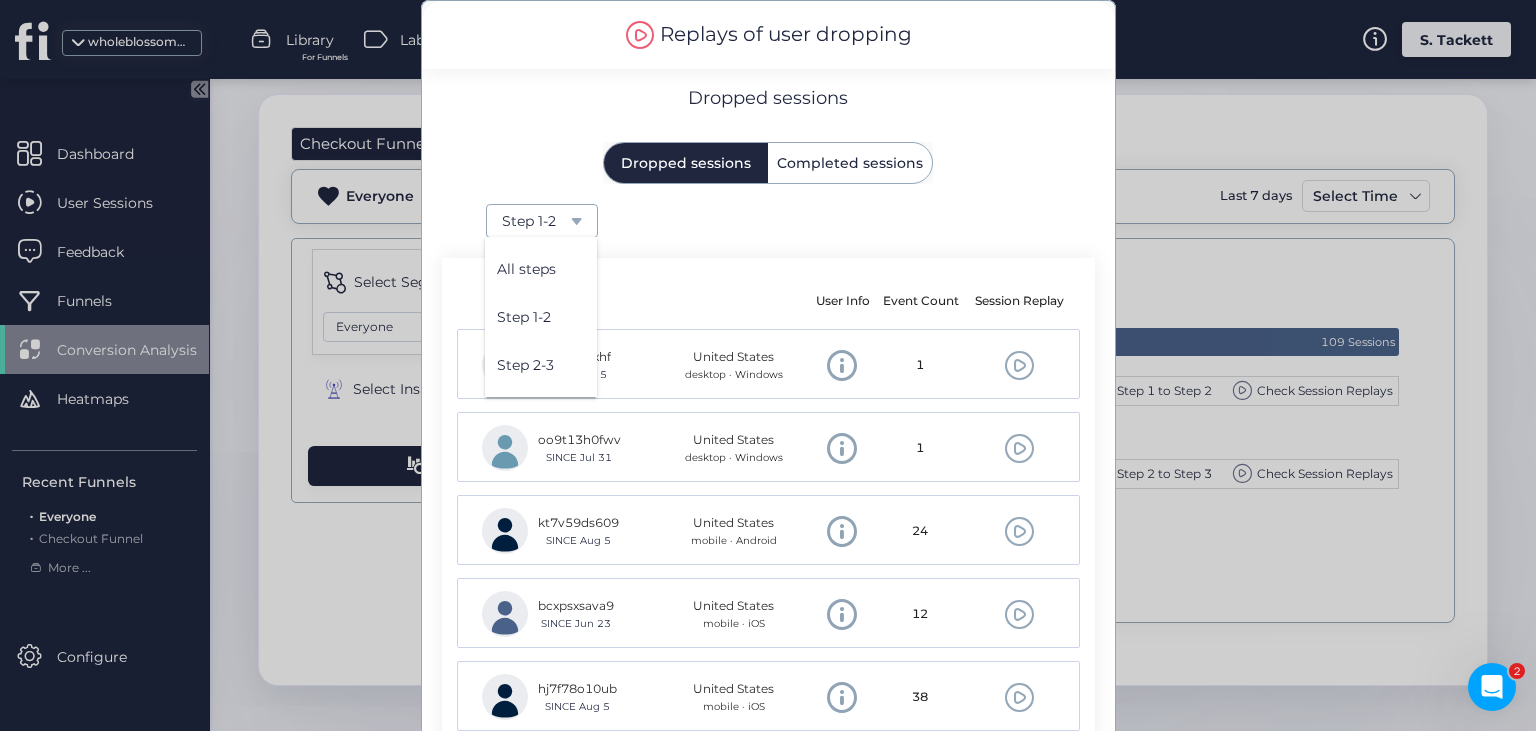 click on "Step 1-2" at bounding box center [768, 221] 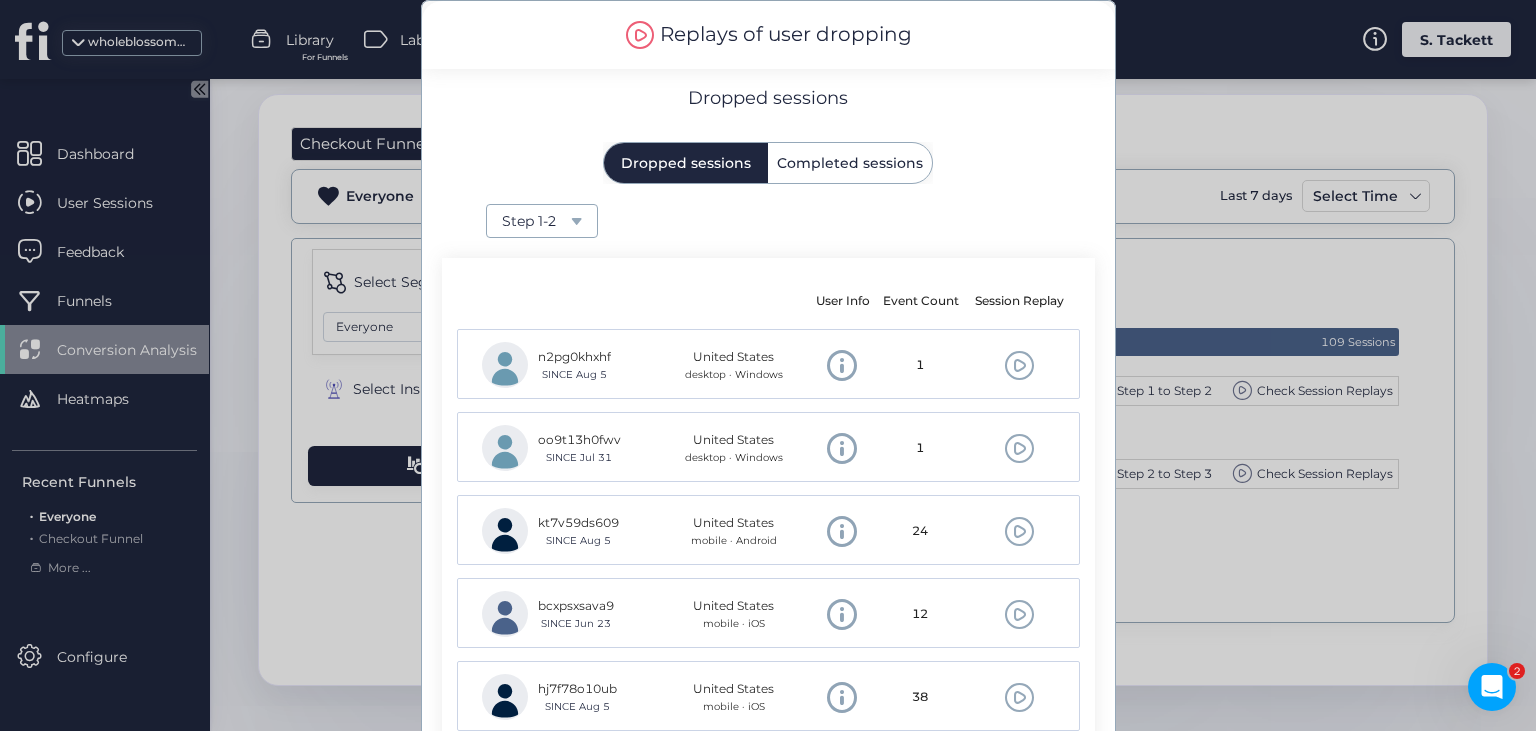 click at bounding box center (1019, 448) 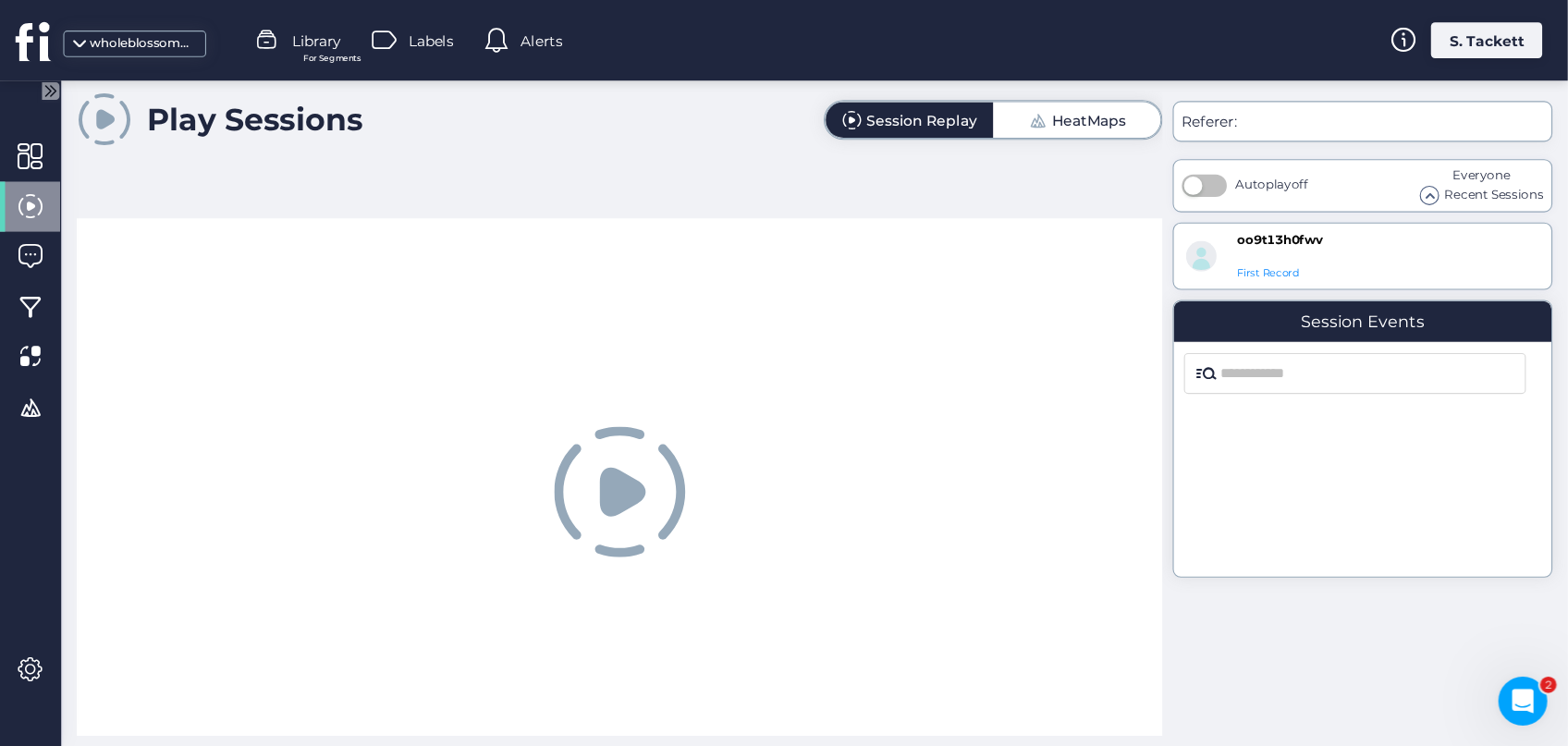 scroll, scrollTop: 0, scrollLeft: 0, axis: both 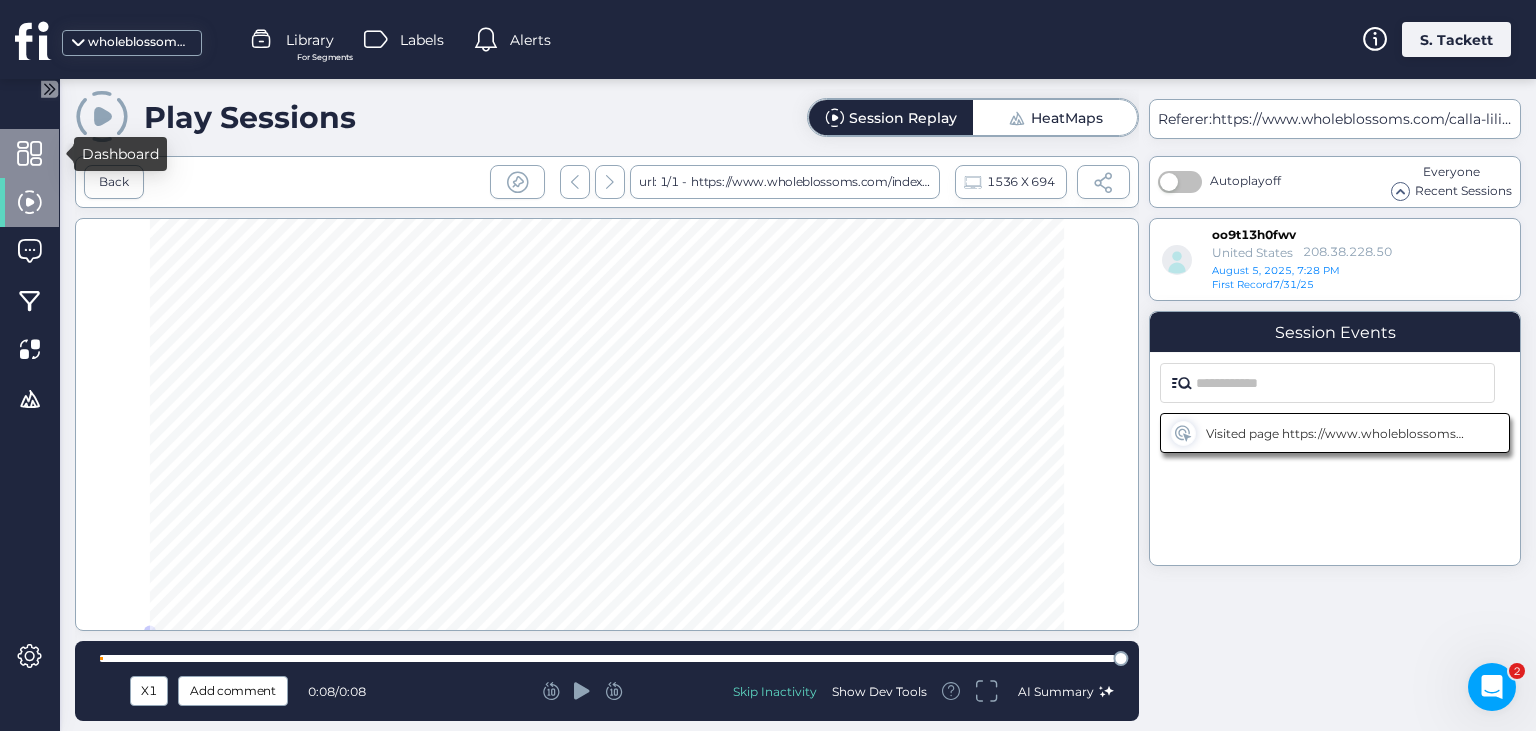 click 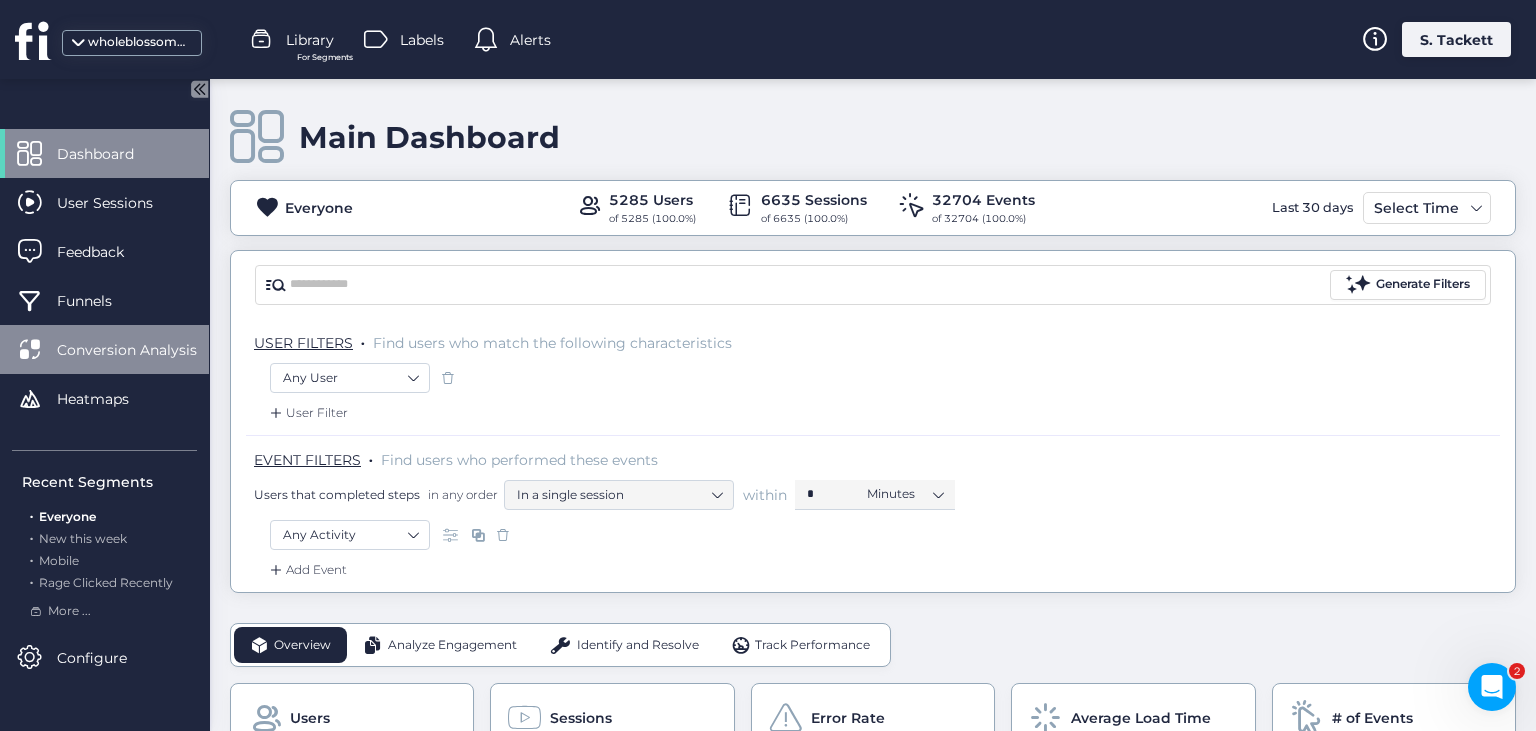 click on "Conversion Analysis" 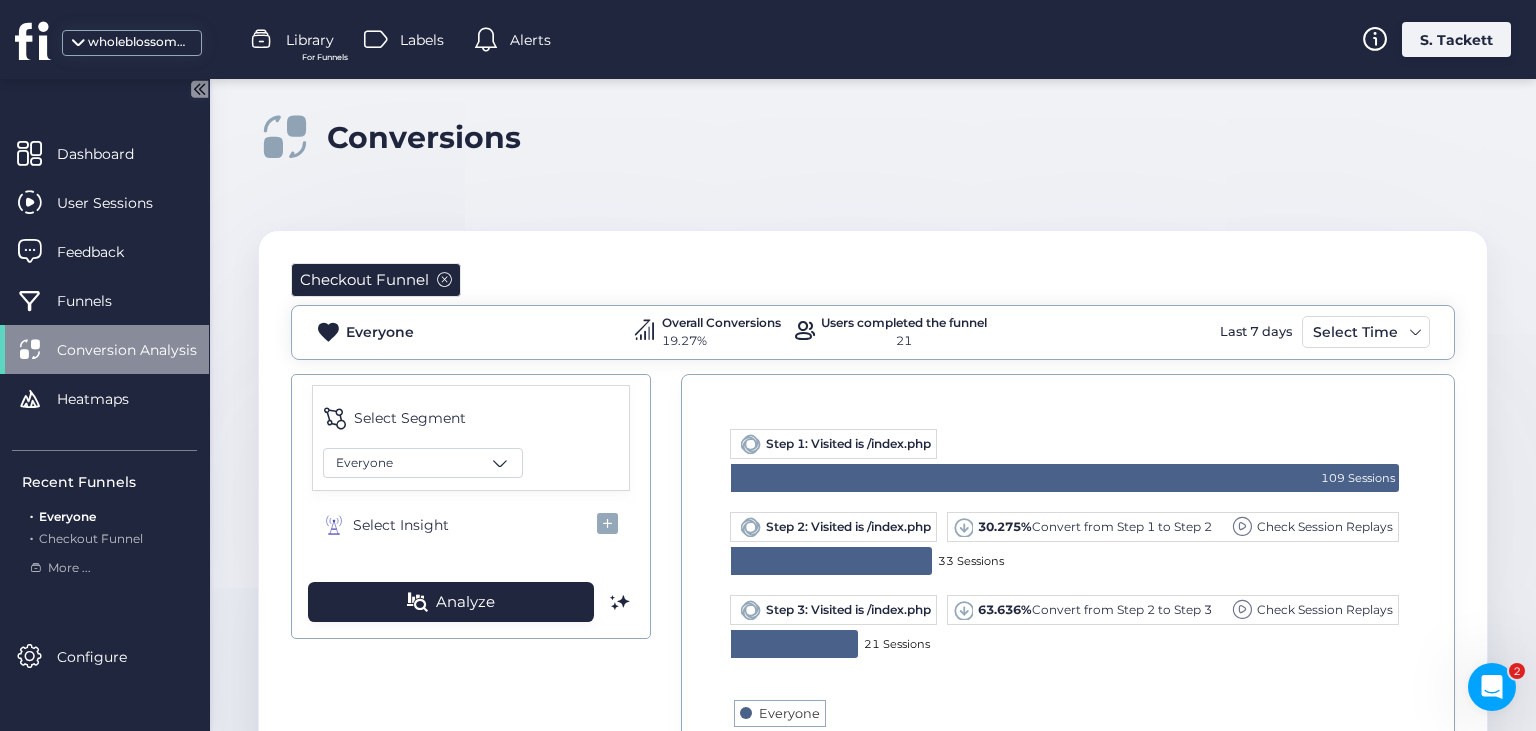 click on "Check Session Replays" at bounding box center [1325, 526] 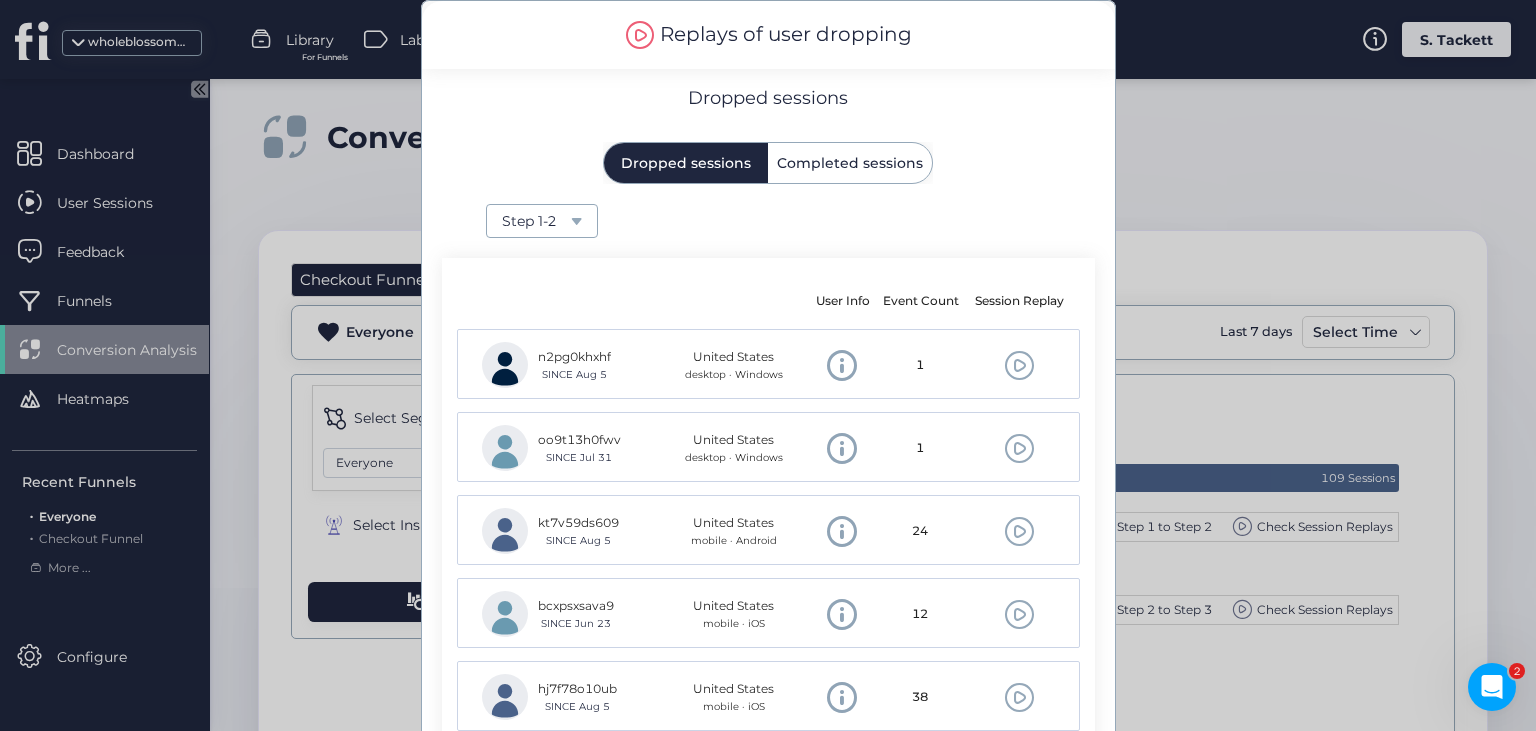 click at bounding box center [576, 221] 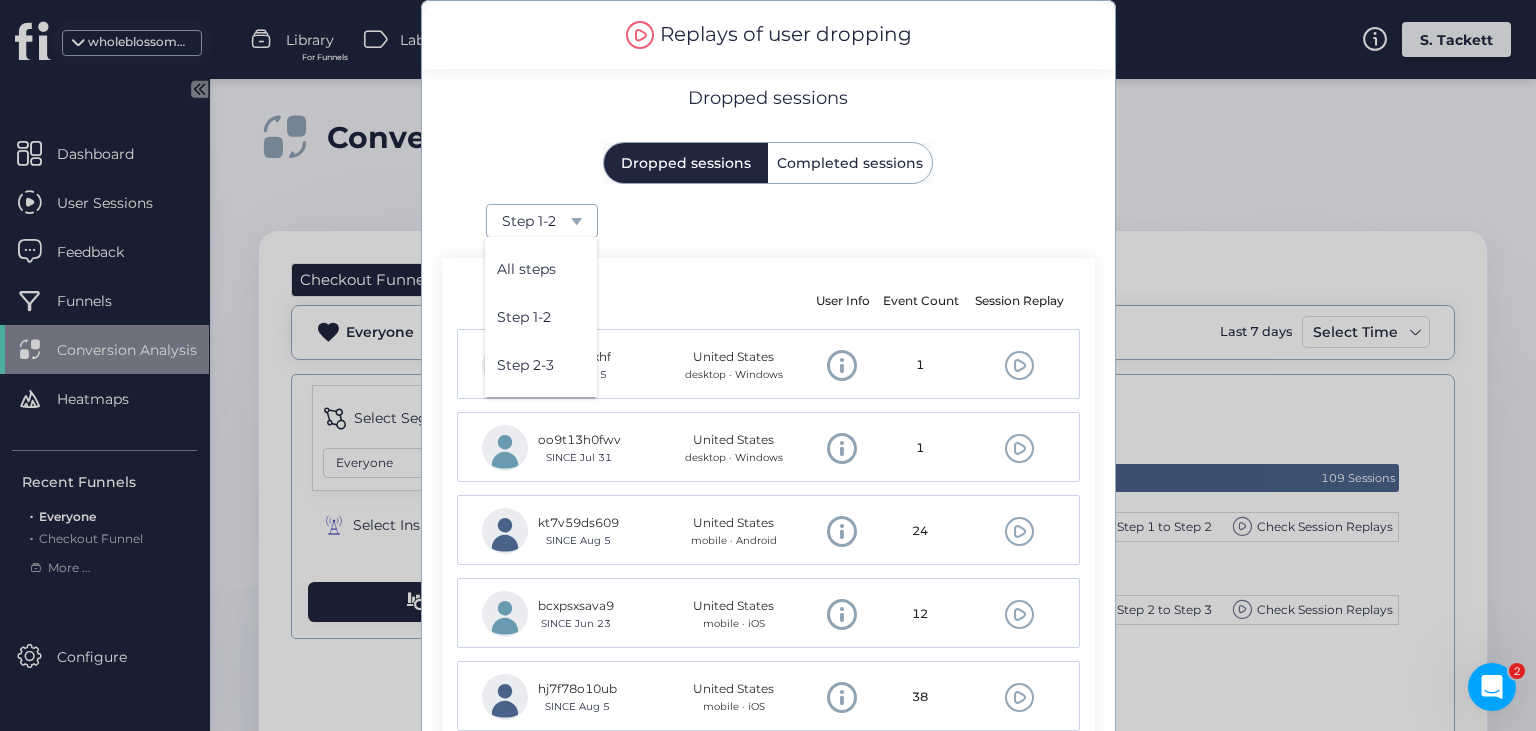 click on "Step 1-2" at bounding box center [768, 221] 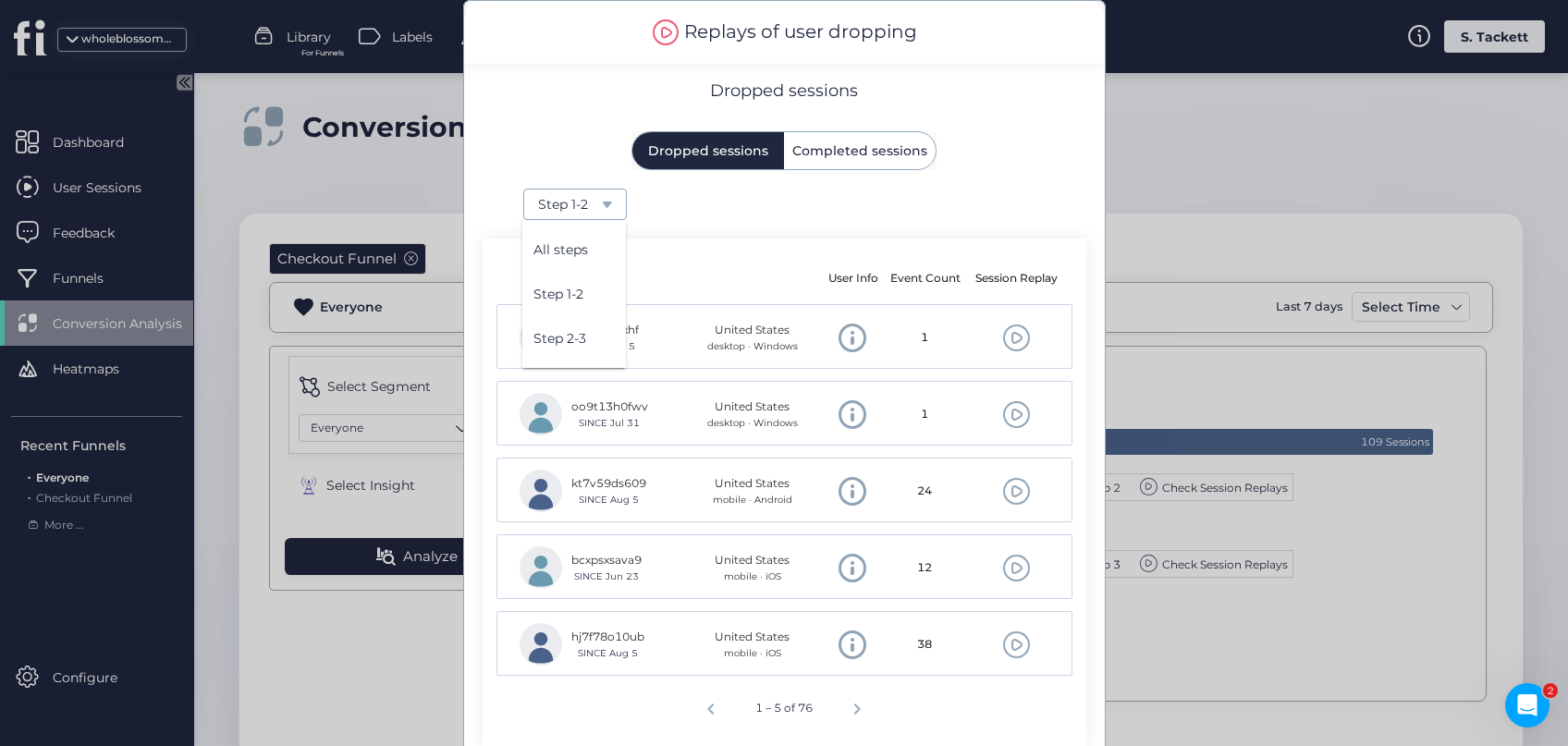 click on "Step 1-2" at bounding box center [784, 204] 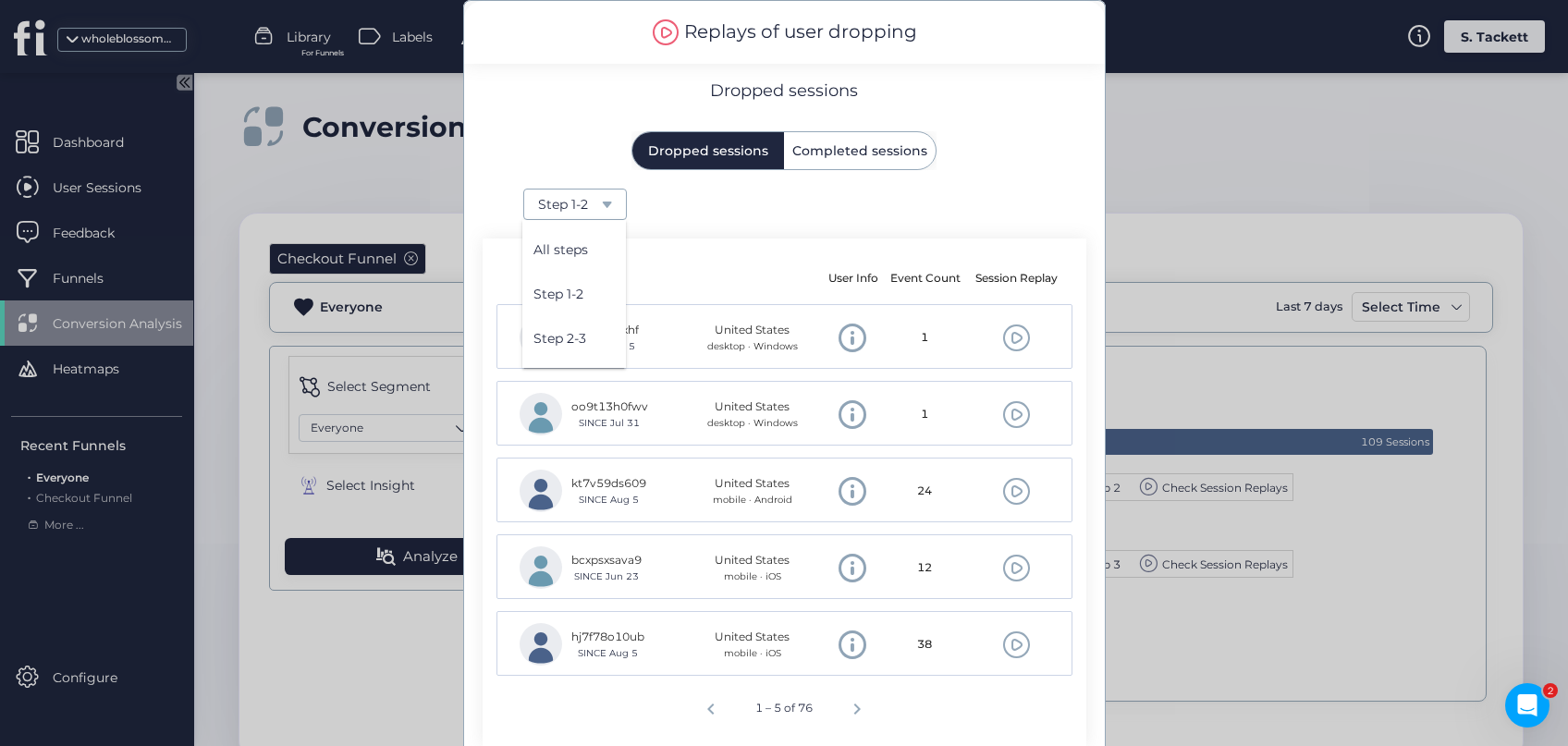 click on "Step 1-2" at bounding box center [575, 204] 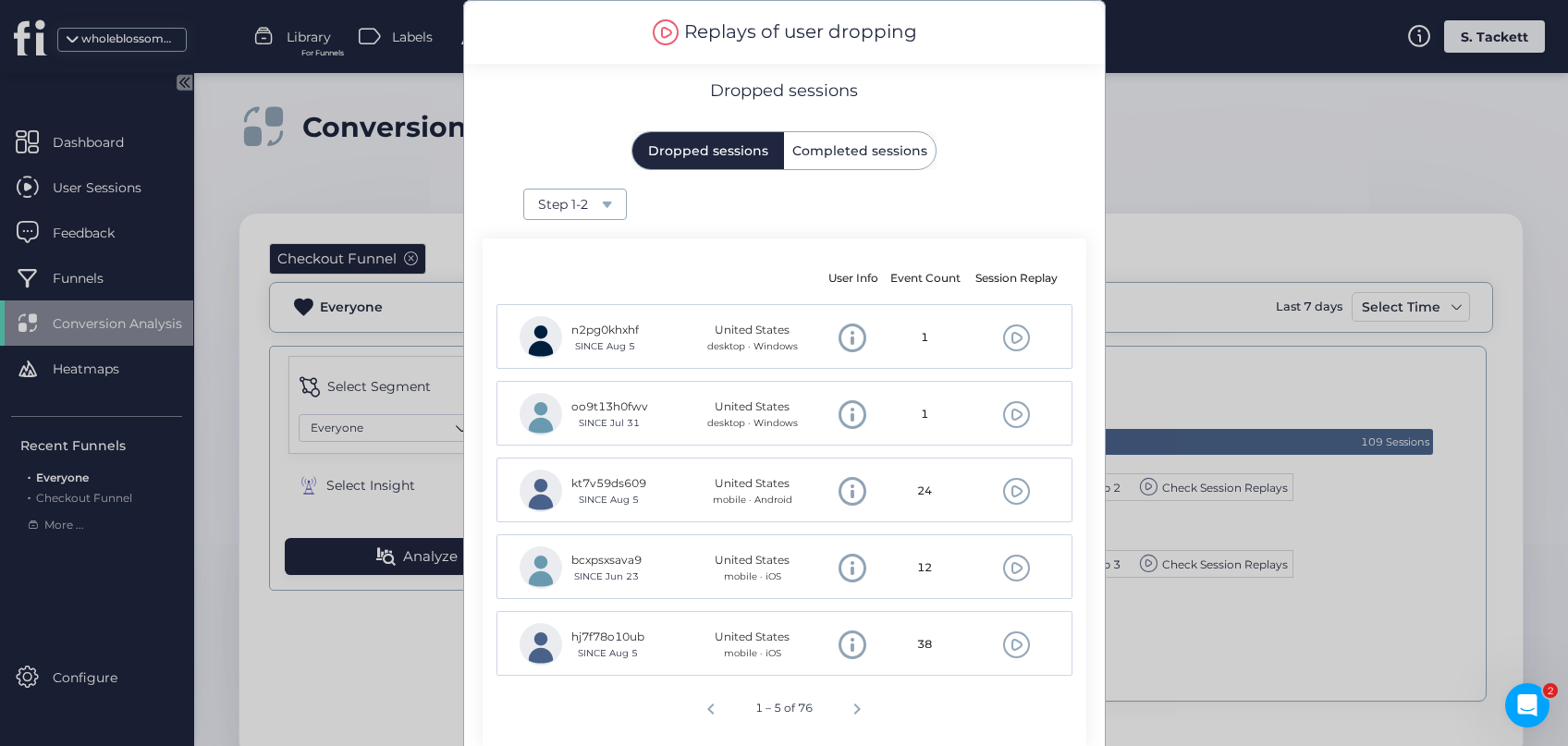 click at bounding box center (1016, 644) 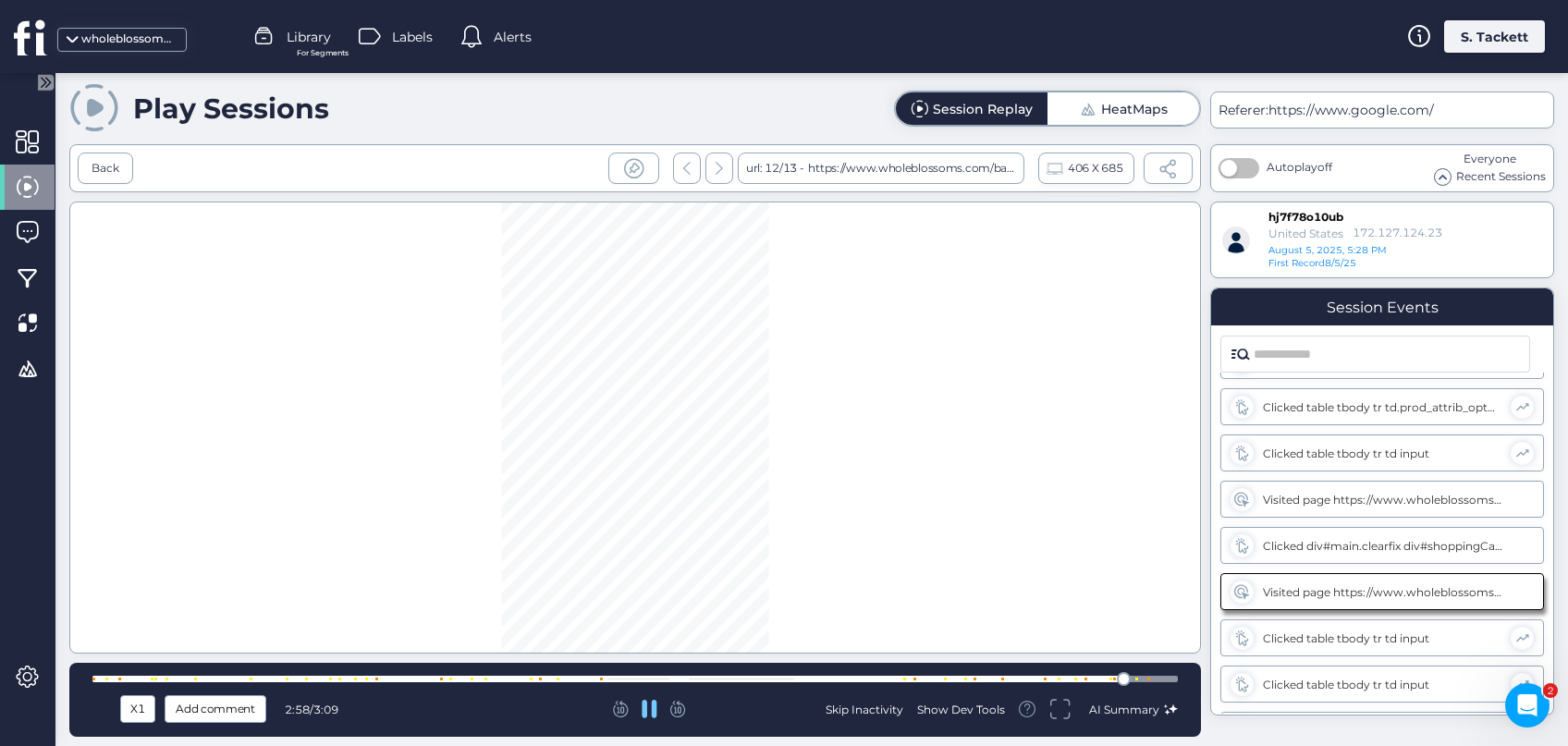 scroll, scrollTop: 1414, scrollLeft: 0, axis: vertical 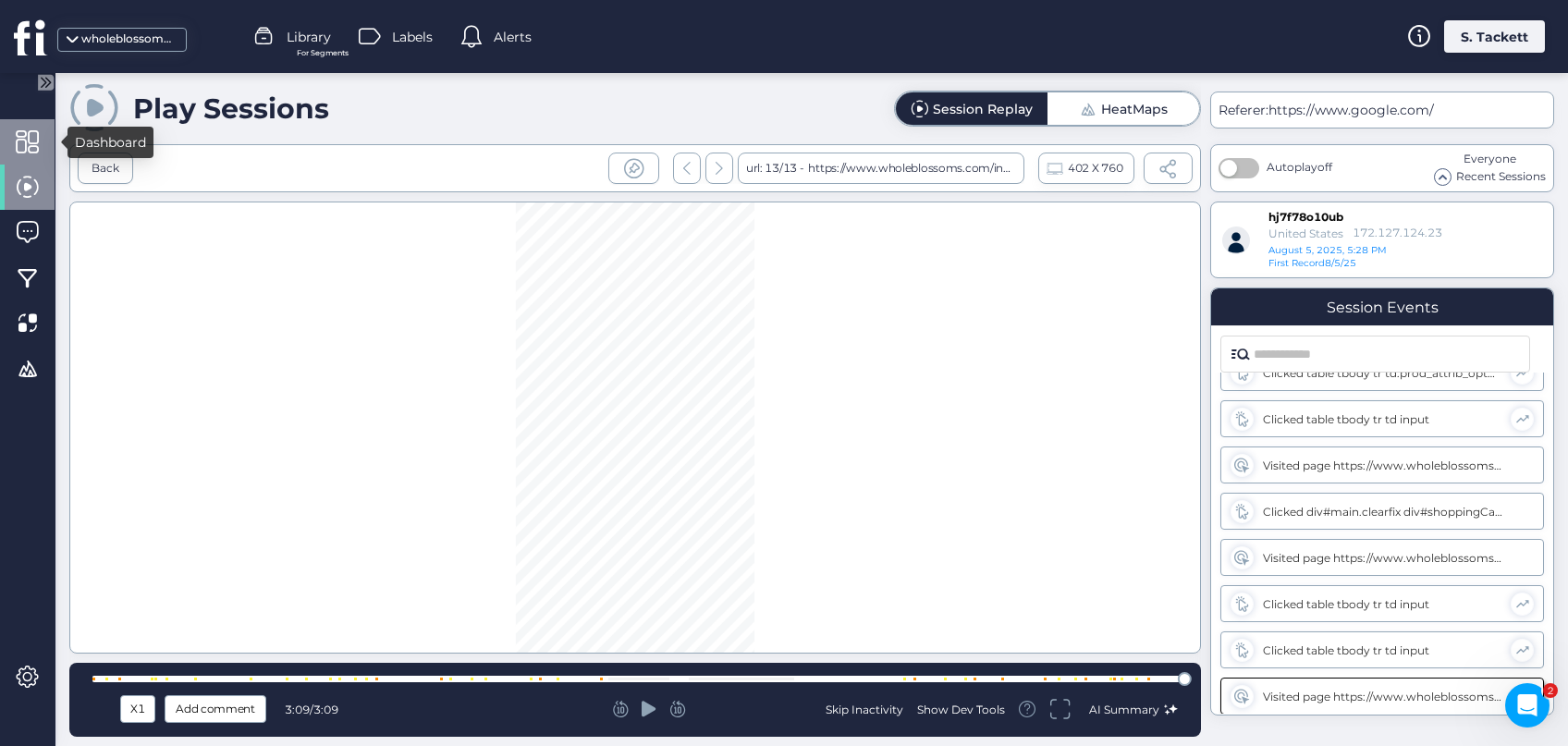 click 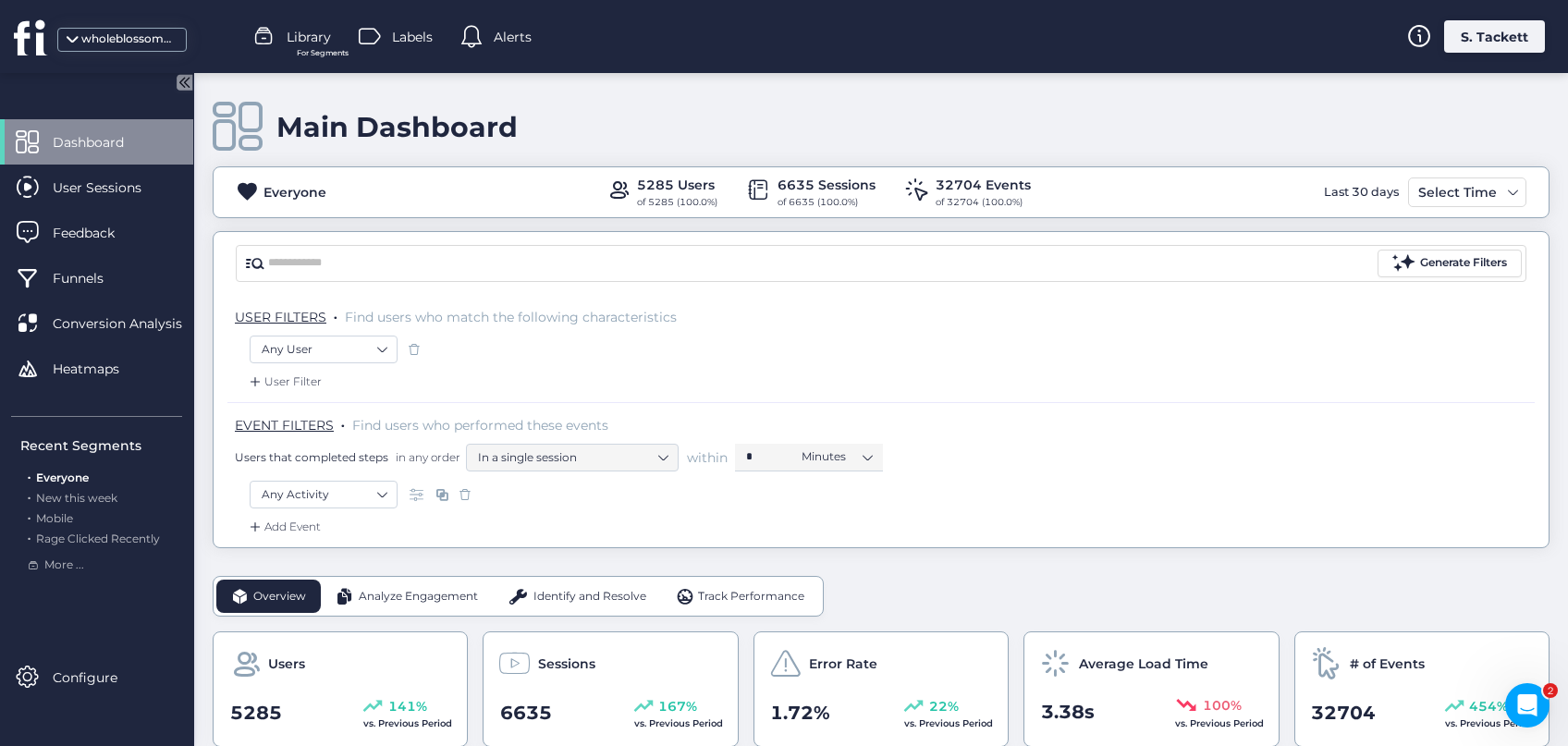 click on "S. Tackett" 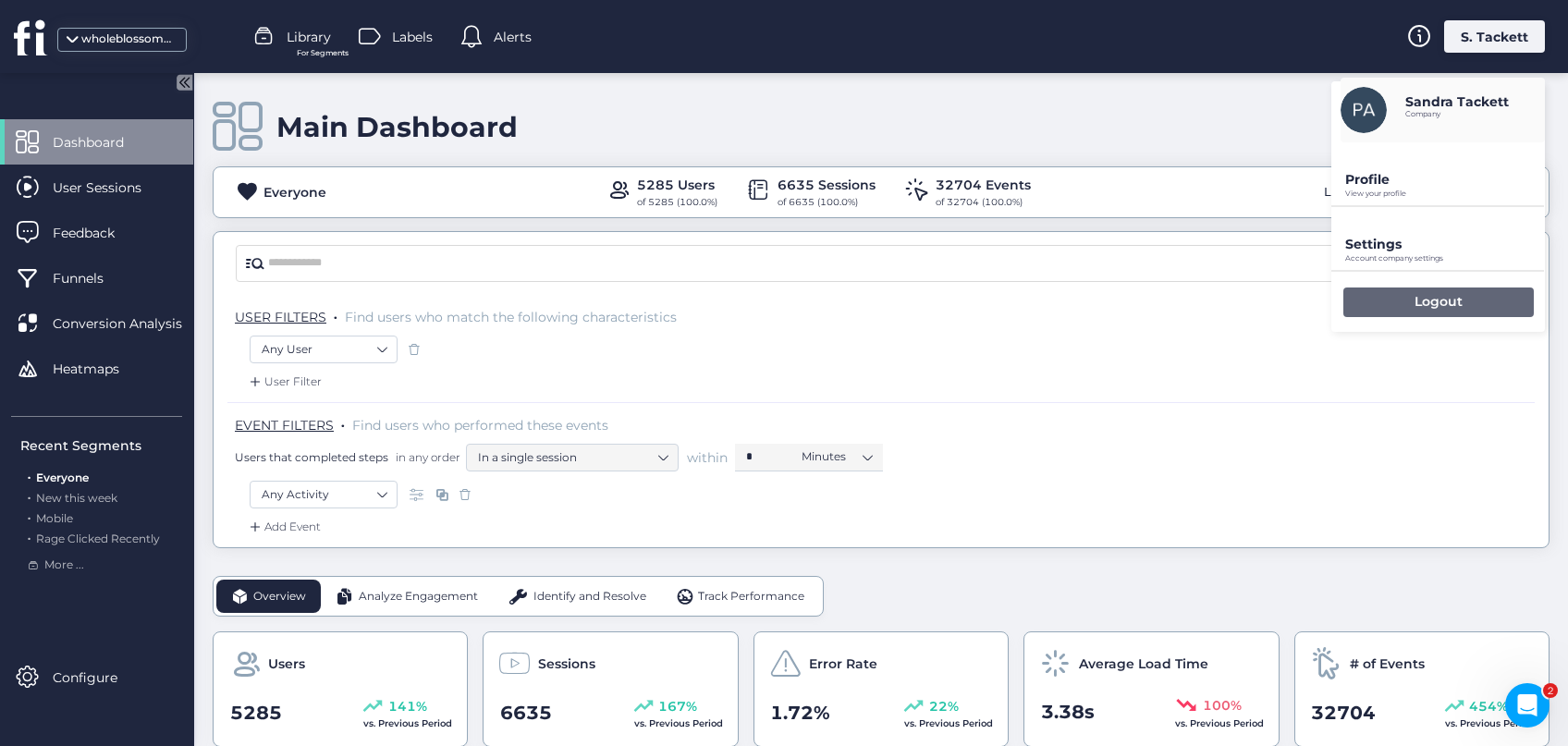 click on "Logout" at bounding box center (1439, 302) 